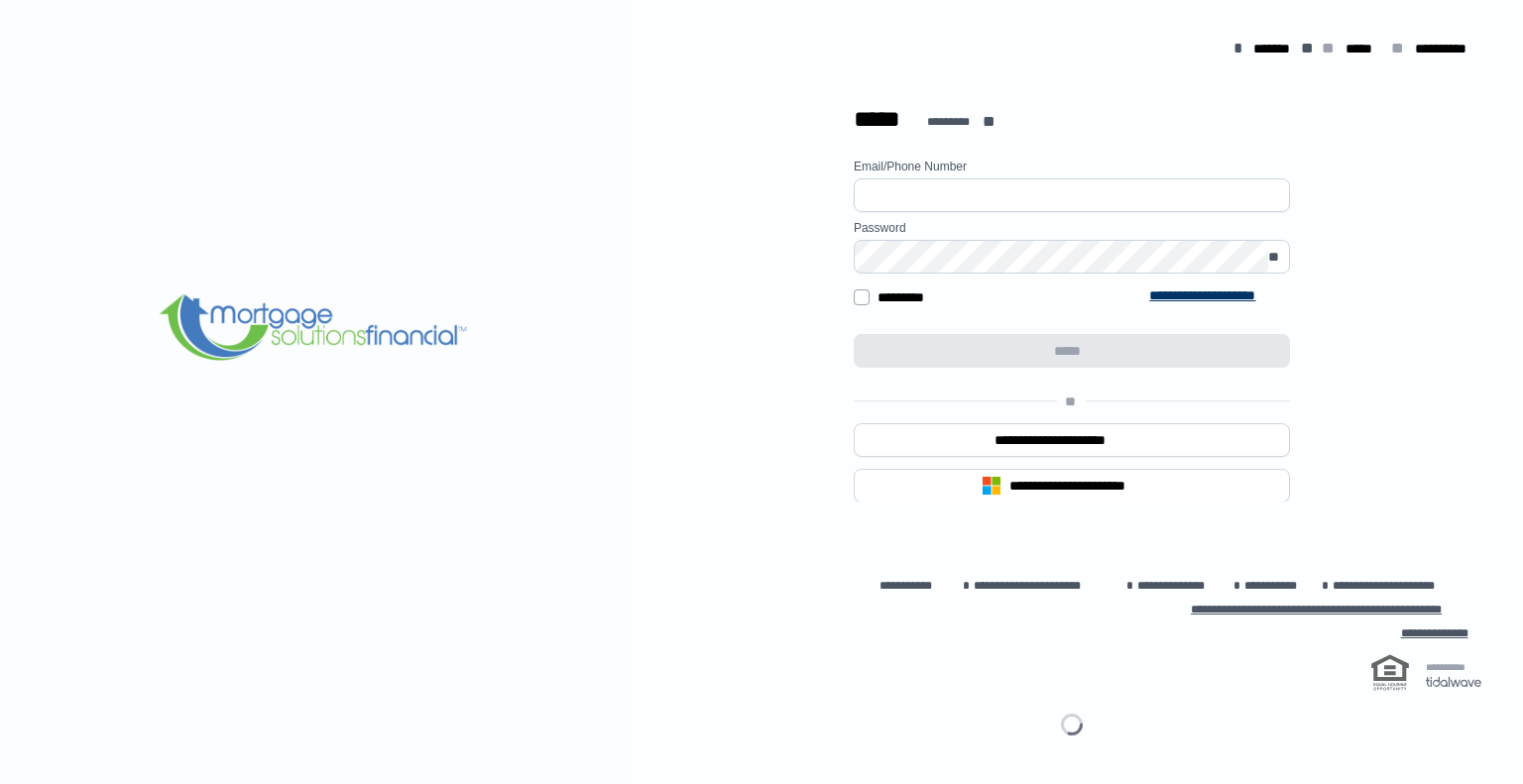 scroll, scrollTop: 0, scrollLeft: 0, axis: both 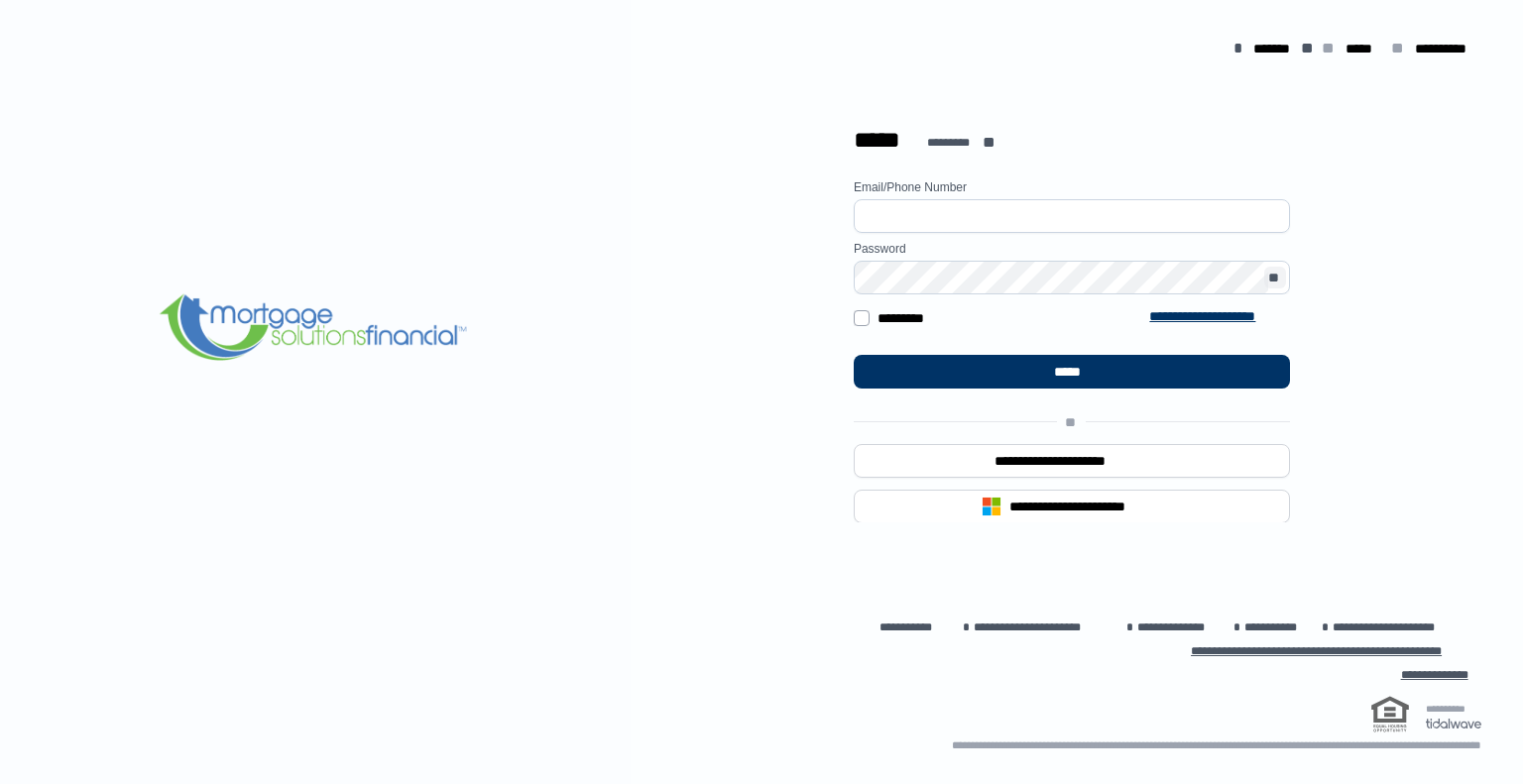 type on "**********" 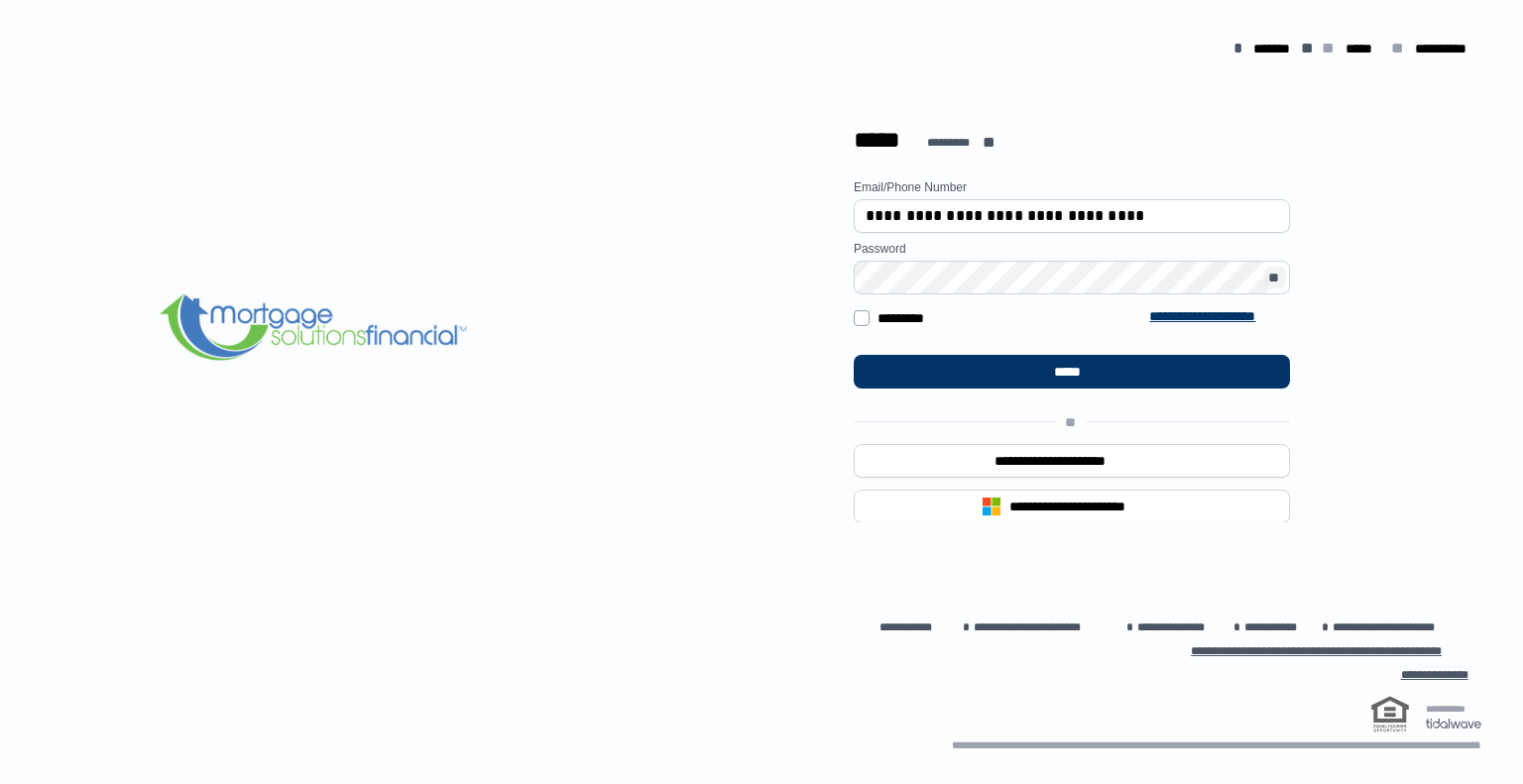 click on "**" at bounding box center (1275, 278) 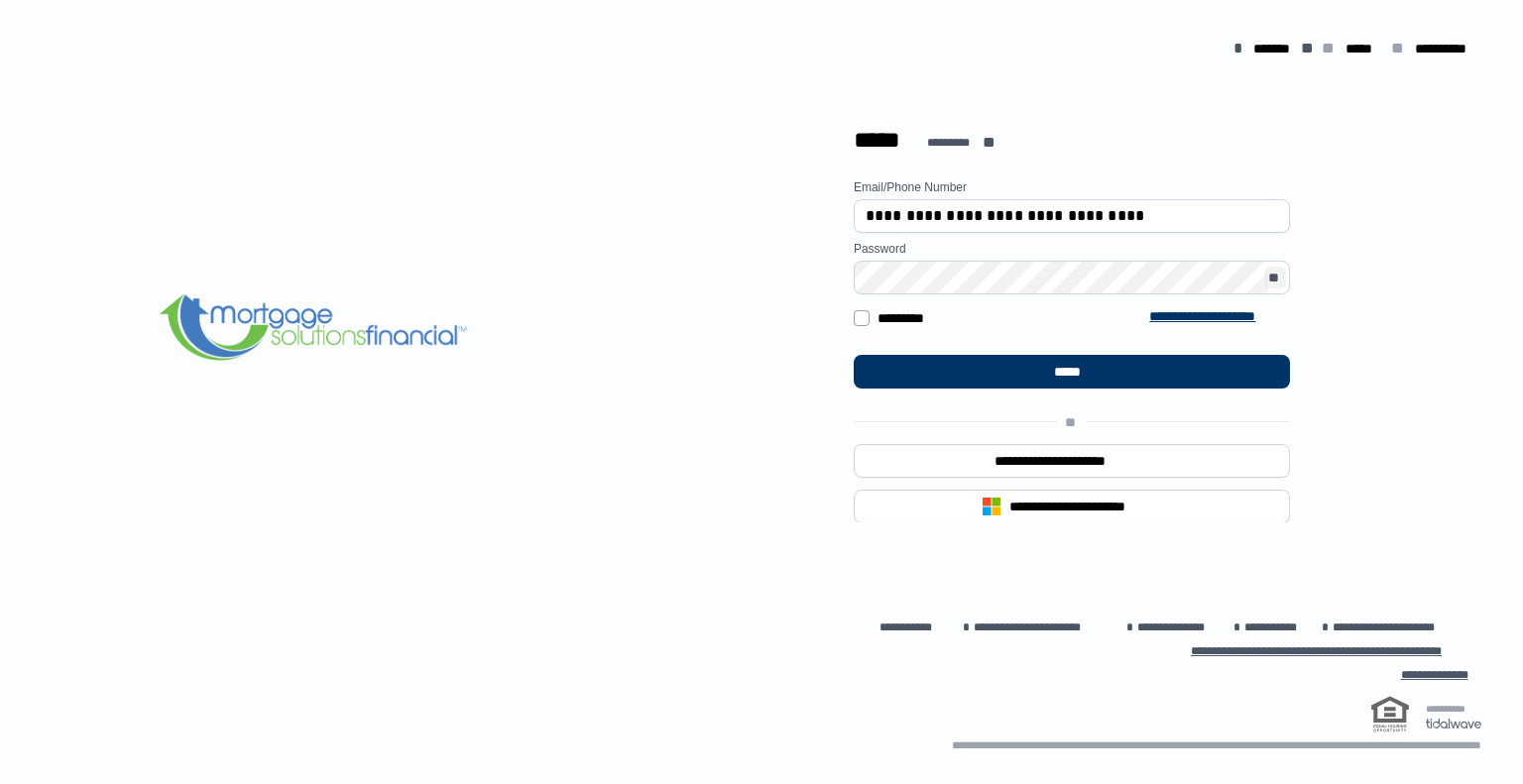 click on "**" at bounding box center [1275, 278] 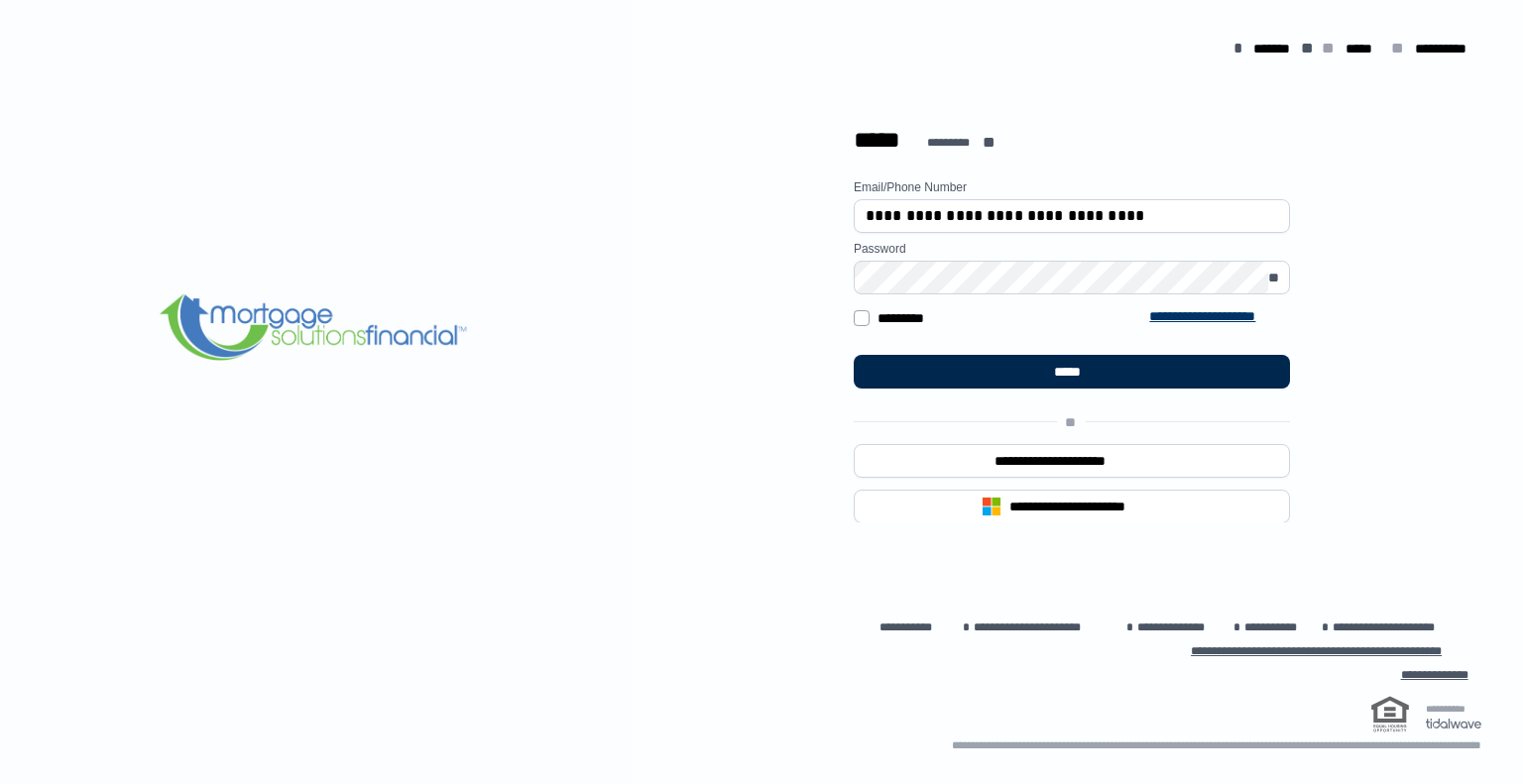 click on "*****" at bounding box center (1072, 372) 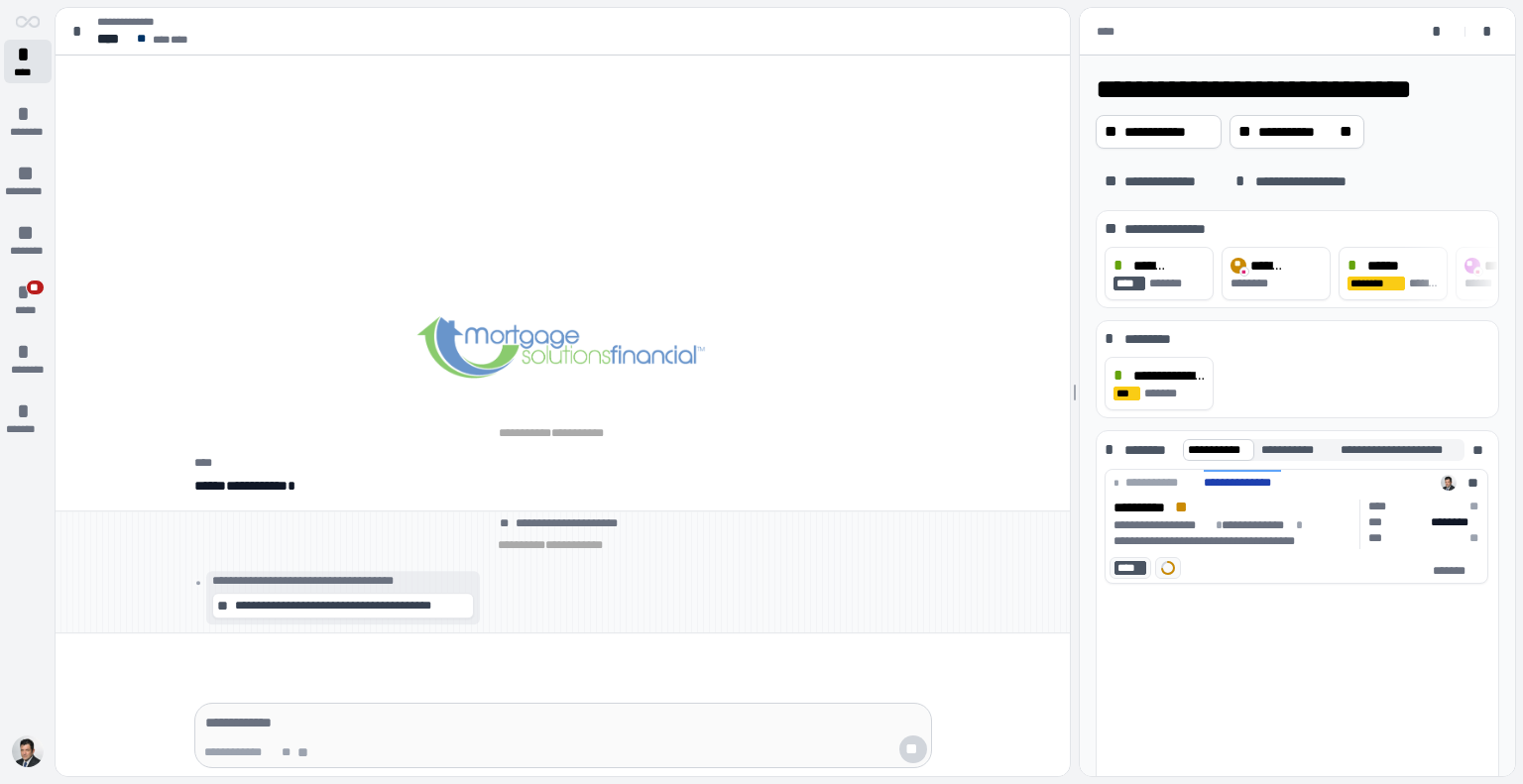 click on "*" at bounding box center [28, 55] 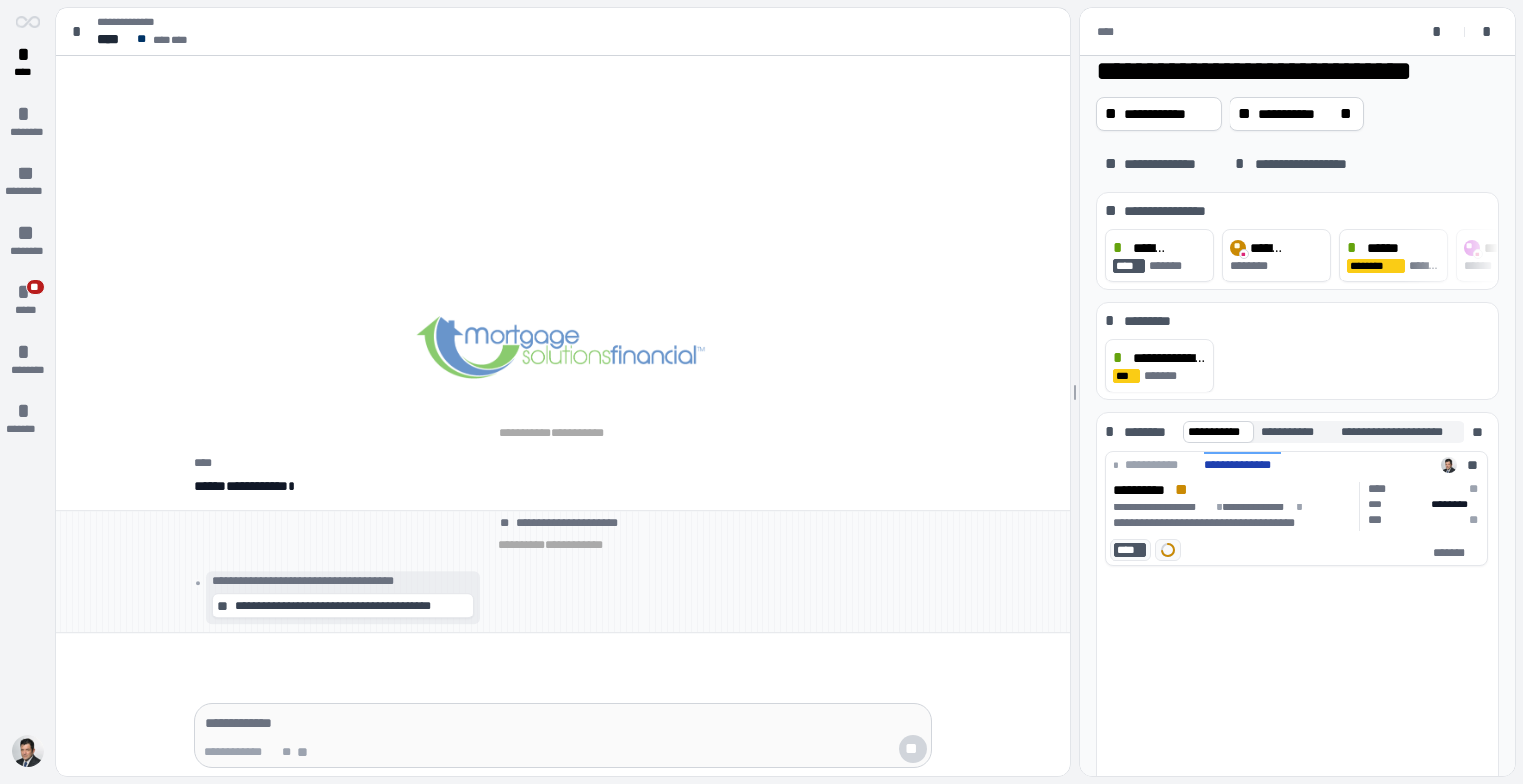 scroll, scrollTop: 0, scrollLeft: 0, axis: both 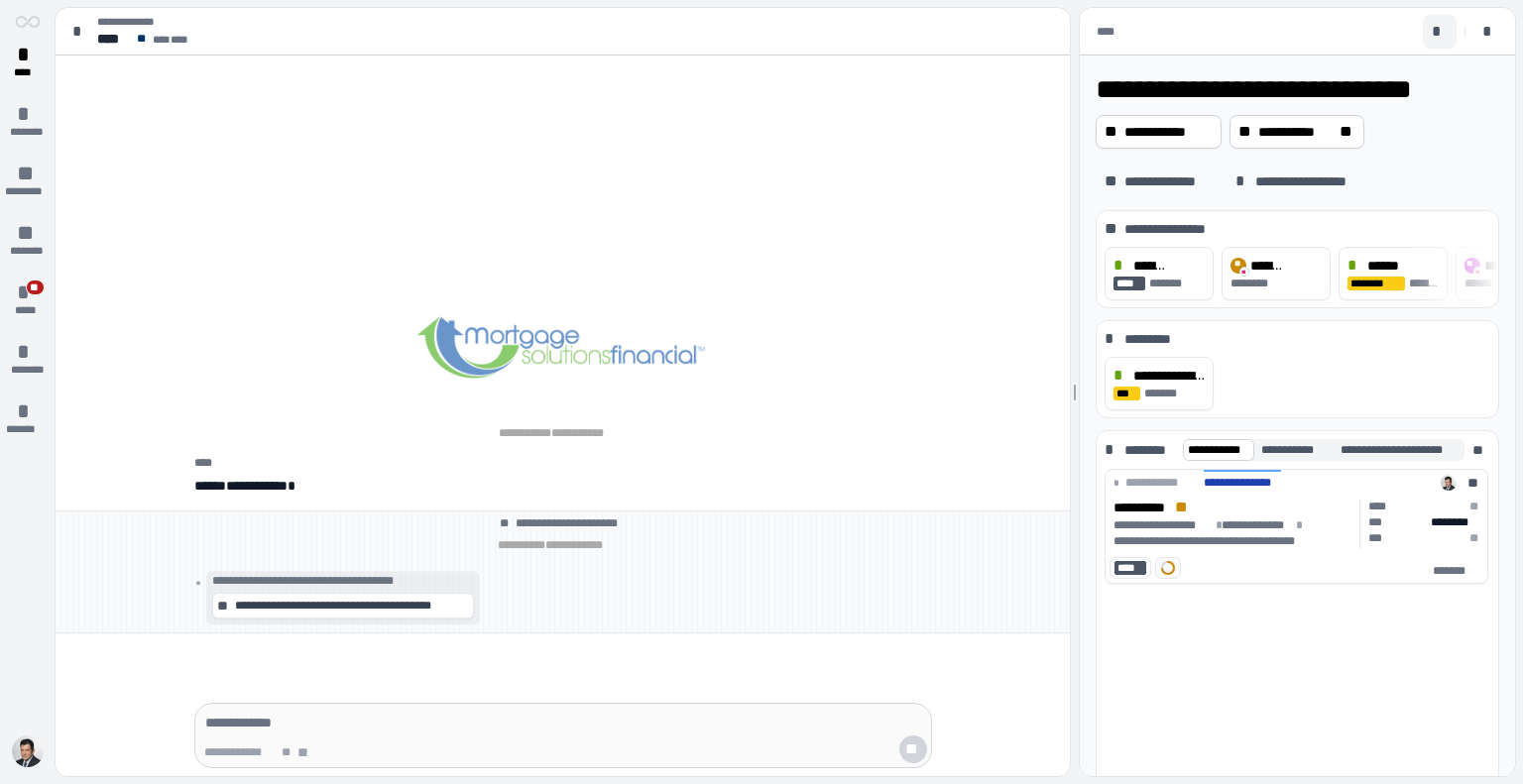 click on "*" at bounding box center [1440, 32] 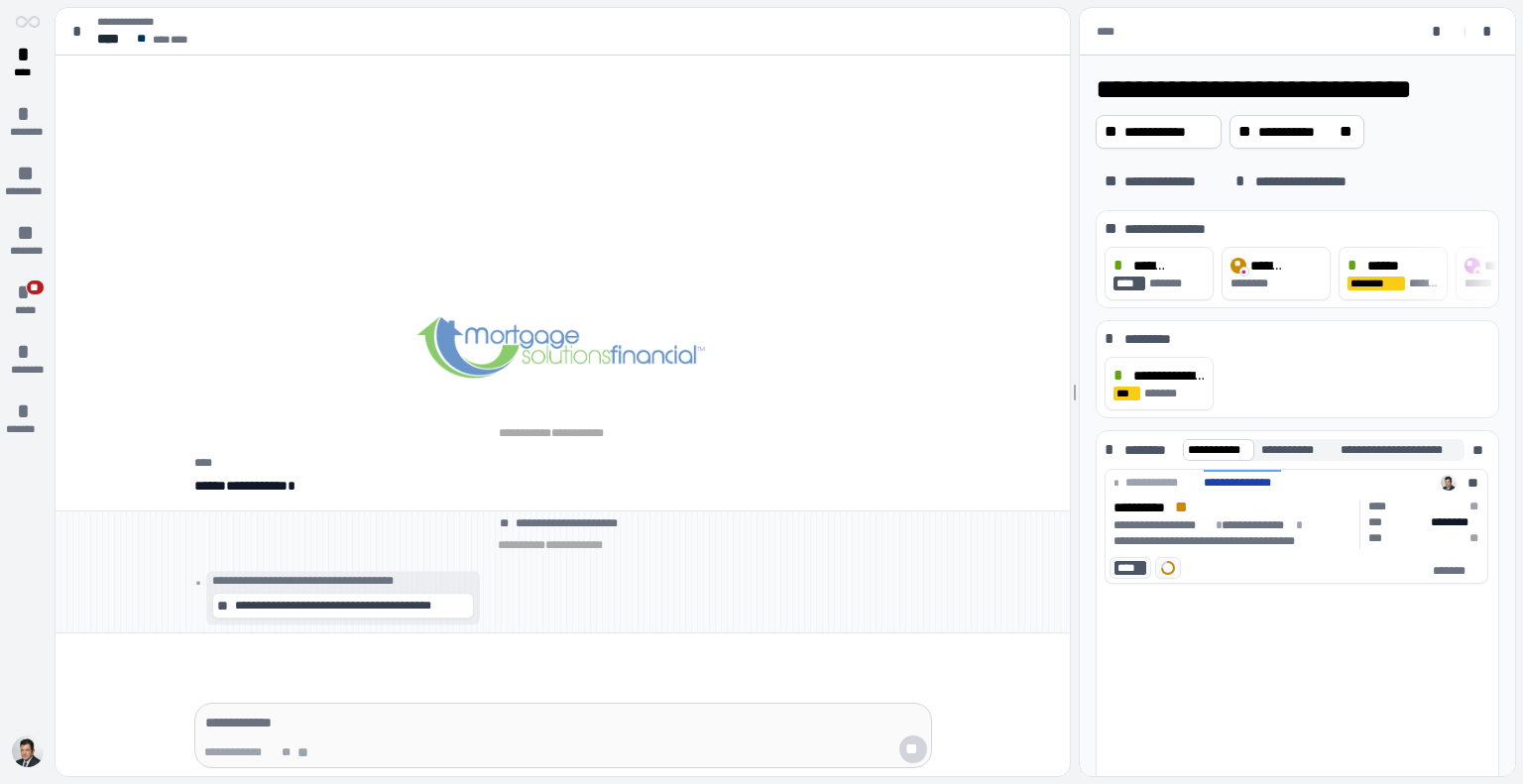 click at bounding box center [562, 348] 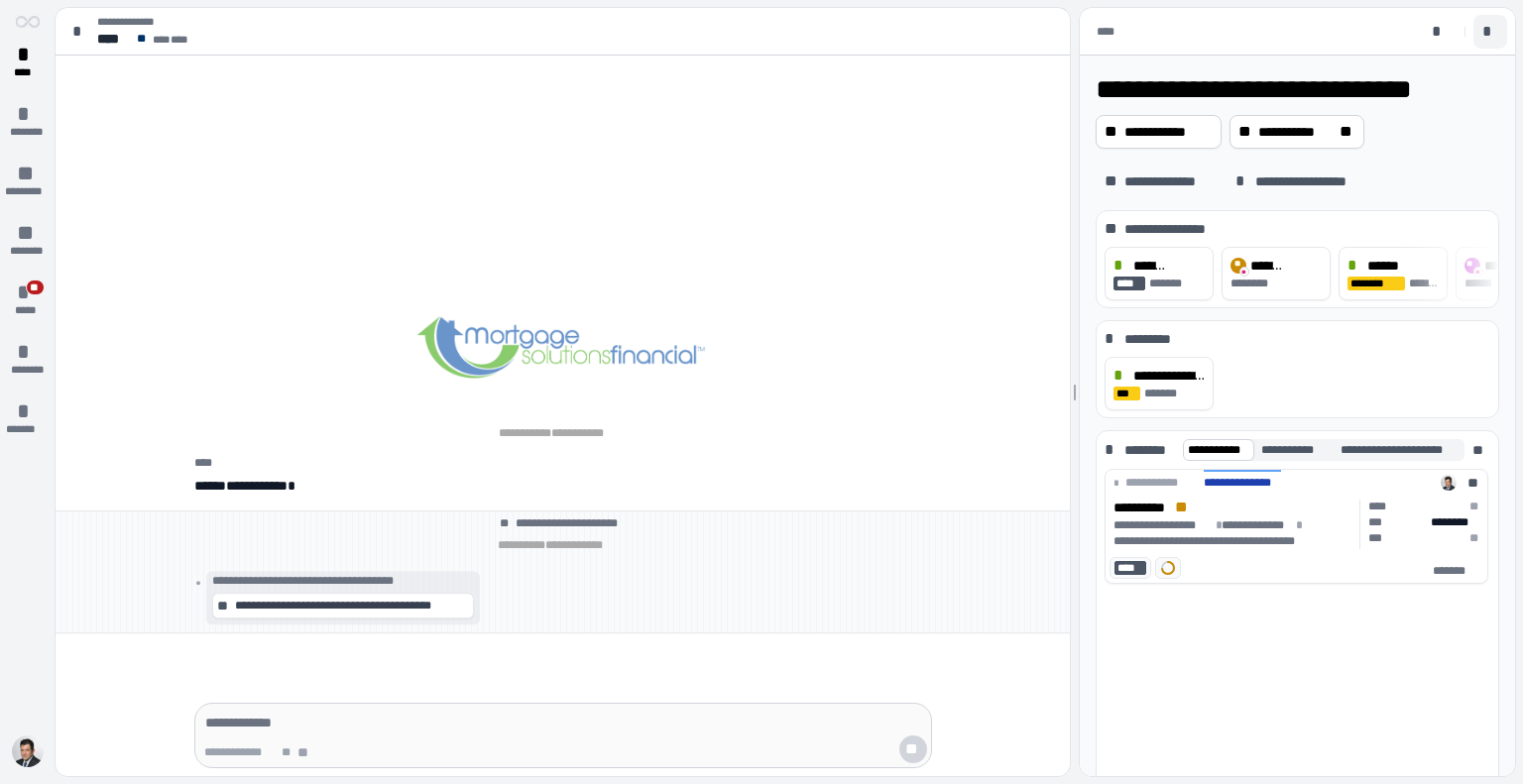 click on "*" at bounding box center (1490, 32) 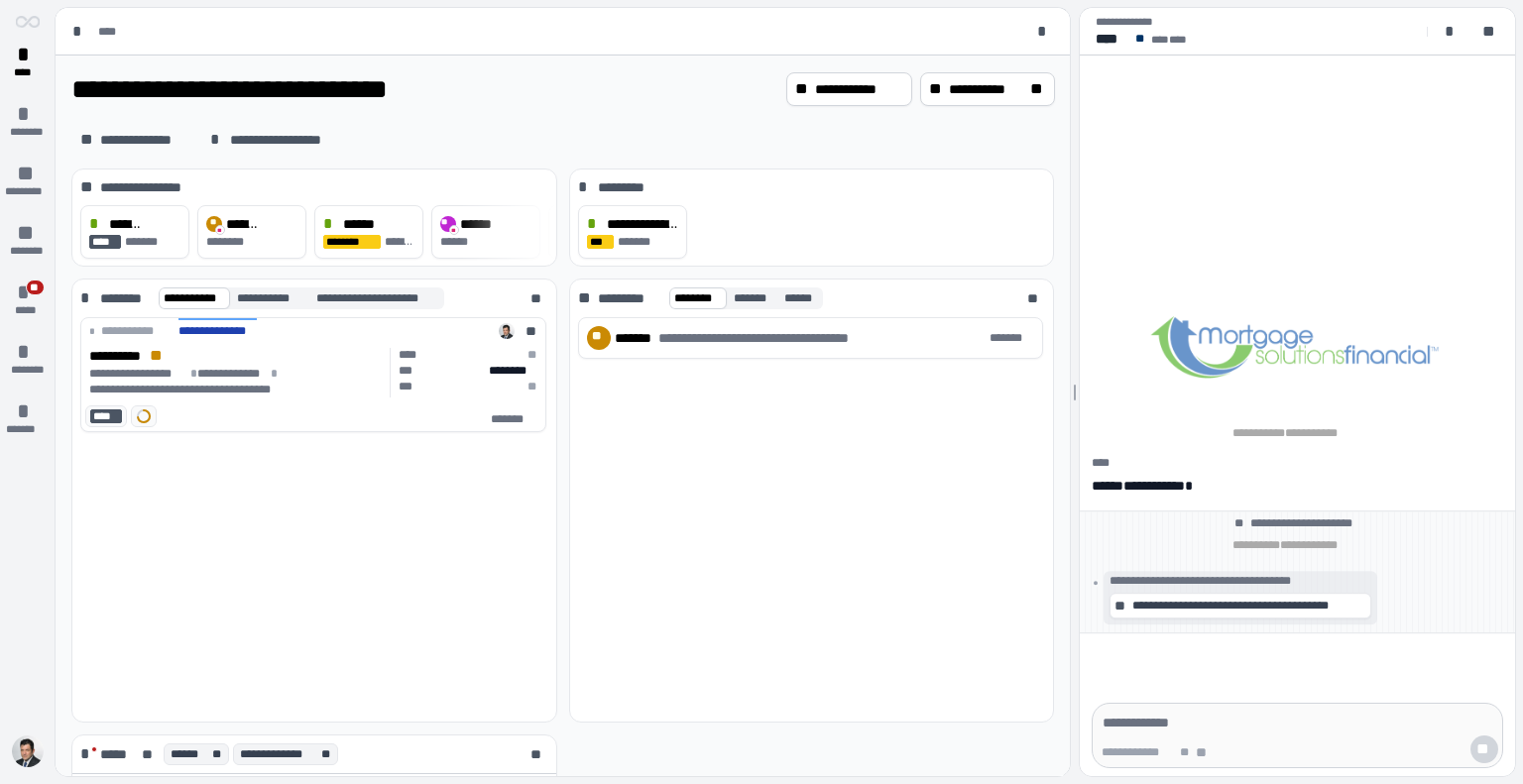click on "**" at bounding box center (1490, 32) 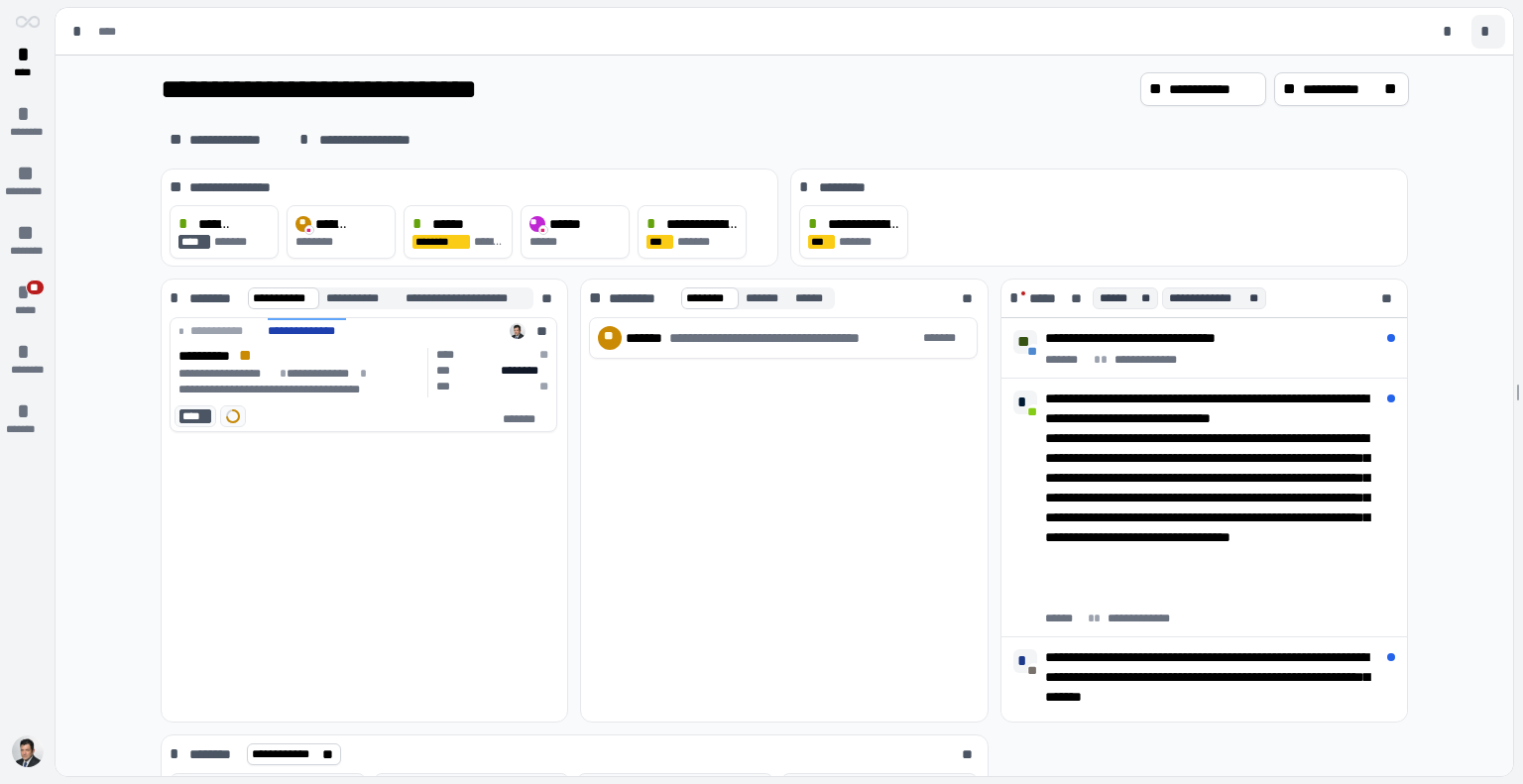 click on "*" at bounding box center [1488, 32] 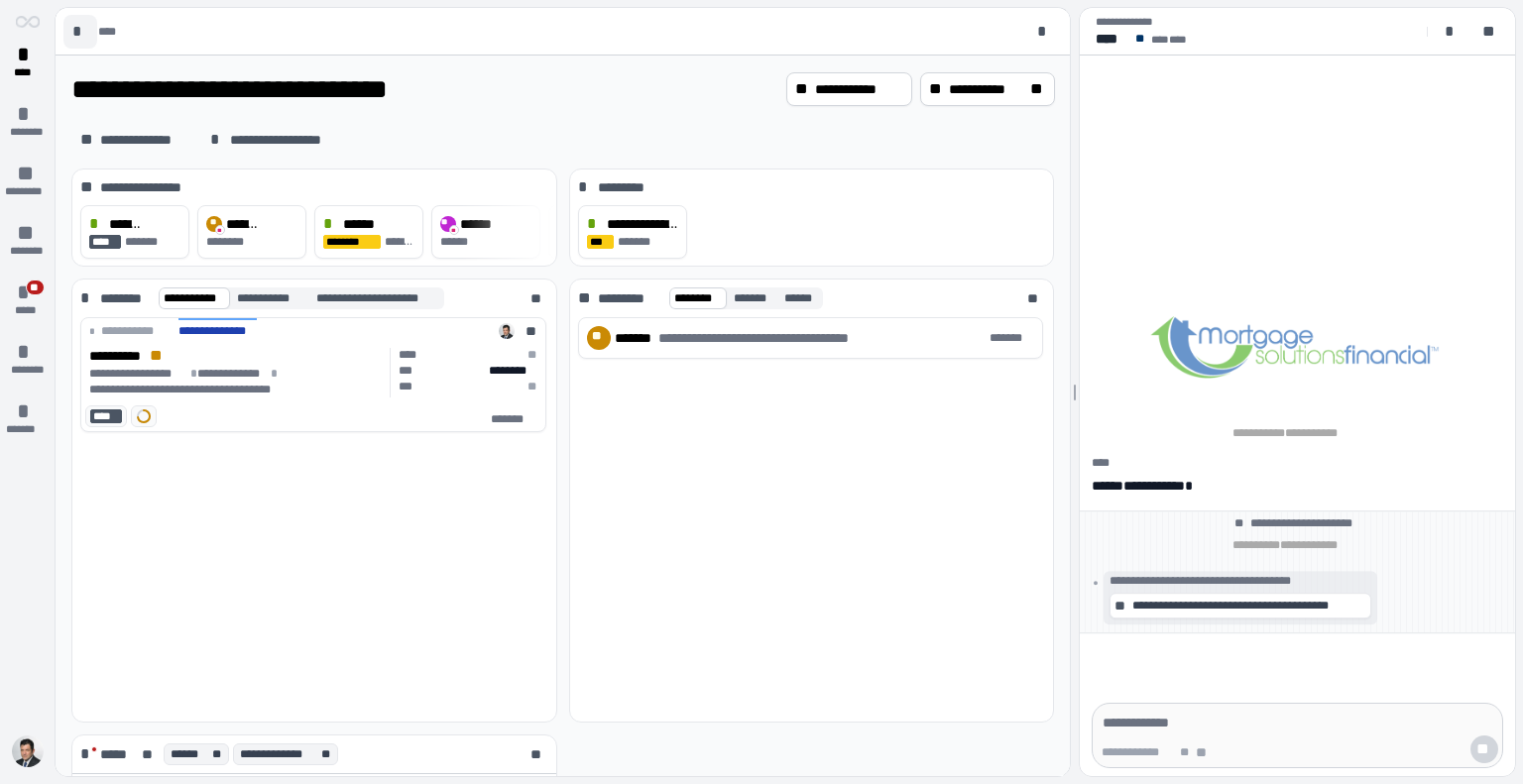click on "*" at bounding box center (80, 32) 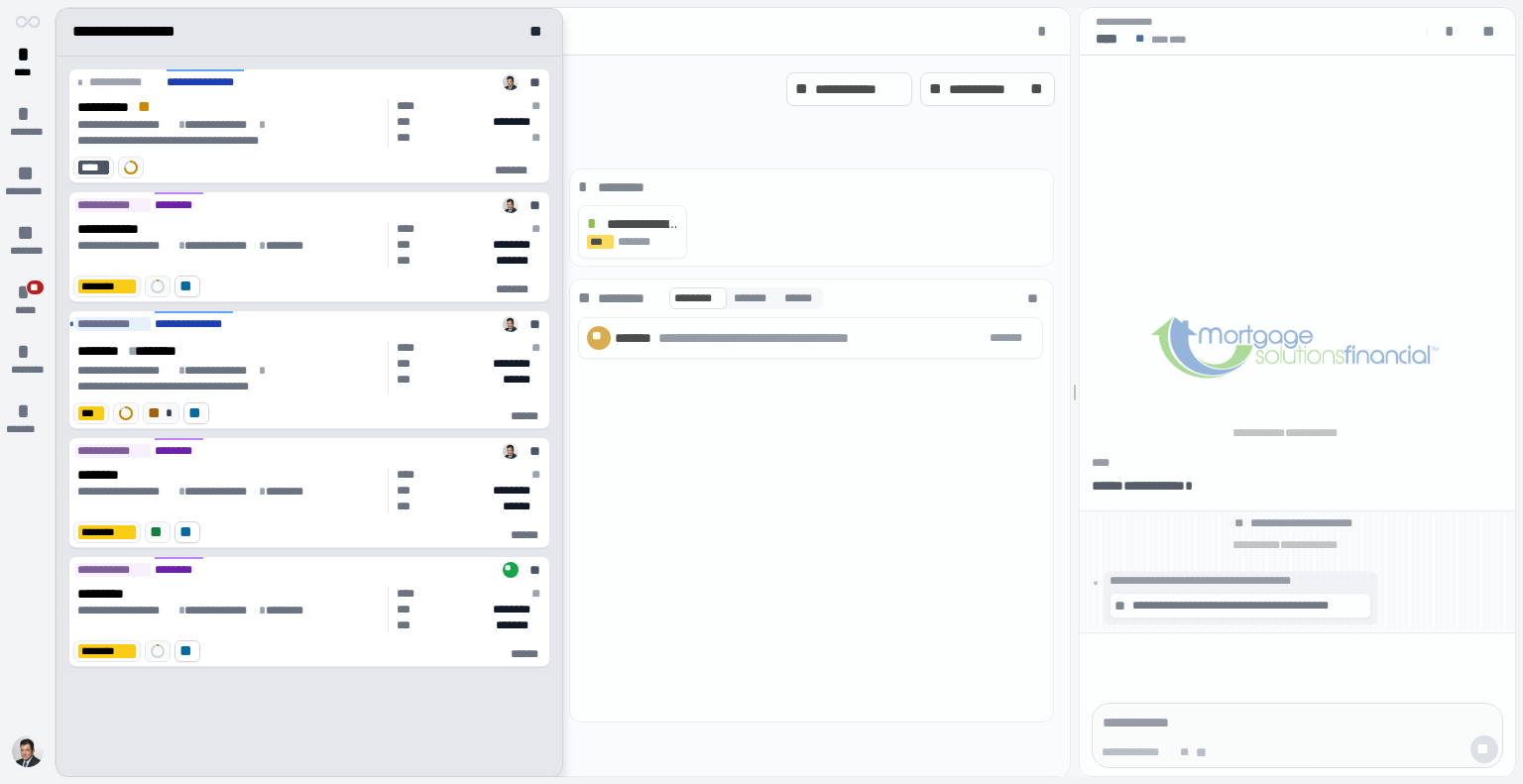 click on "**********" at bounding box center [135, 32] 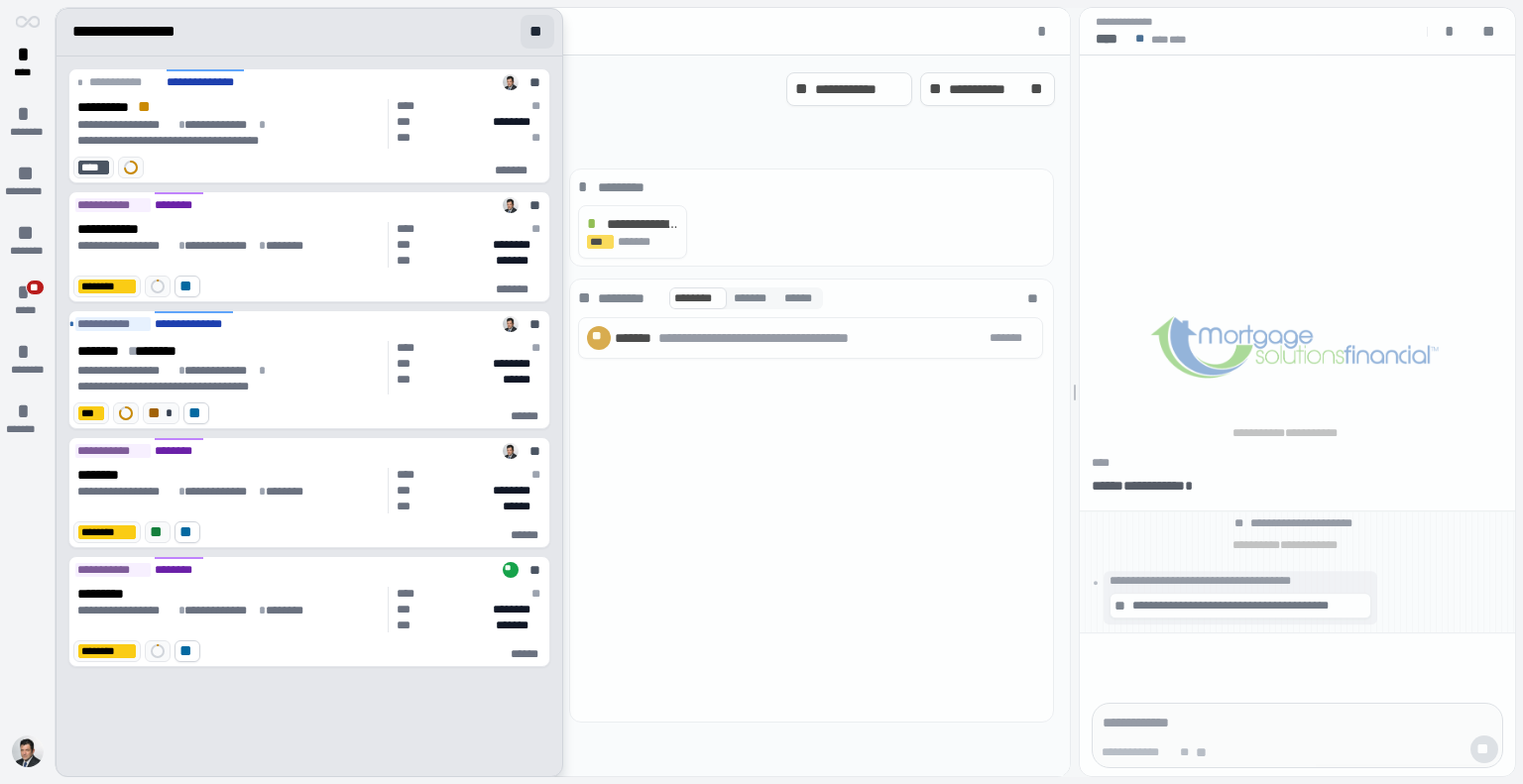 click on "**" at bounding box center [537, 32] 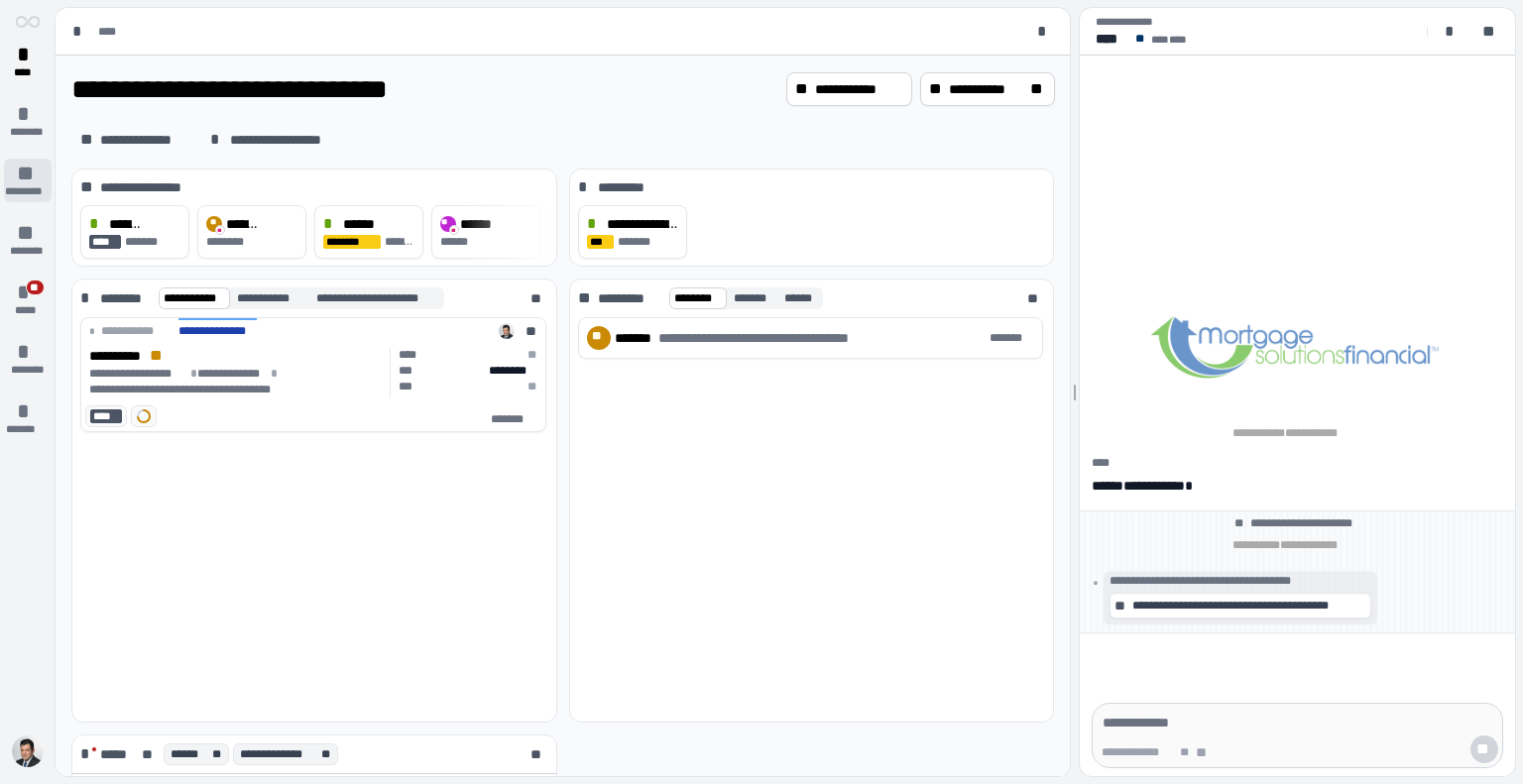click on "*********" at bounding box center [28, 191] 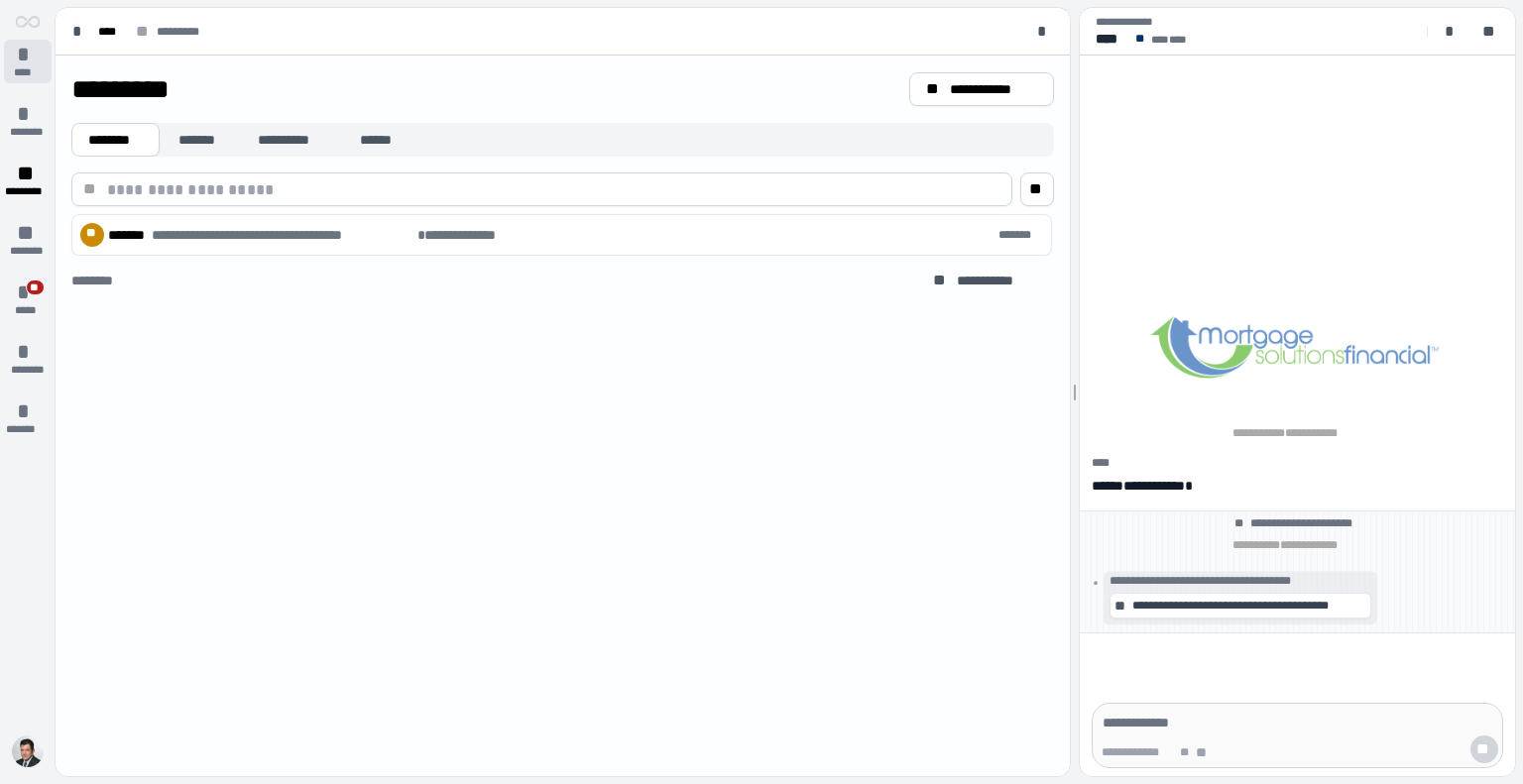 click on "****" at bounding box center [28, 72] 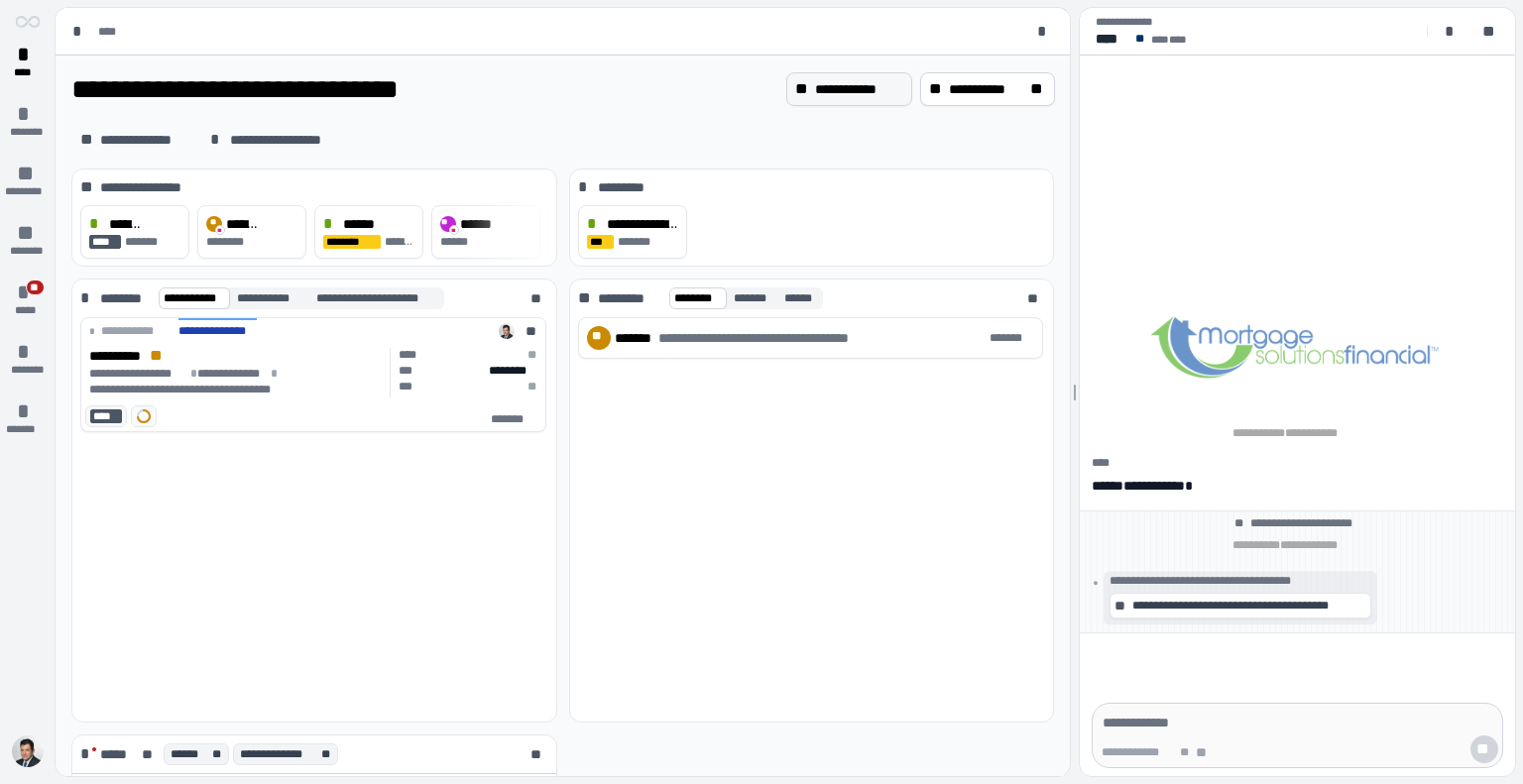 click on "**********" at bounding box center (859, 89) 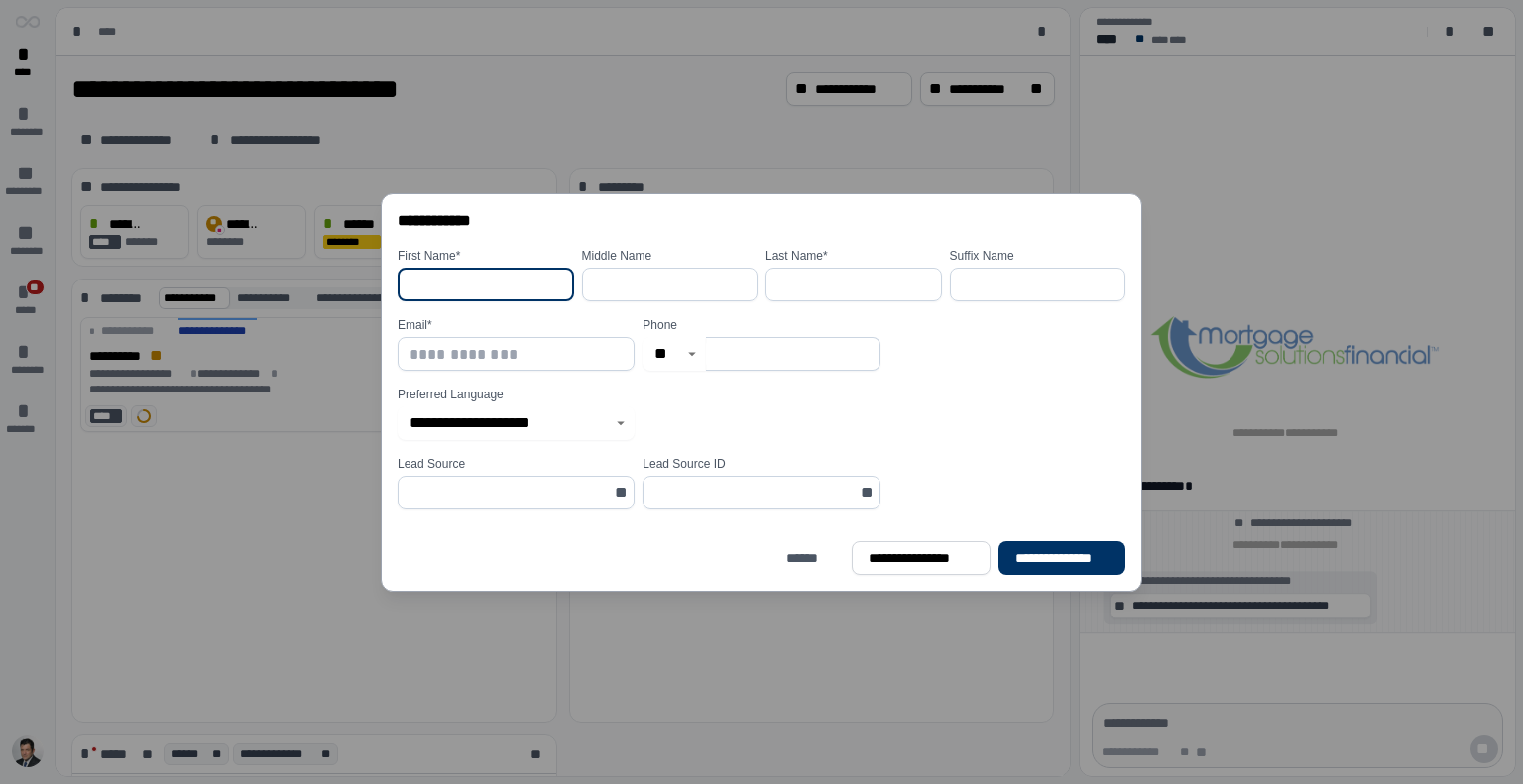 click at bounding box center [486, 284] 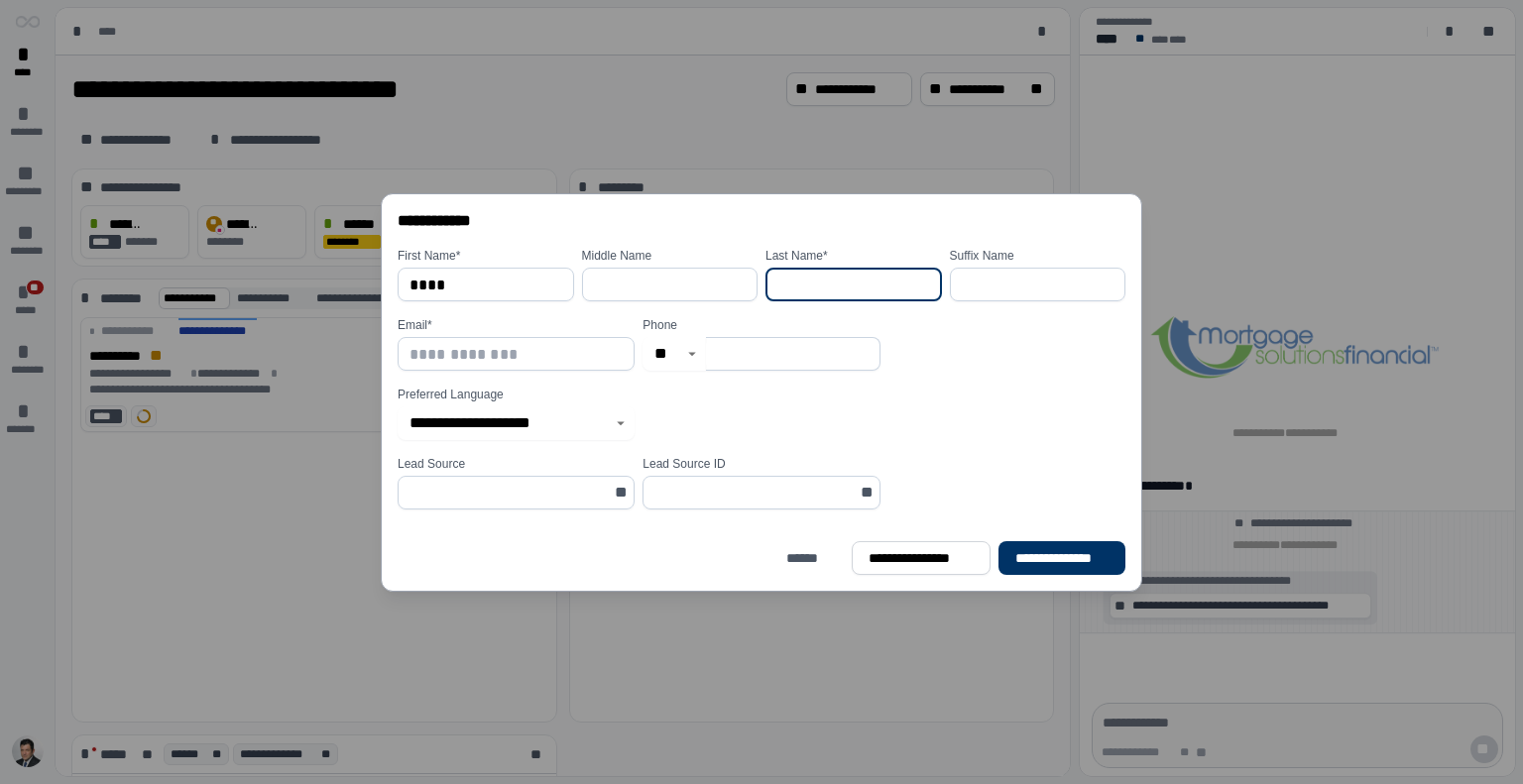 click at bounding box center [854, 284] 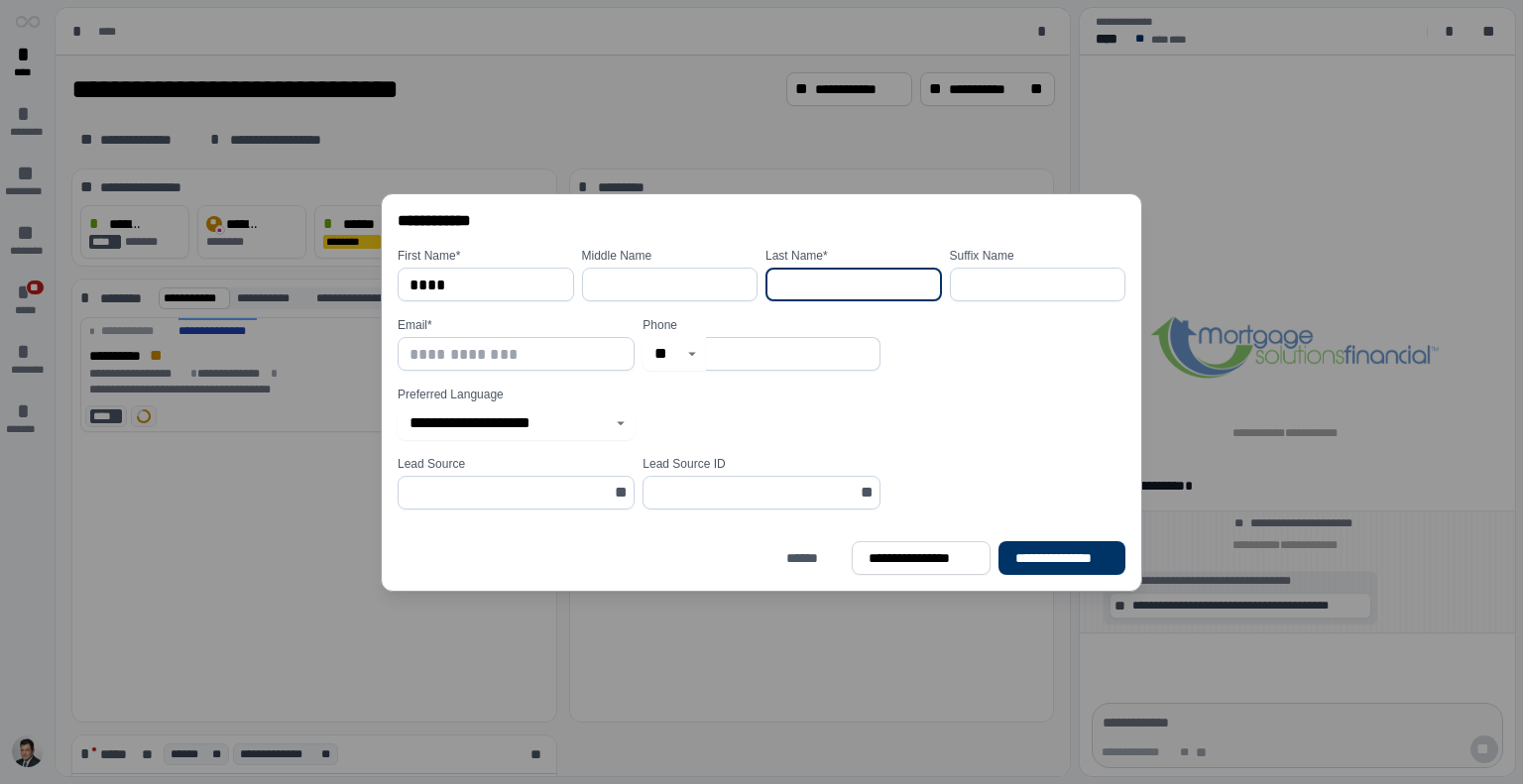 type on "*******" 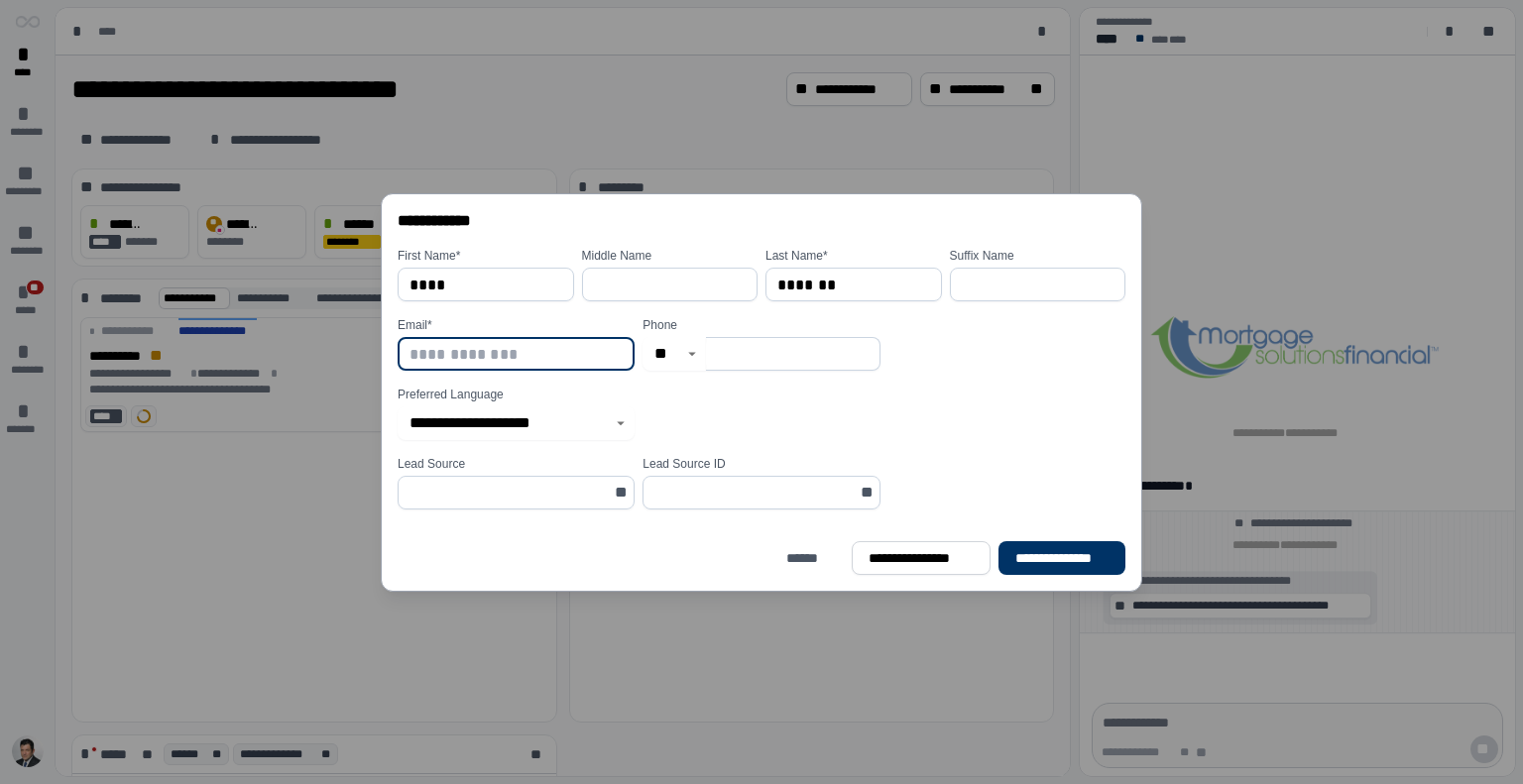 click at bounding box center (516, 354) 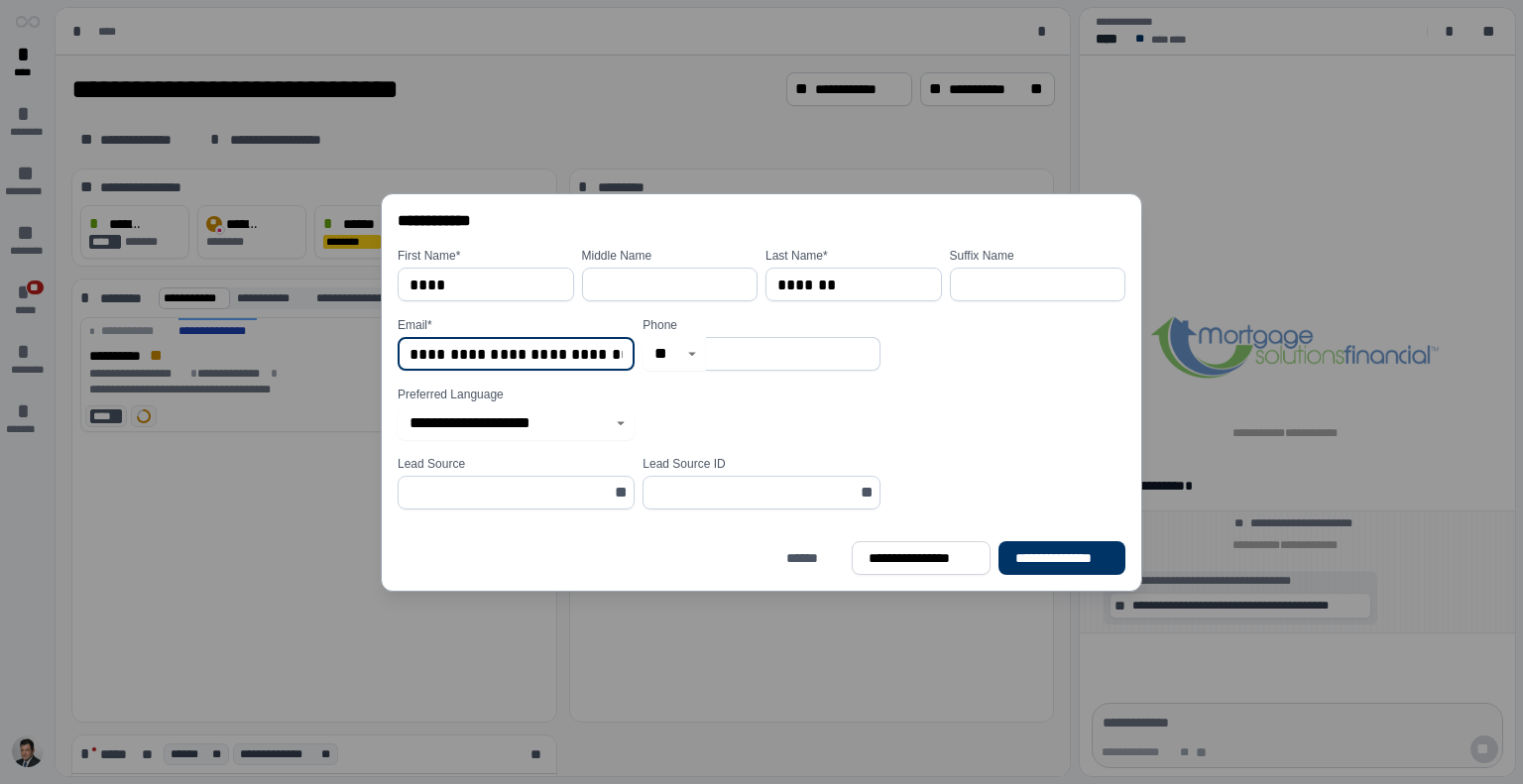 click on "**********" at bounding box center [516, 354] 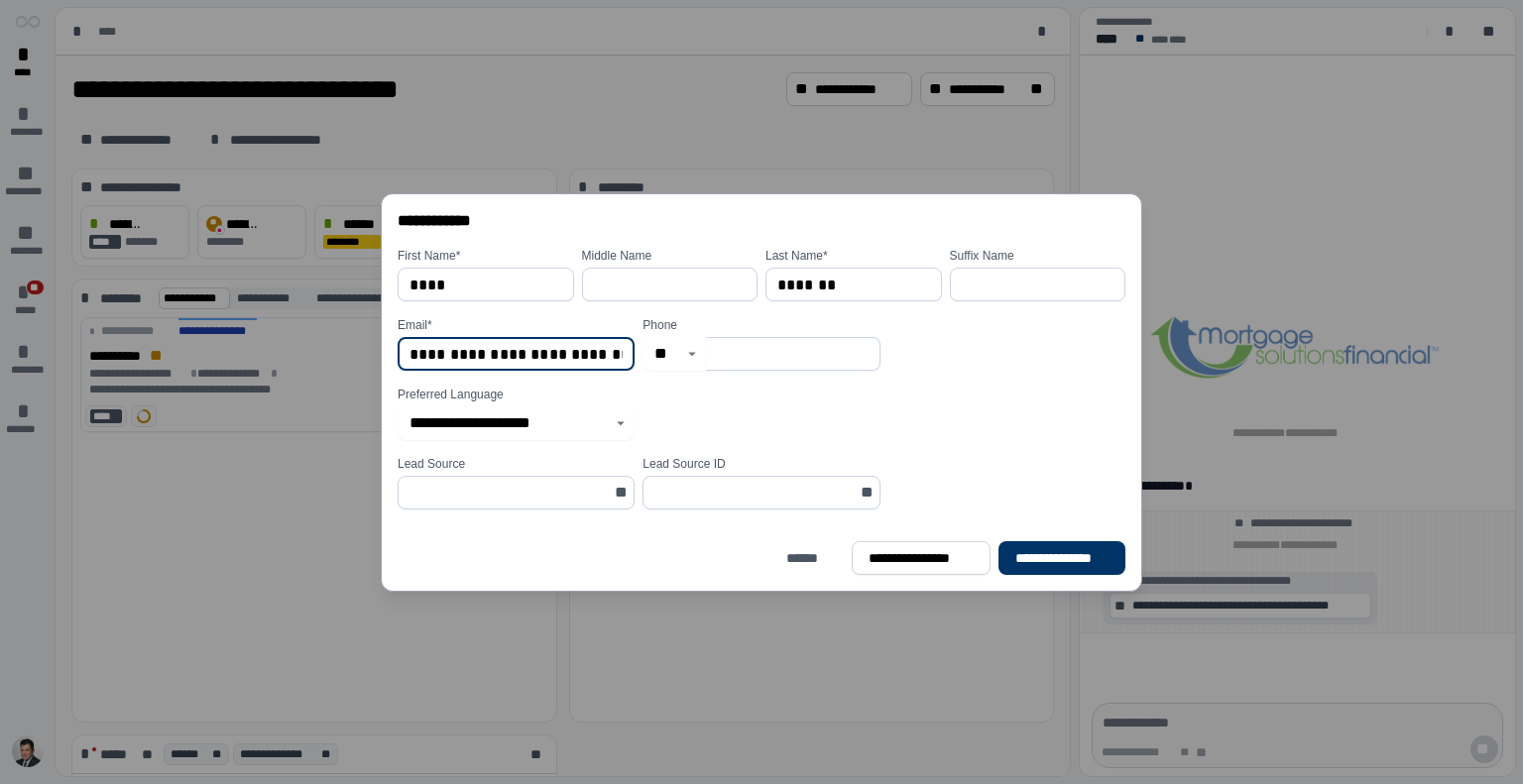 type on "**********" 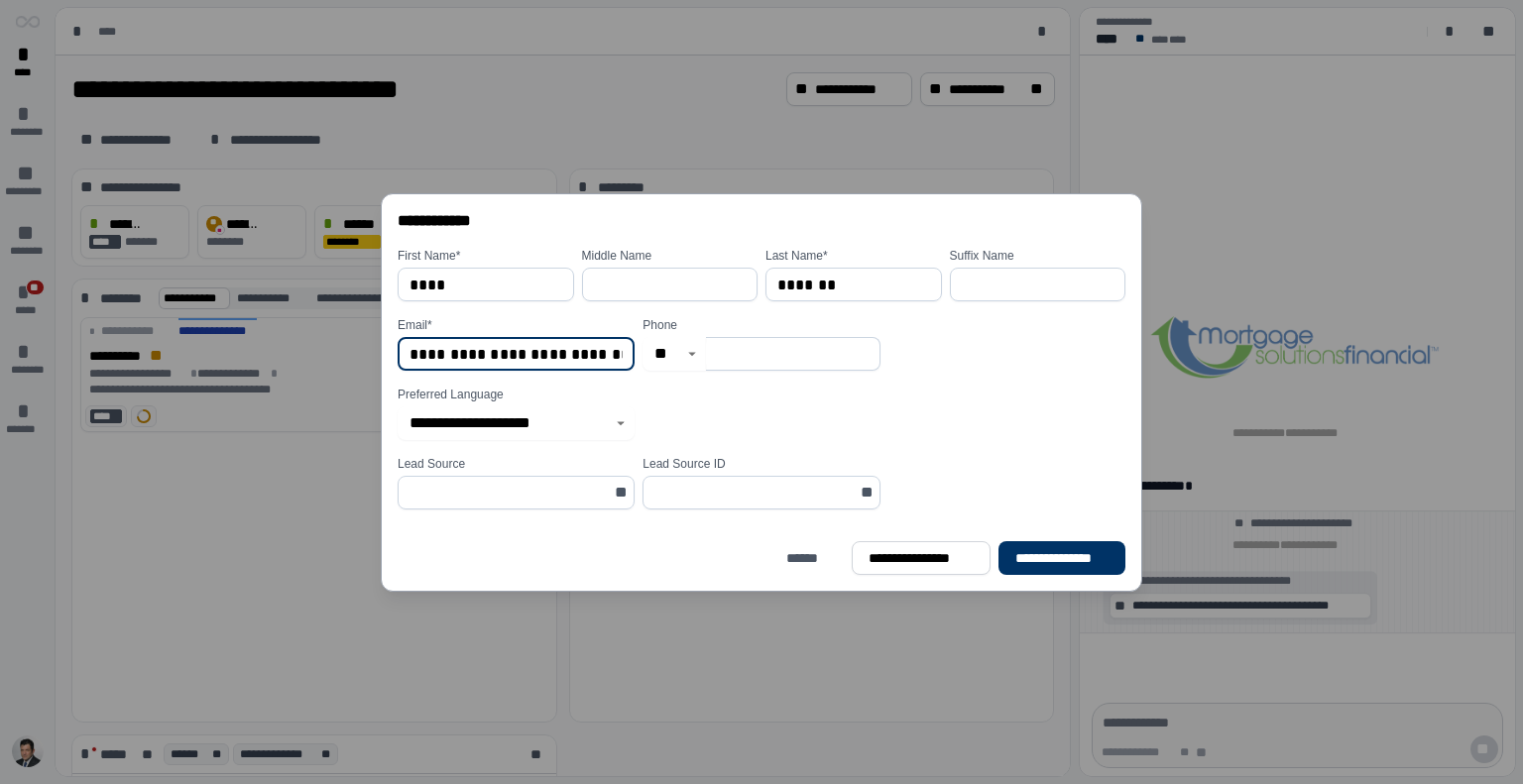 click at bounding box center (792, 354) 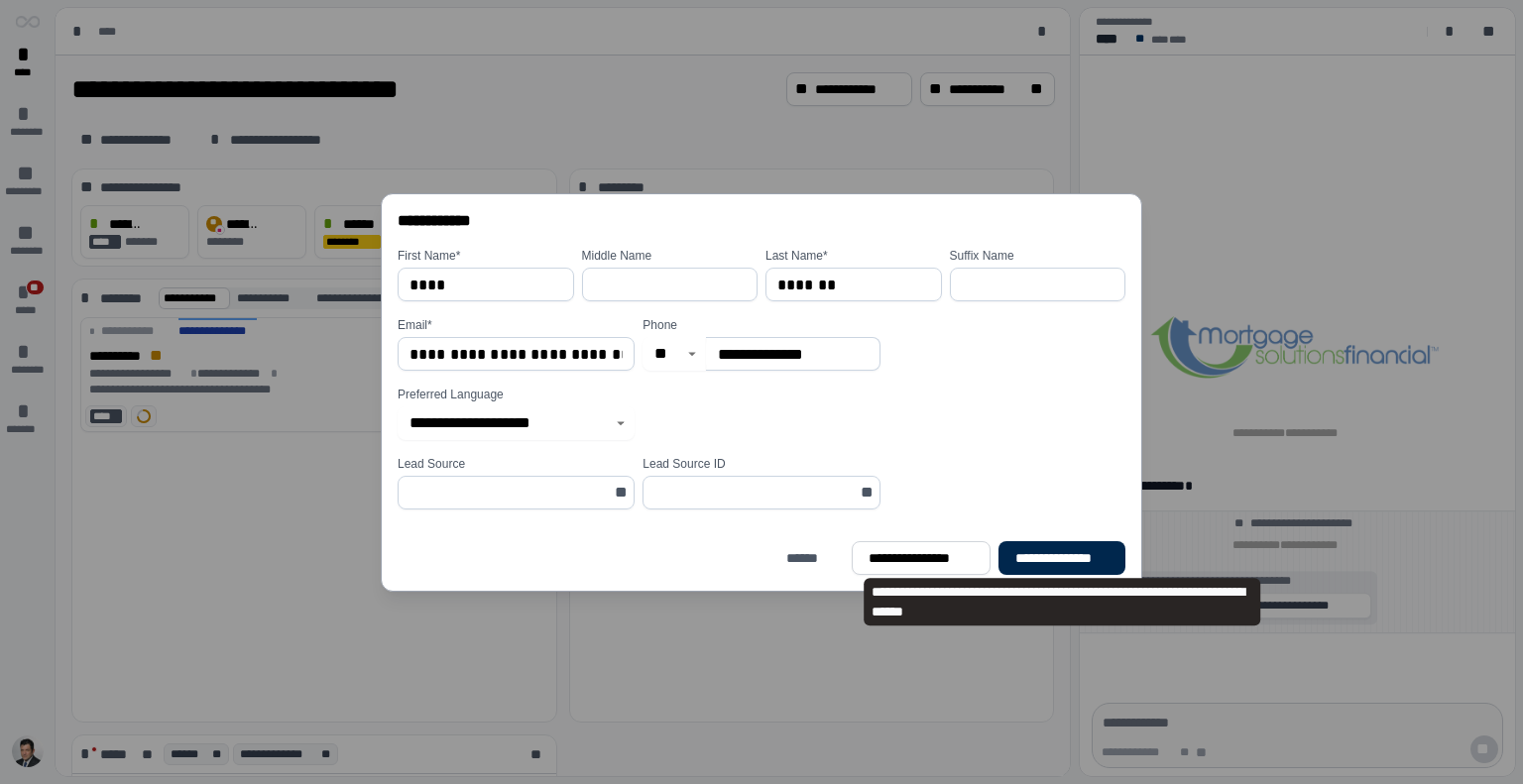 type on "**********" 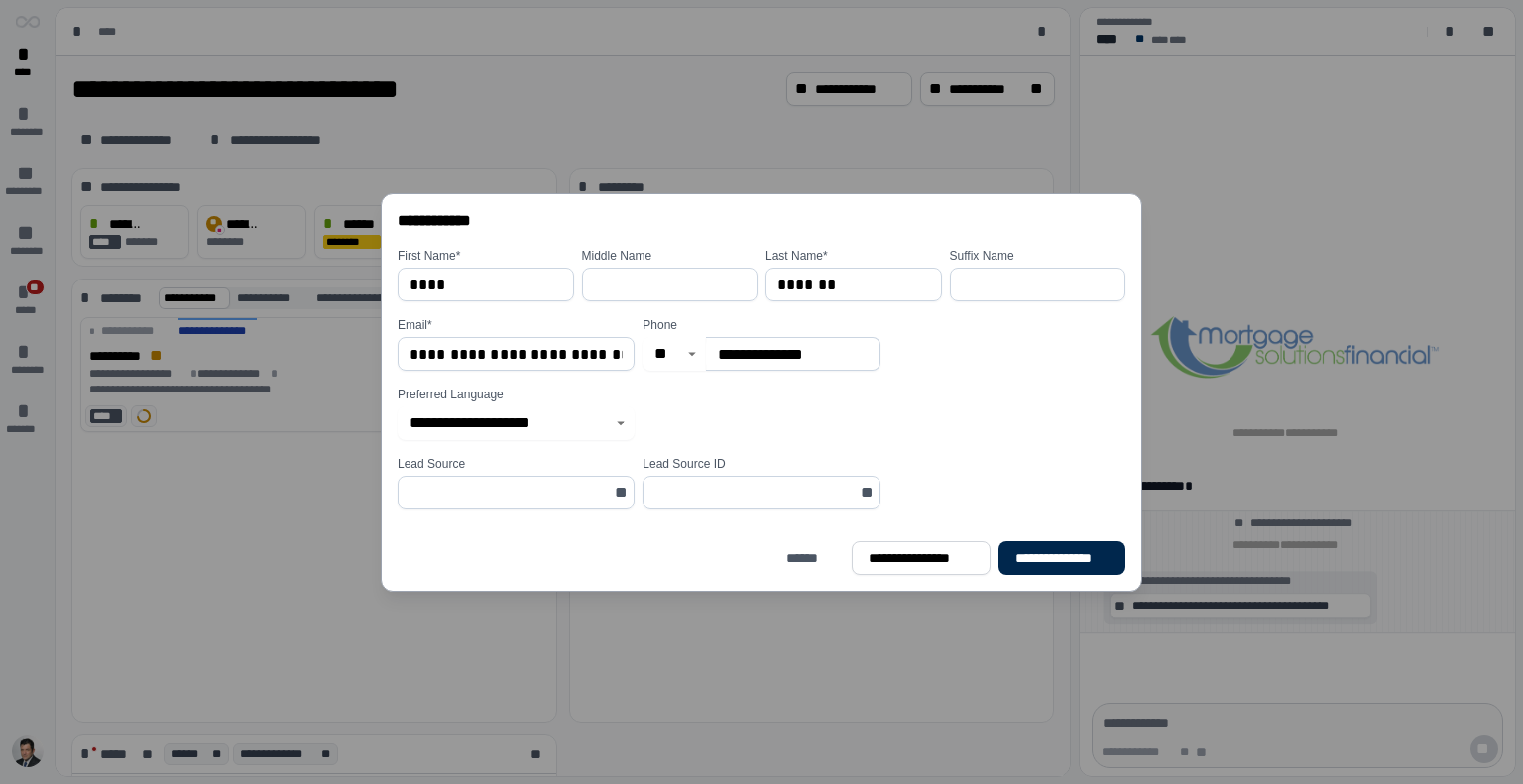 click on "**********" at bounding box center [1062, 558] 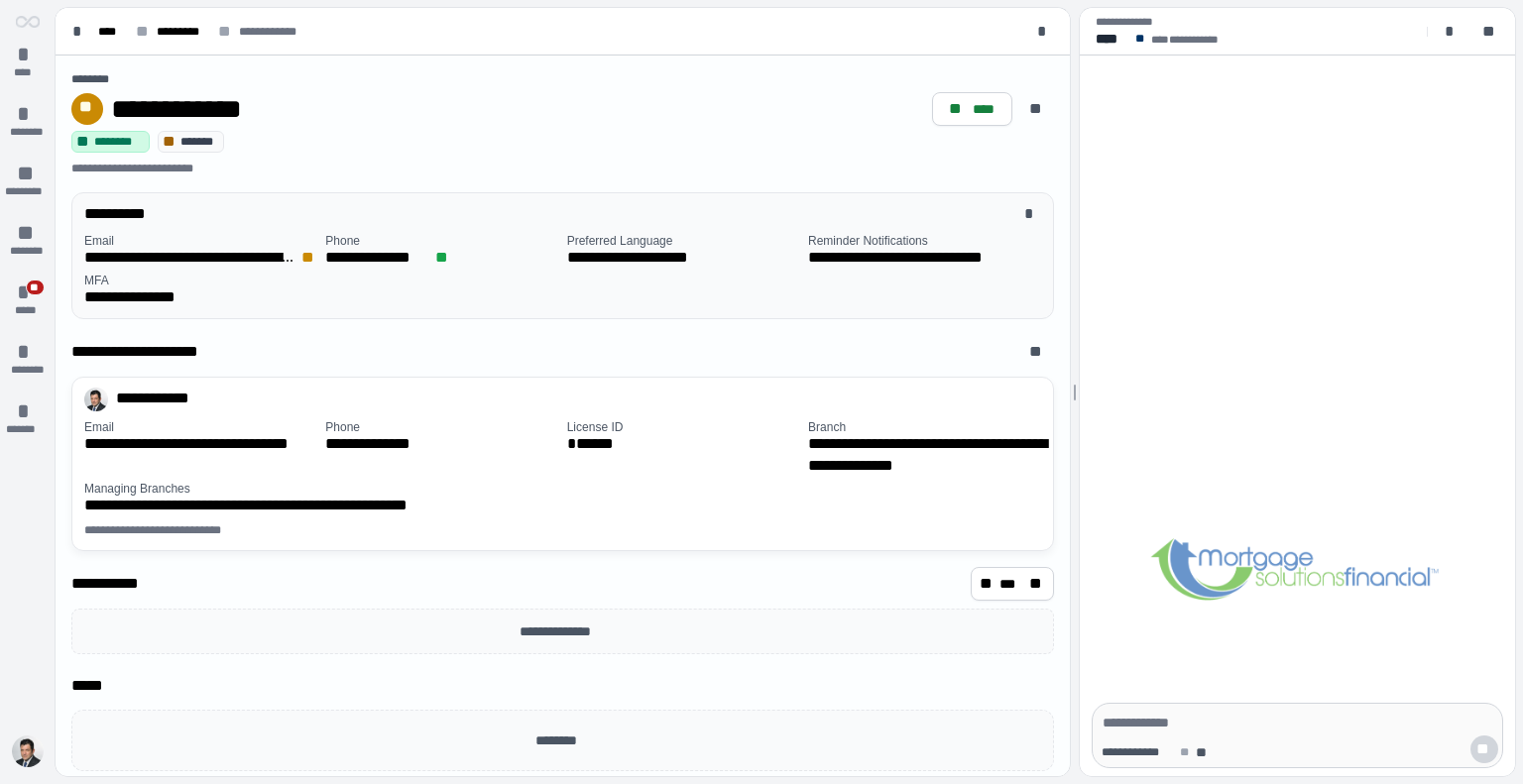 click on "**********" at bounding box center (566, 271) 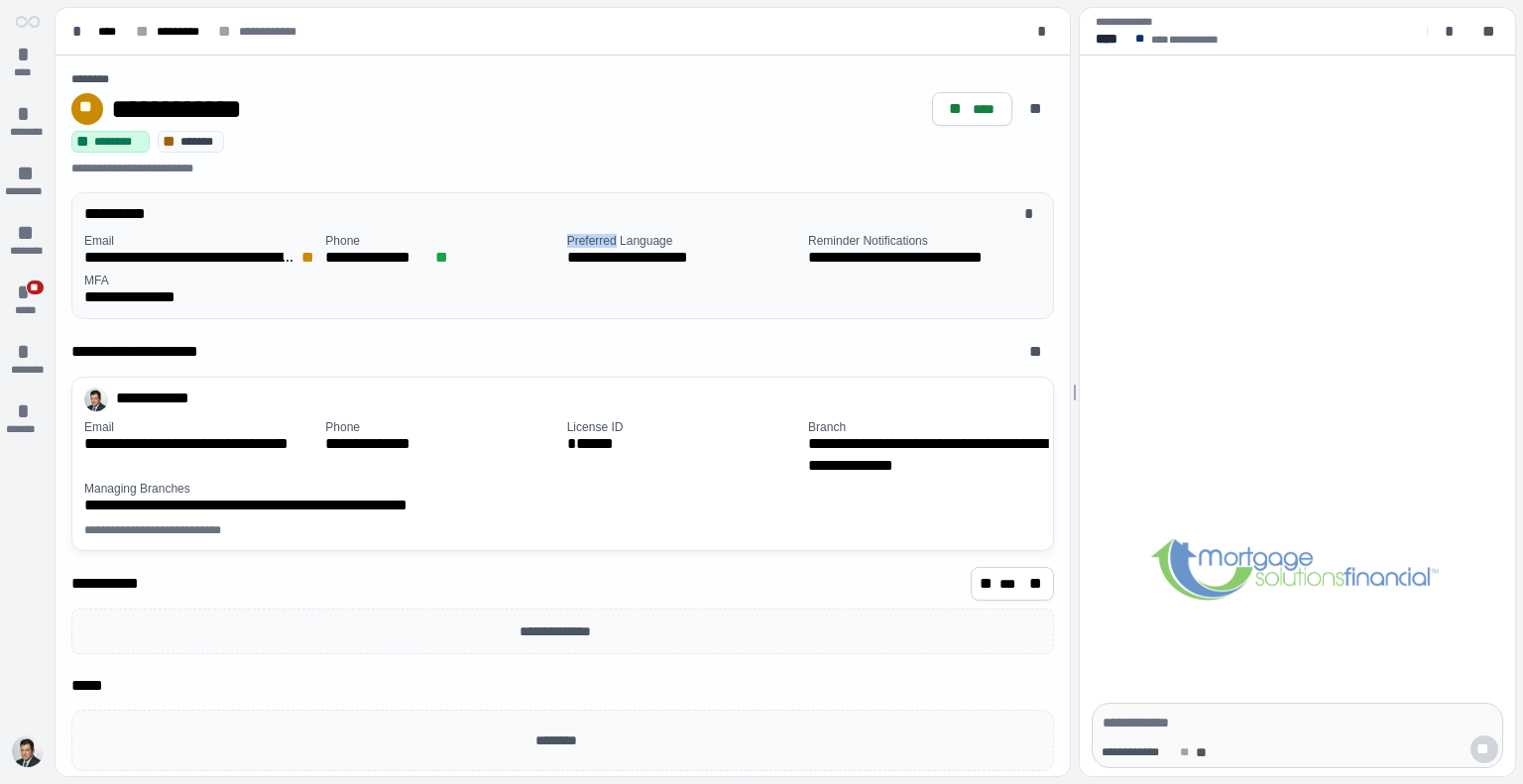 click on "**********" at bounding box center (566, 271) 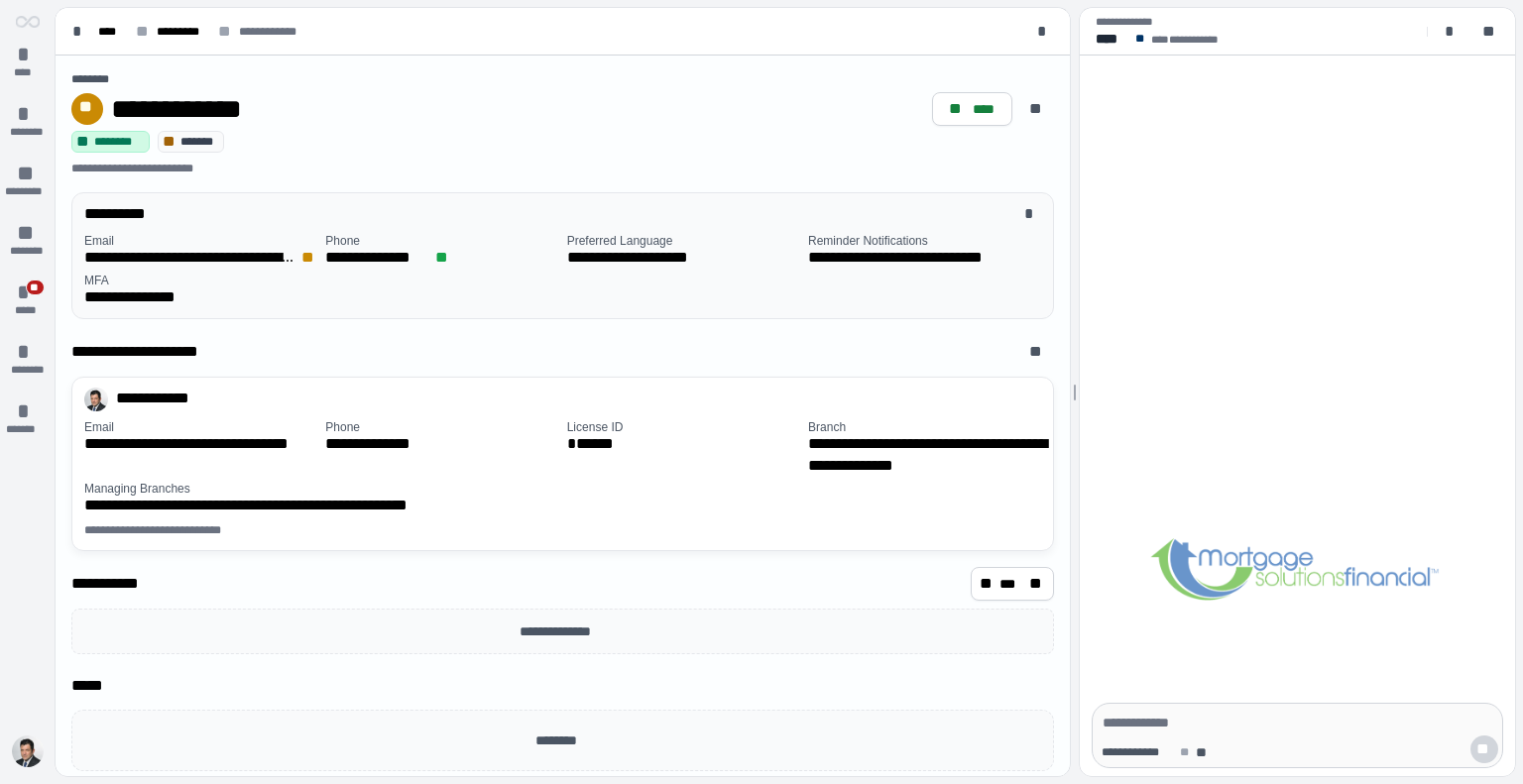 click on "**********" at bounding box center [566, 271] 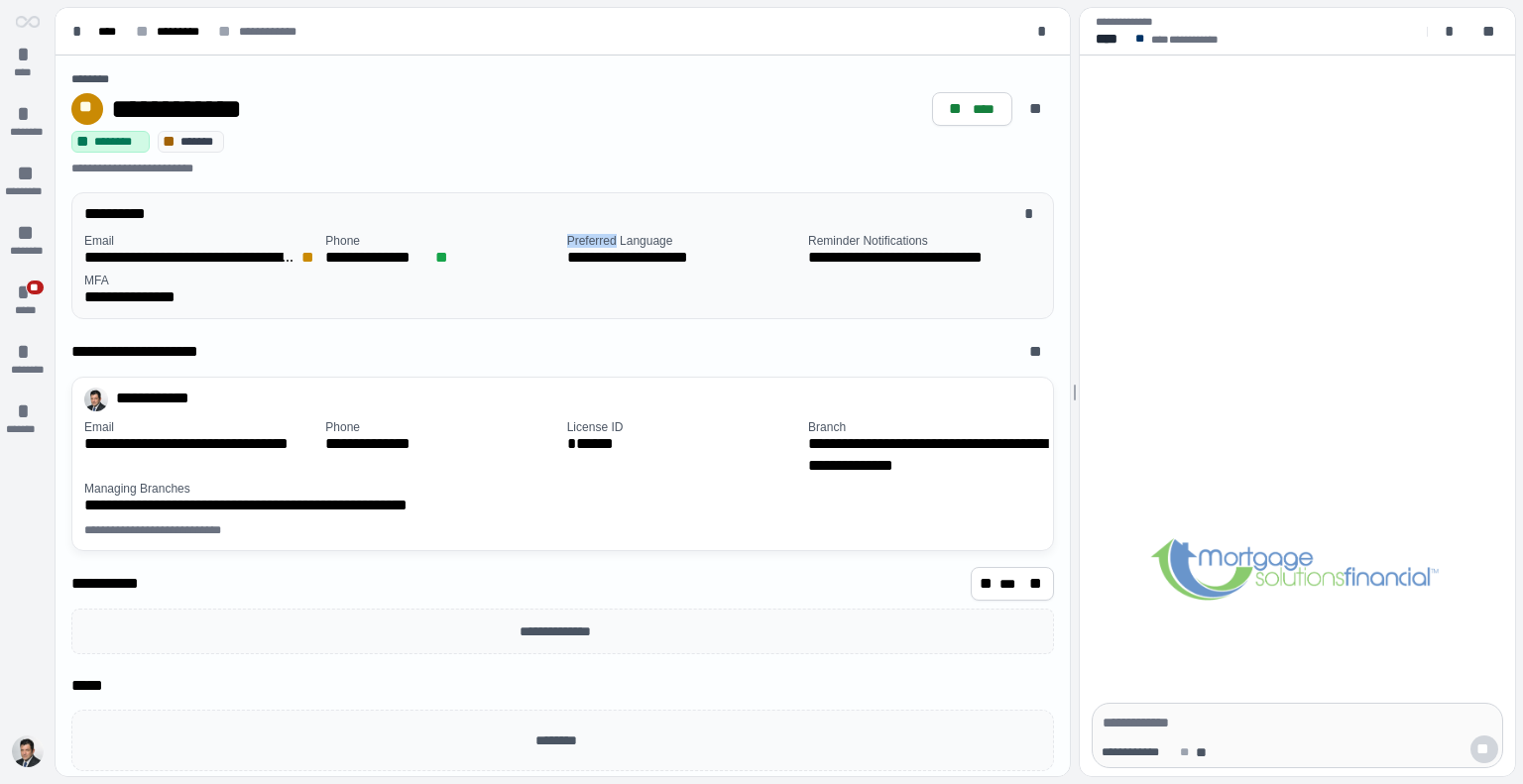 click on "**********" at bounding box center (566, 271) 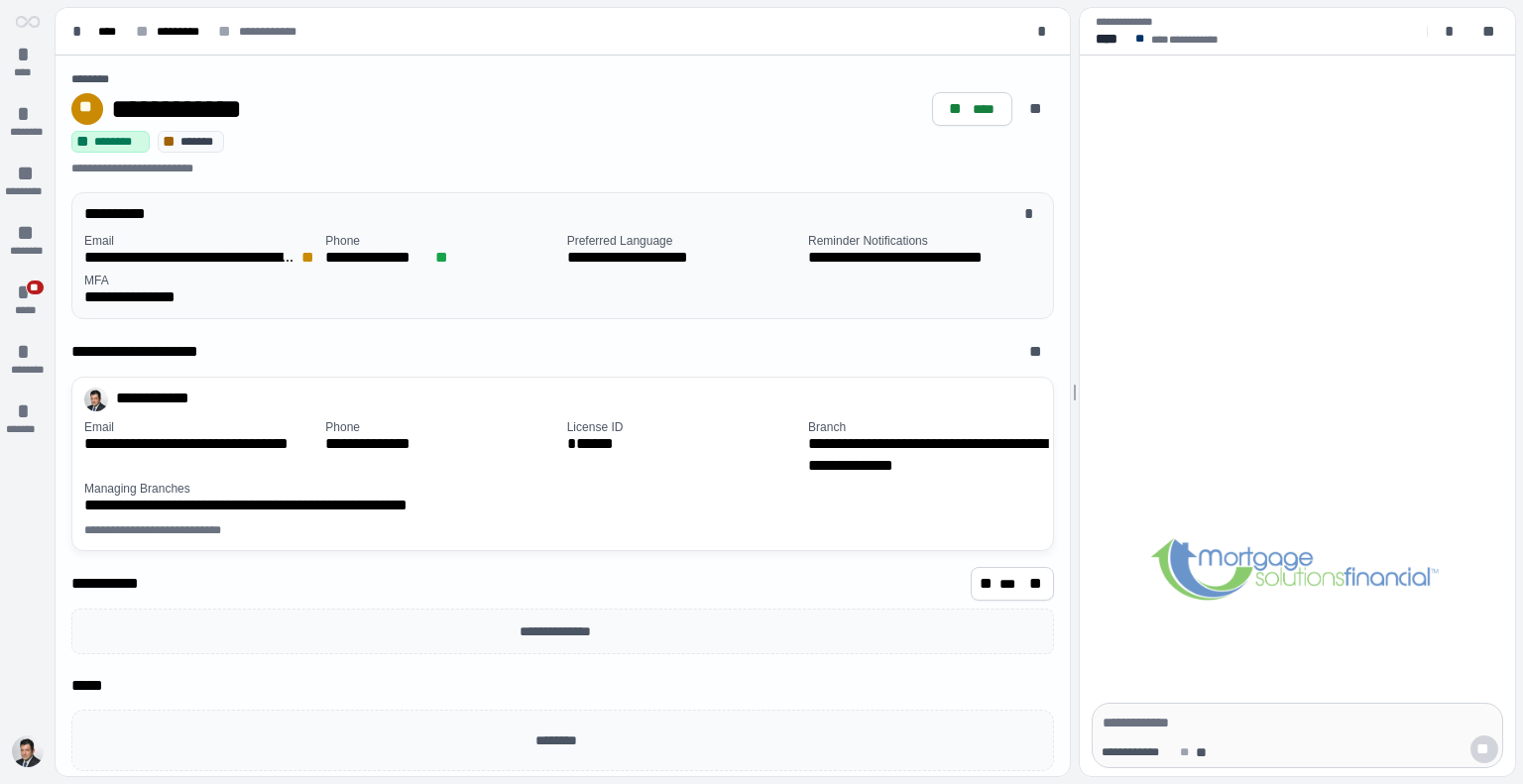 click on "**********" at bounding box center [200, 297] 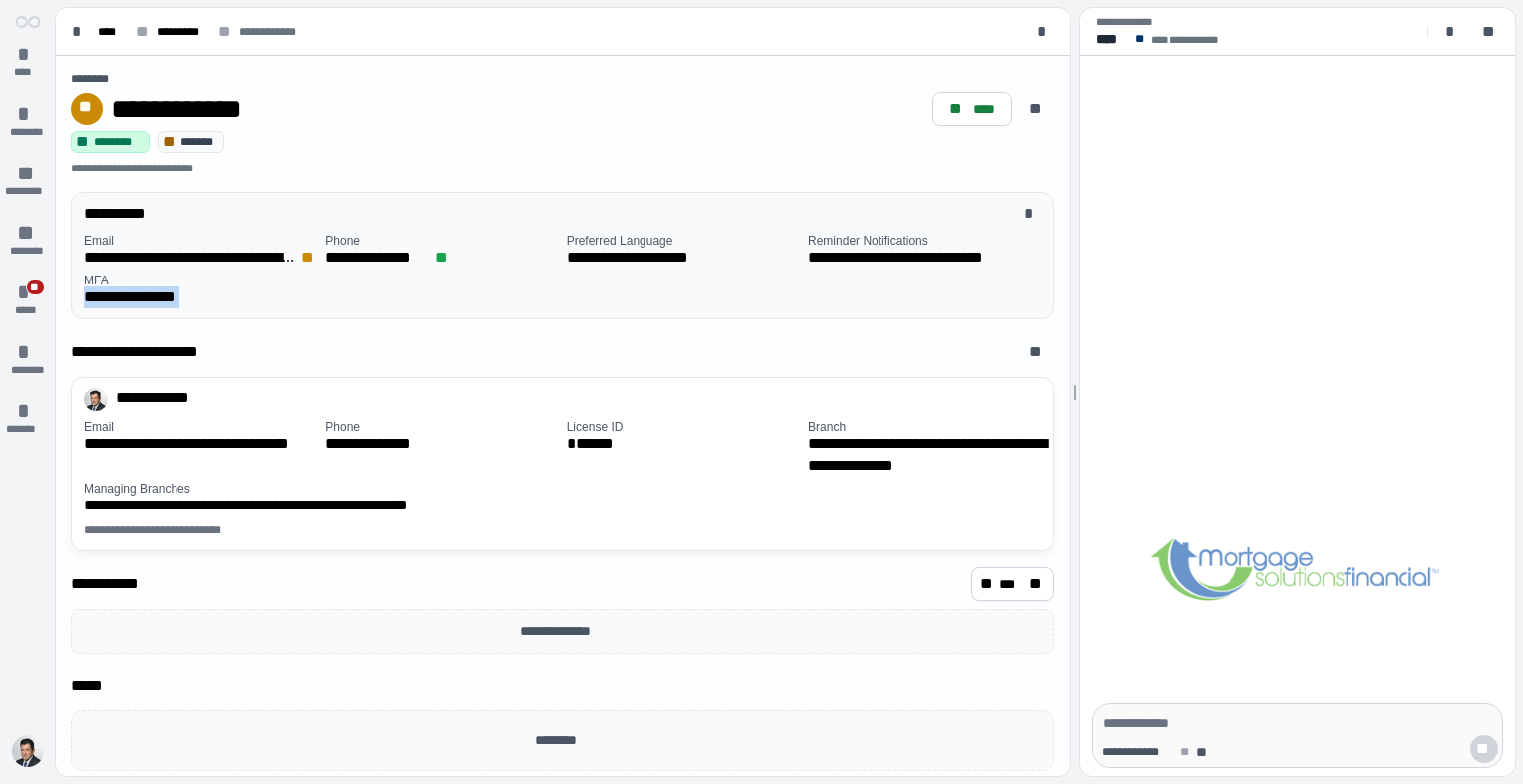 click on "**********" at bounding box center [200, 297] 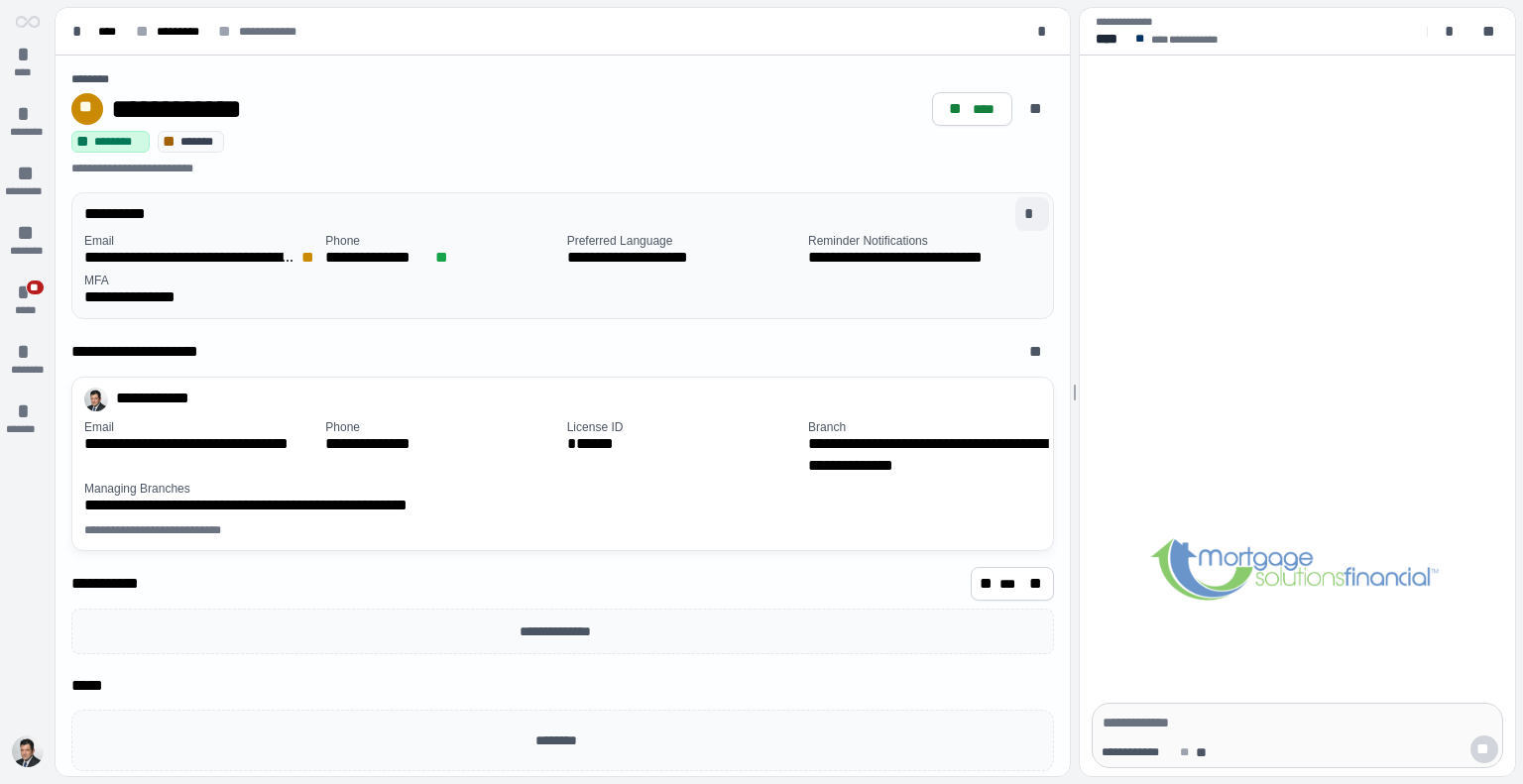 click on "*" at bounding box center (1032, 214) 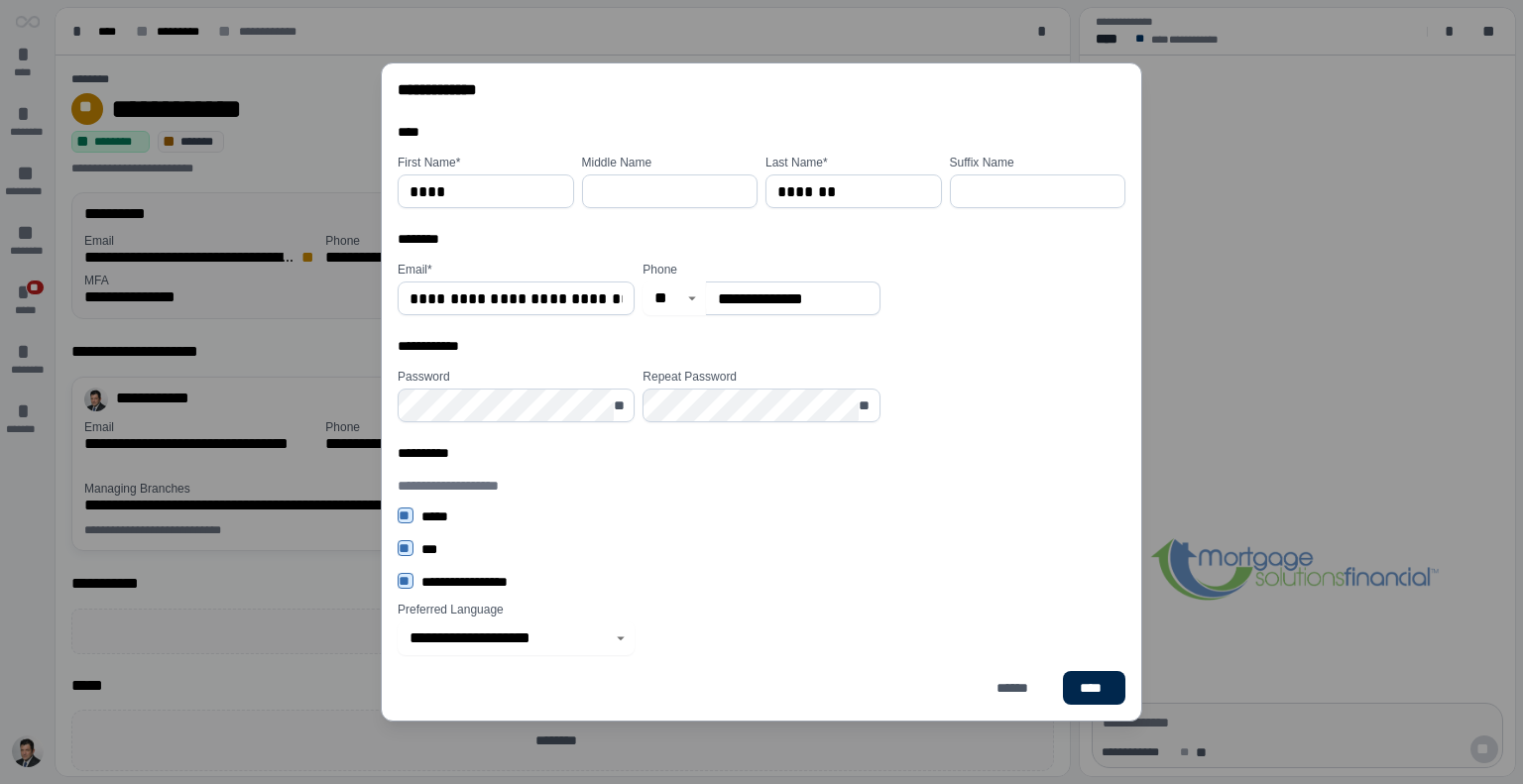 click on "****" at bounding box center [1094, 688] 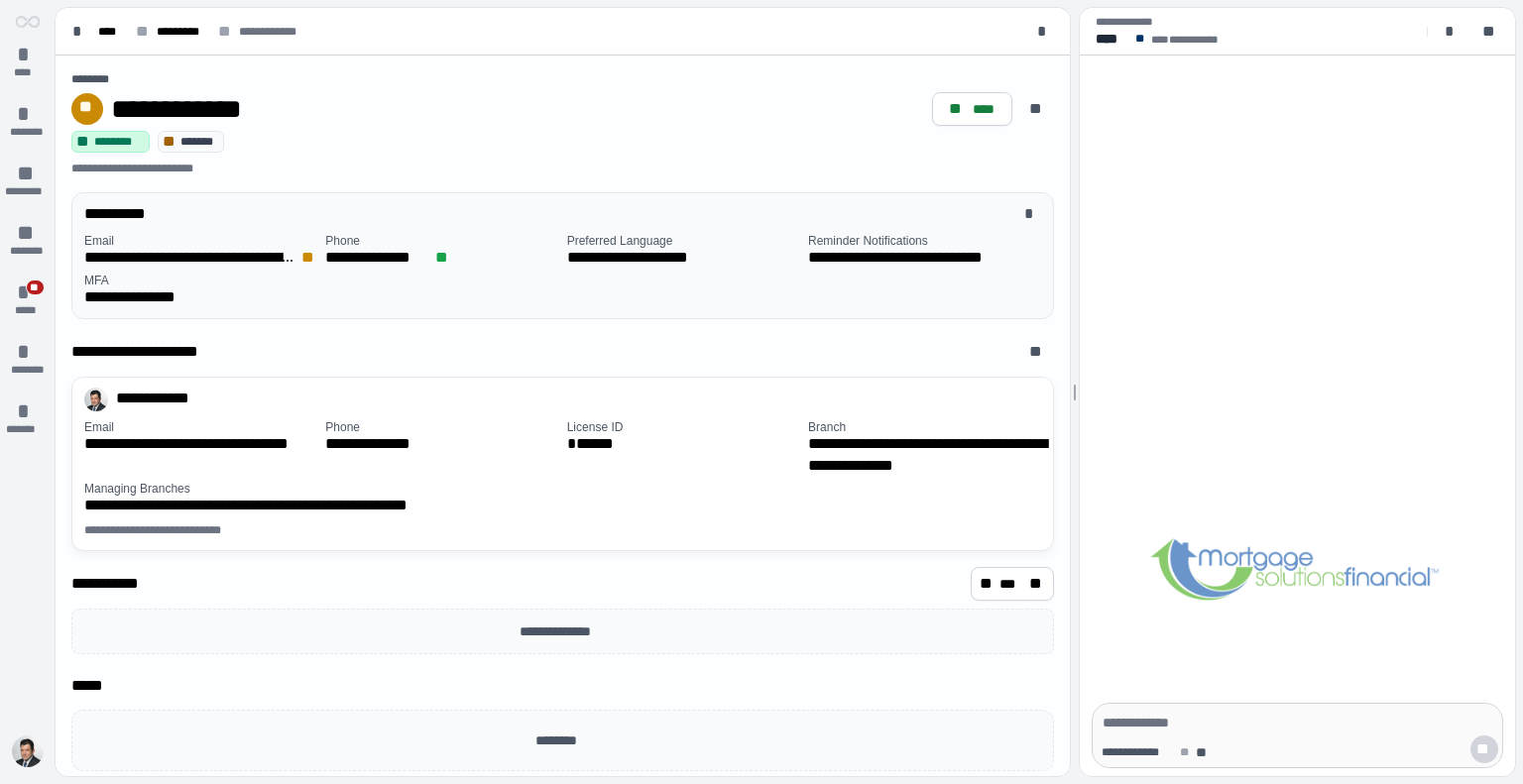 scroll, scrollTop: 8, scrollLeft: 0, axis: vertical 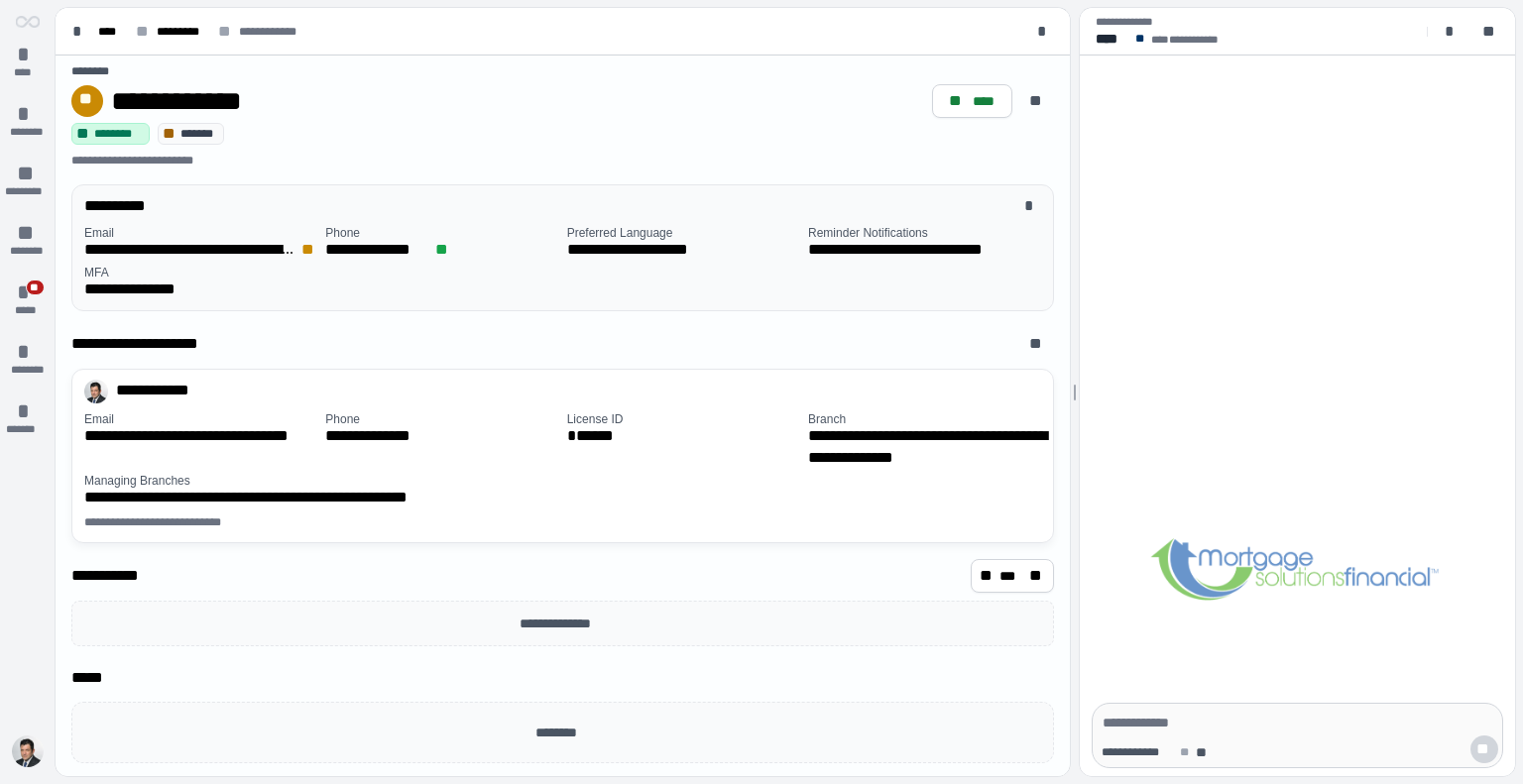 click on "**********" at bounding box center [566, 263] 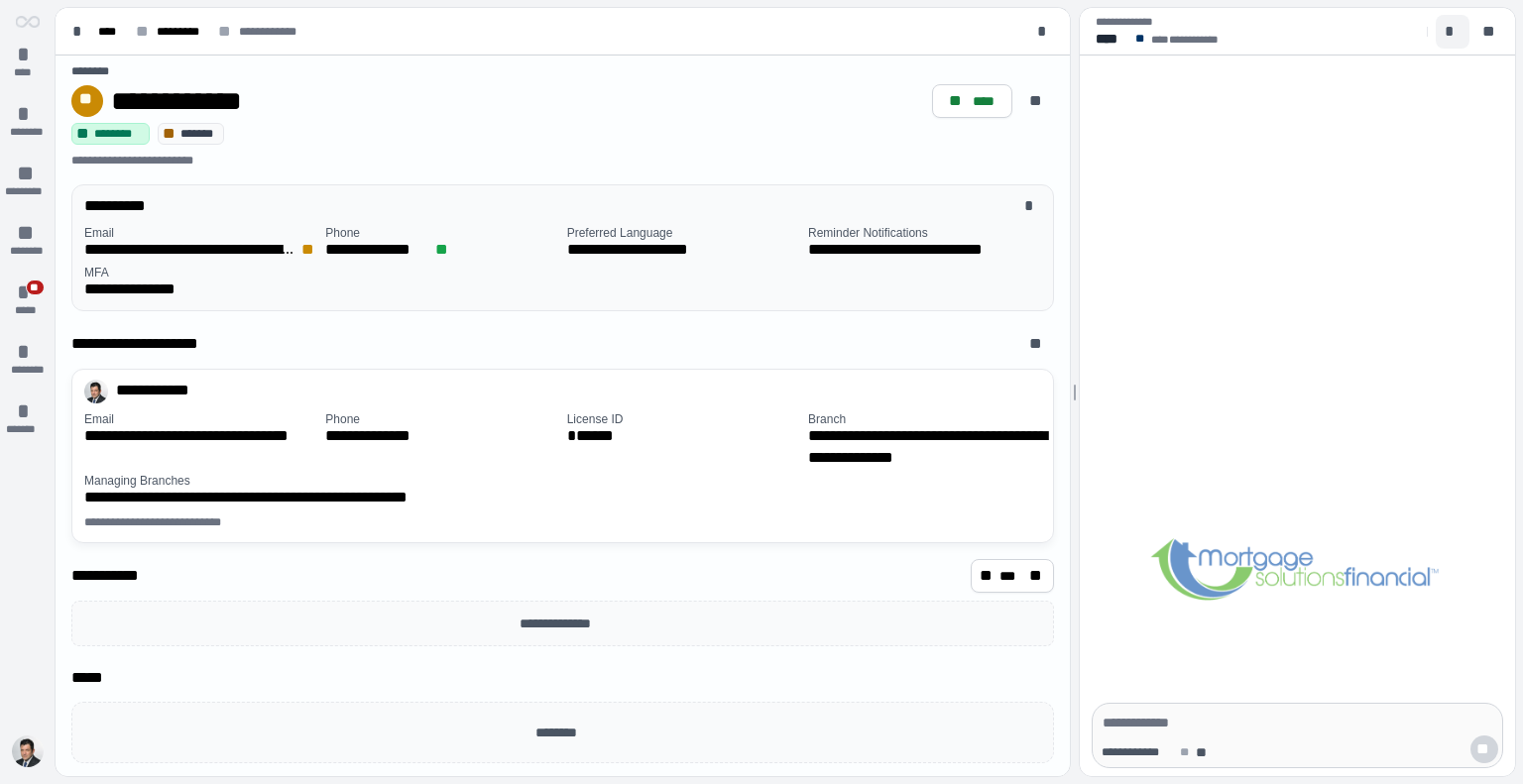 click on "*" at bounding box center [1453, 32] 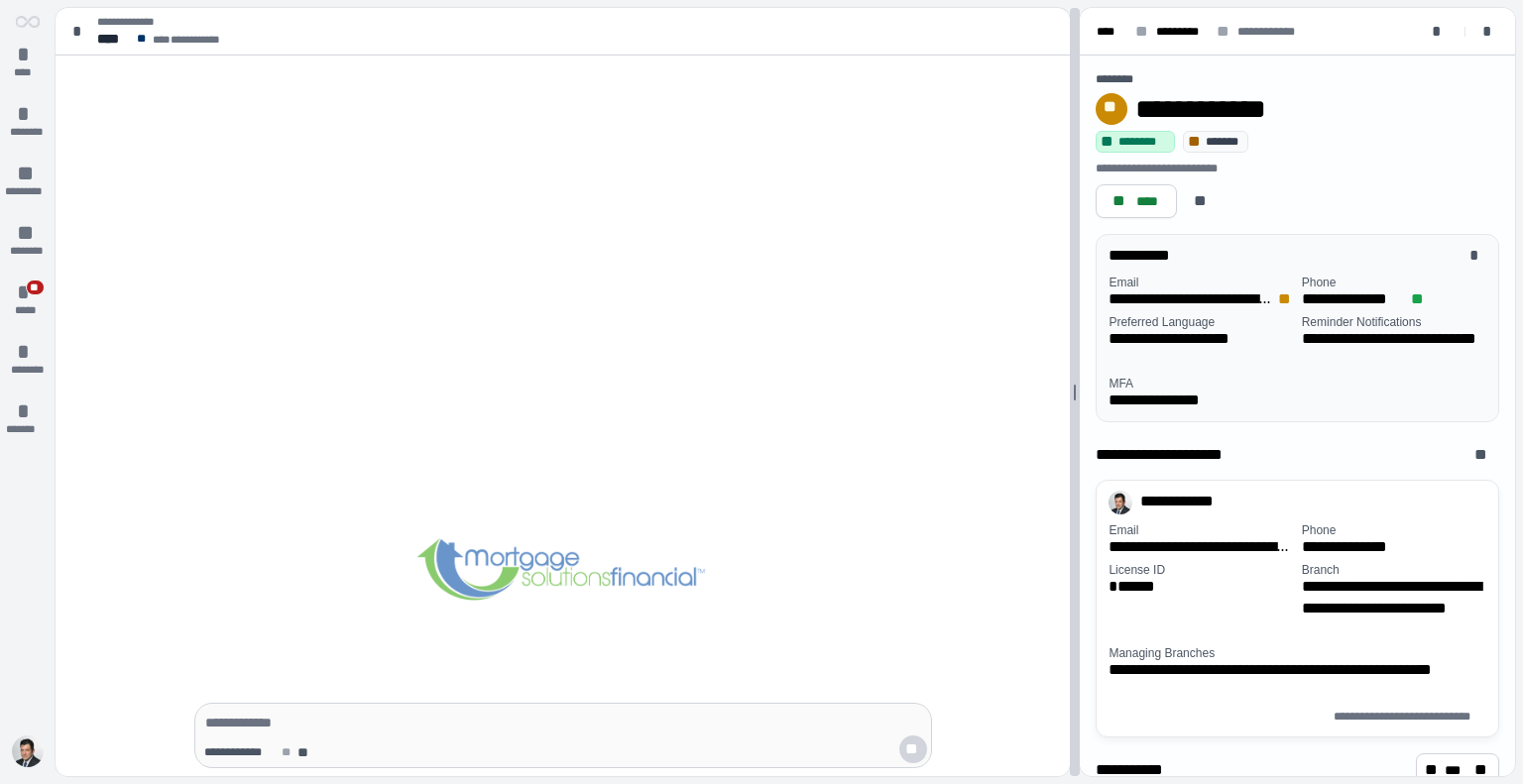 click at bounding box center [1075, 392] 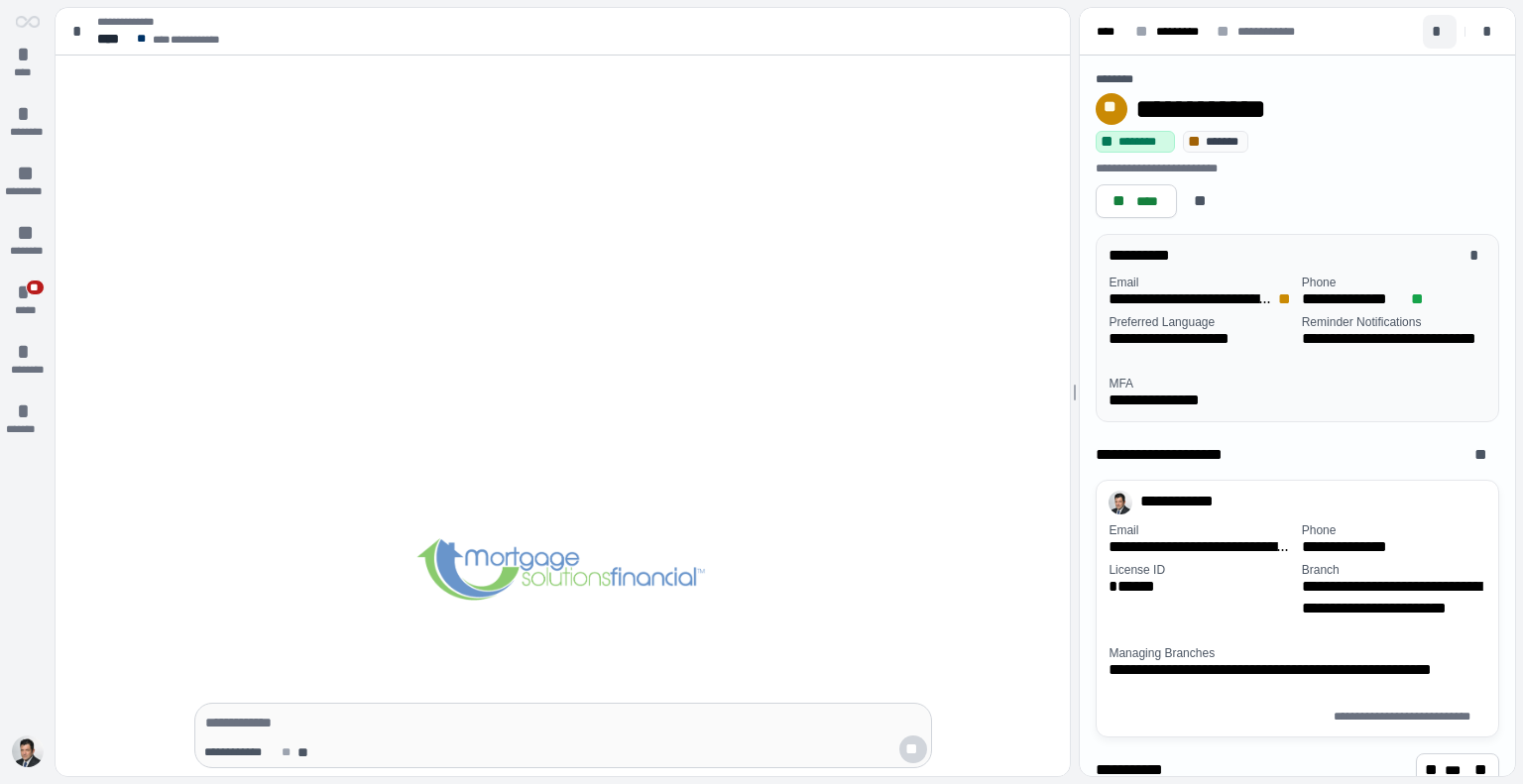 click on "*" at bounding box center [1440, 32] 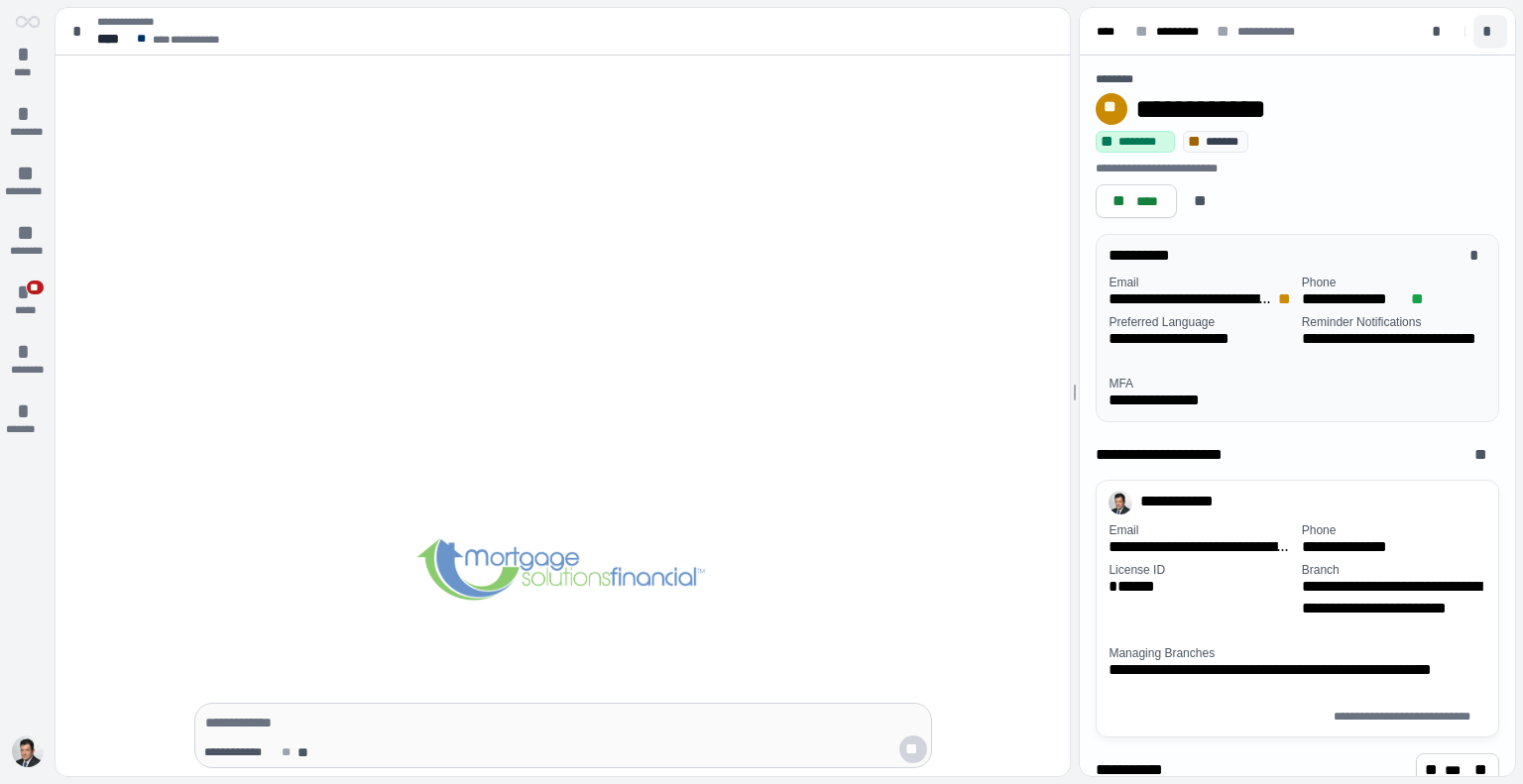 click on "*" at bounding box center [1490, 32] 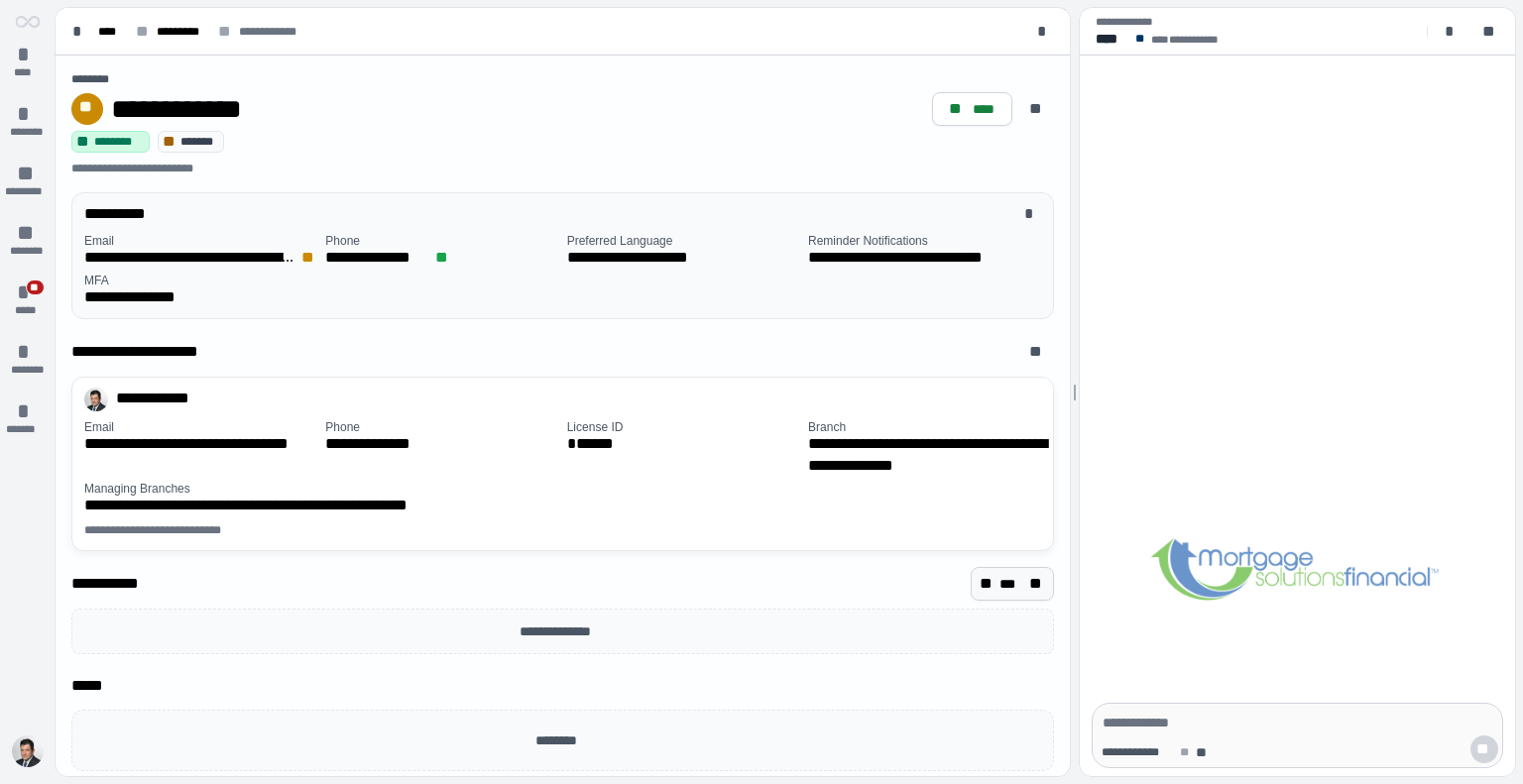 click on "**" at bounding box center [988, 584] 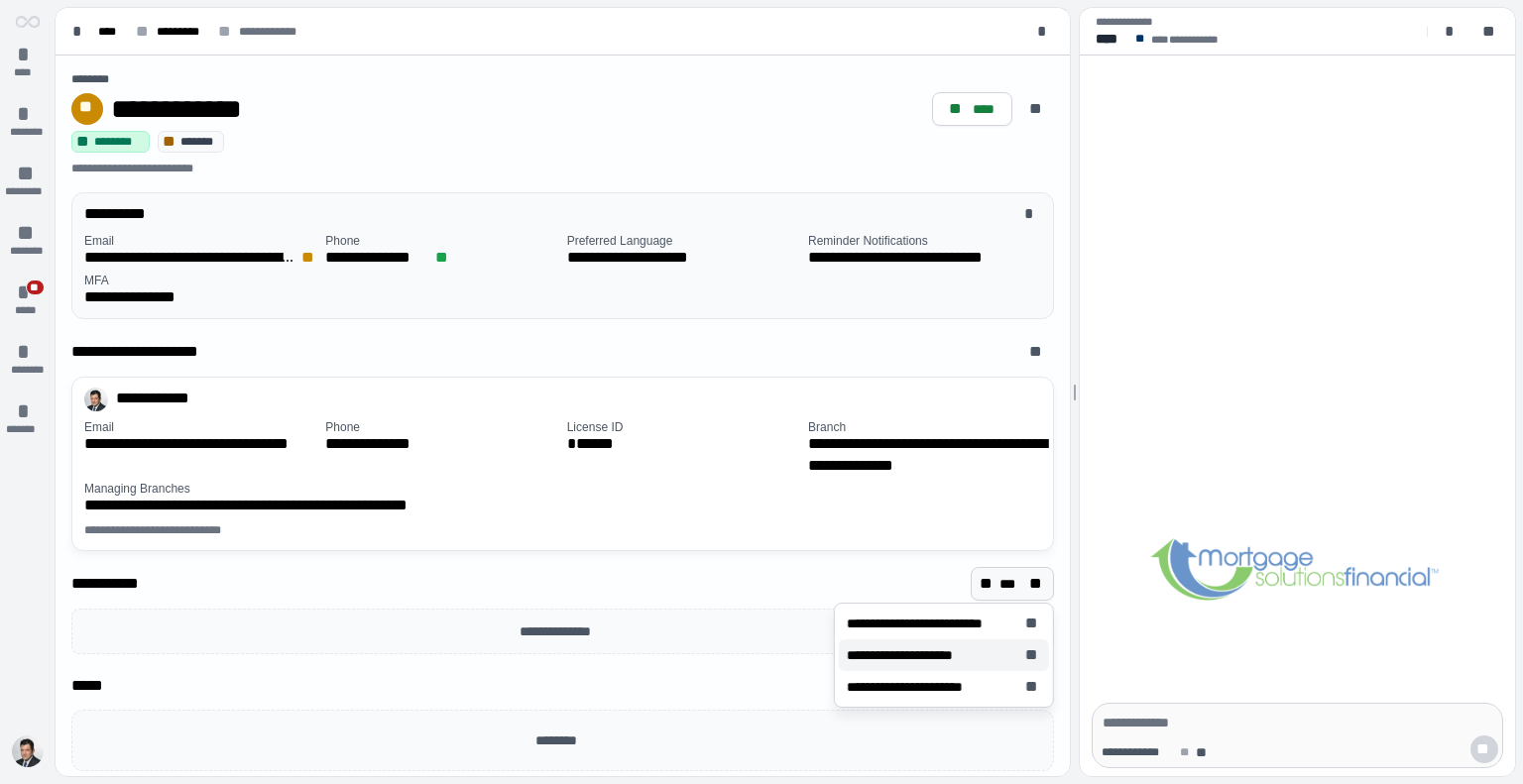 click on "**********" at bounding box center (944, 655) 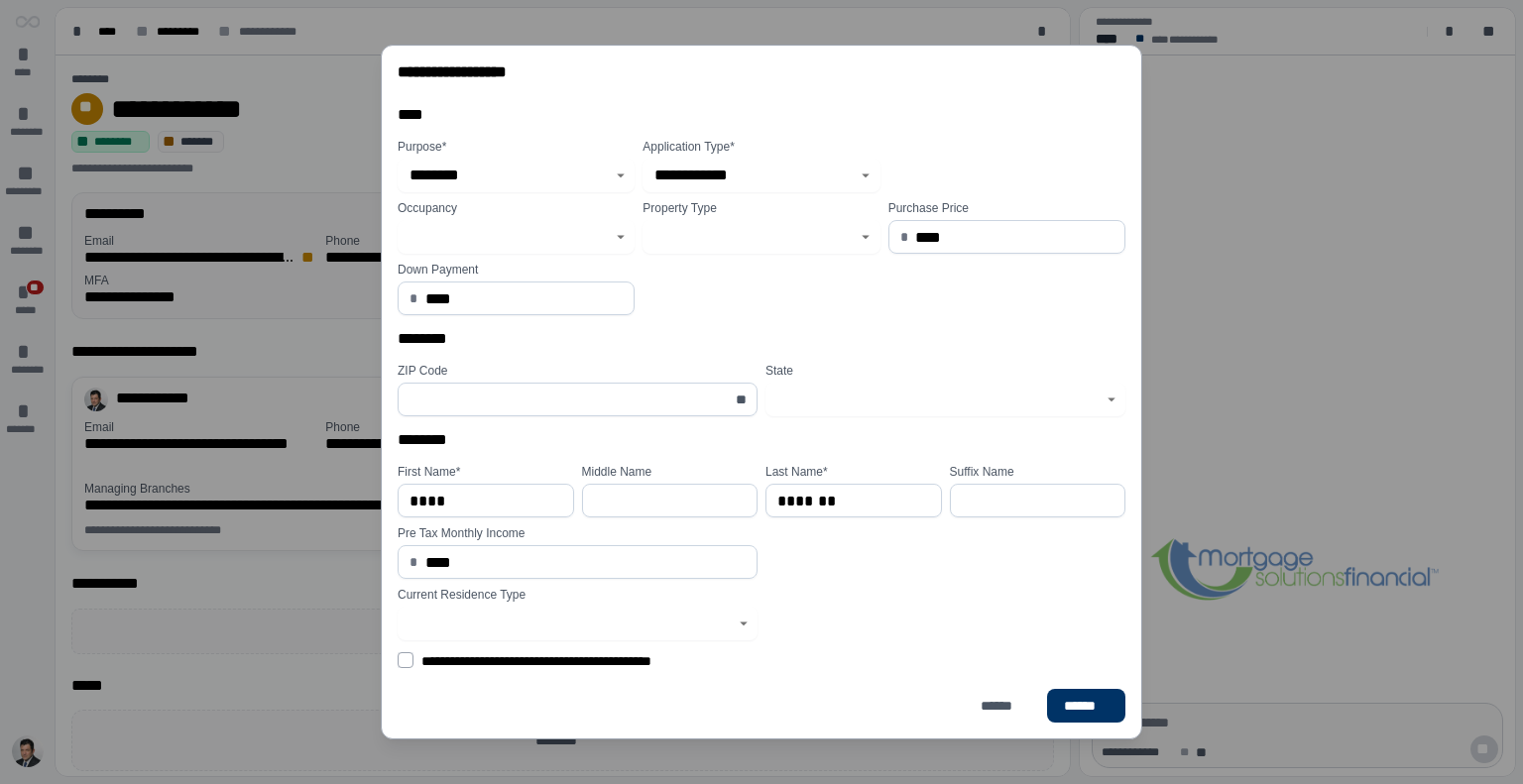 click 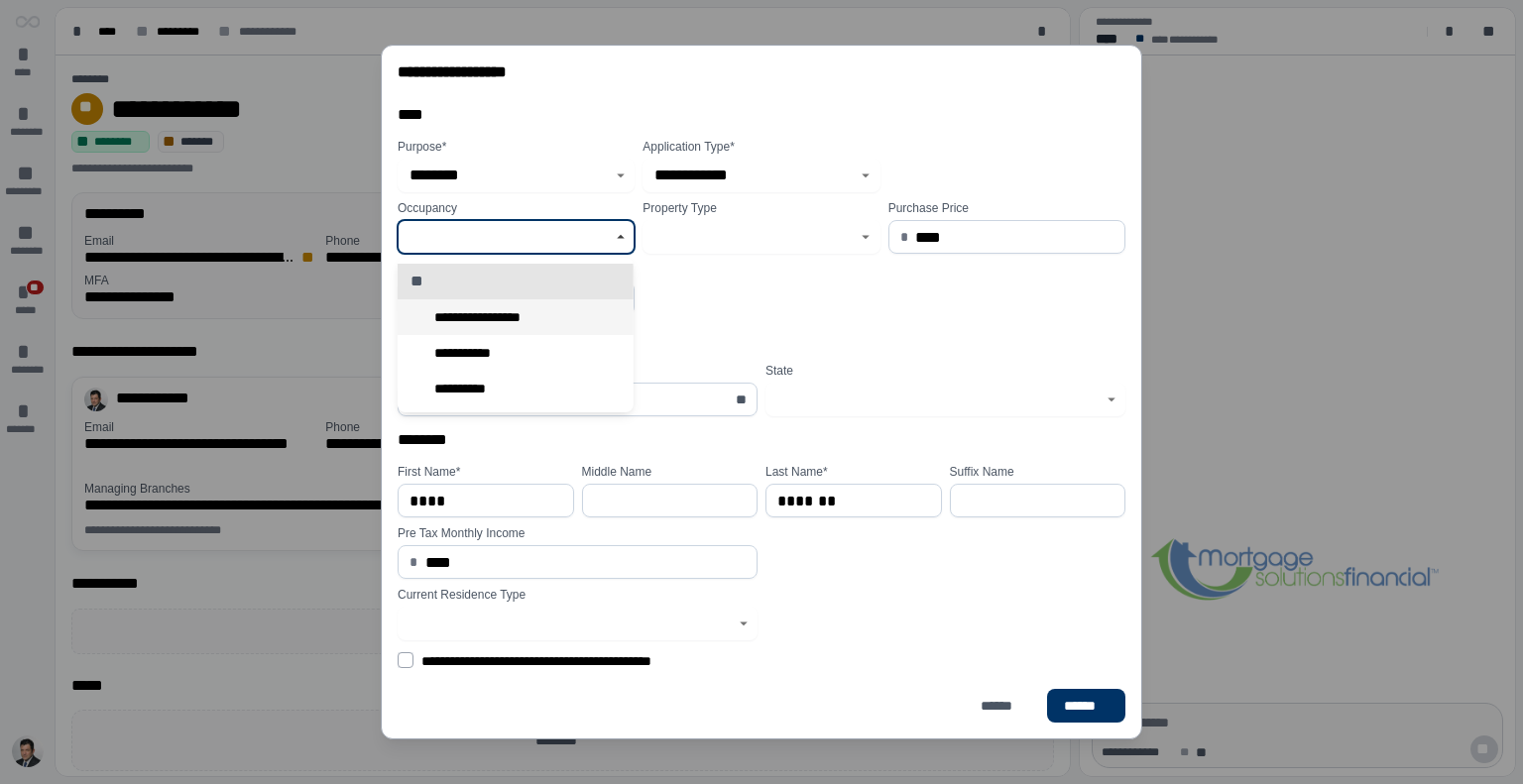 click on "**********" at bounding box center (516, 317) 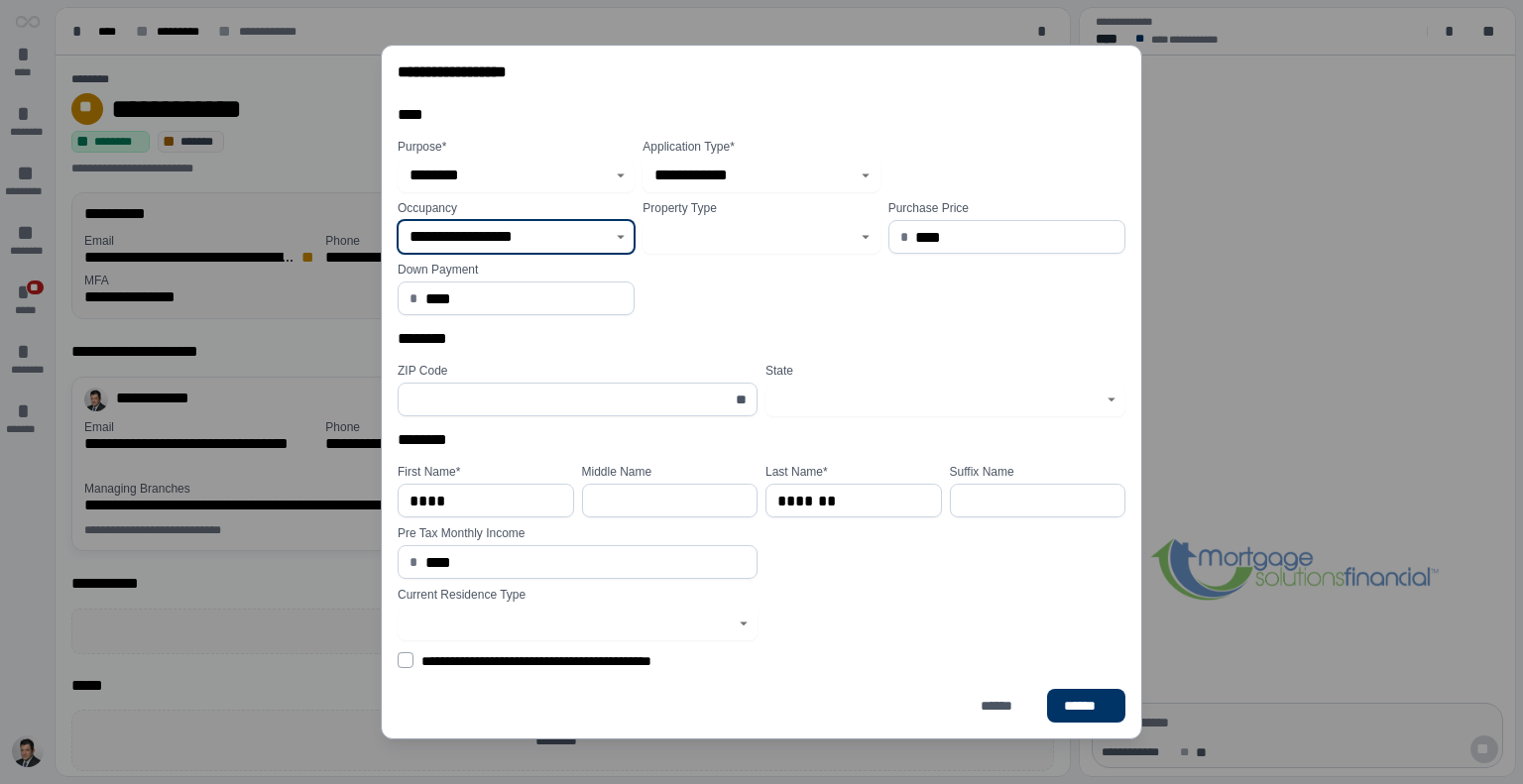 click 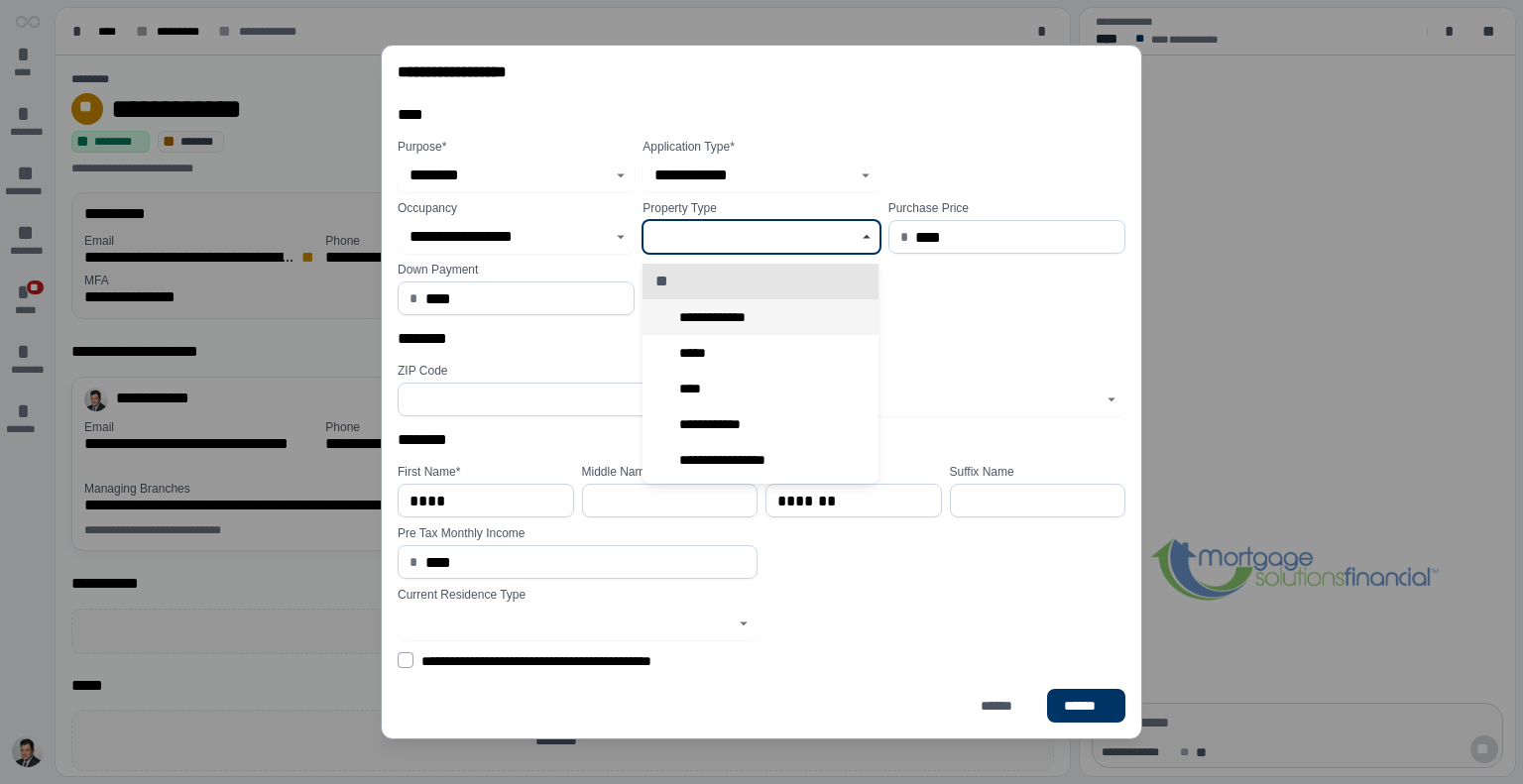click on "**********" at bounding box center [761, 317] 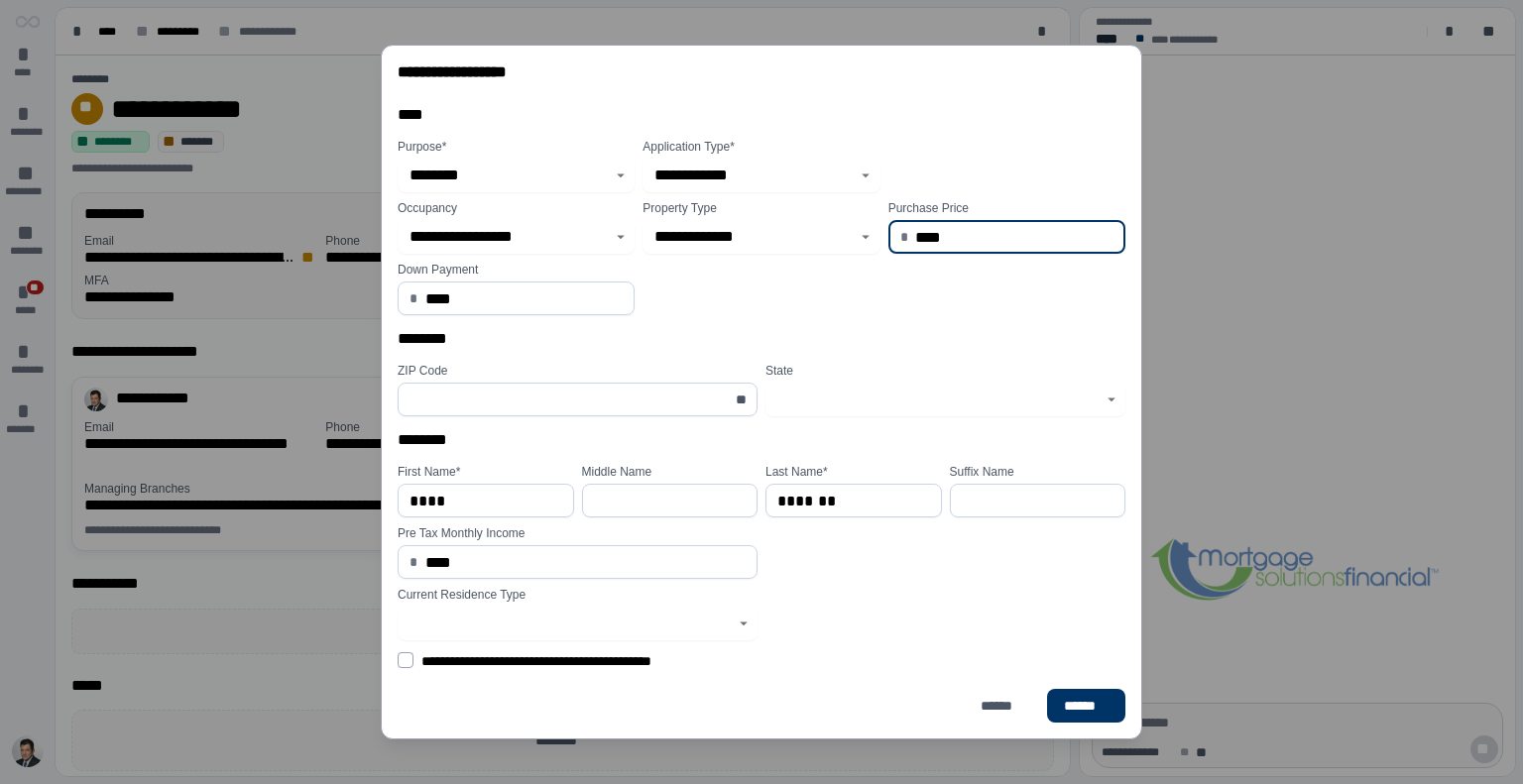 click on "****" at bounding box center [1014, 237] 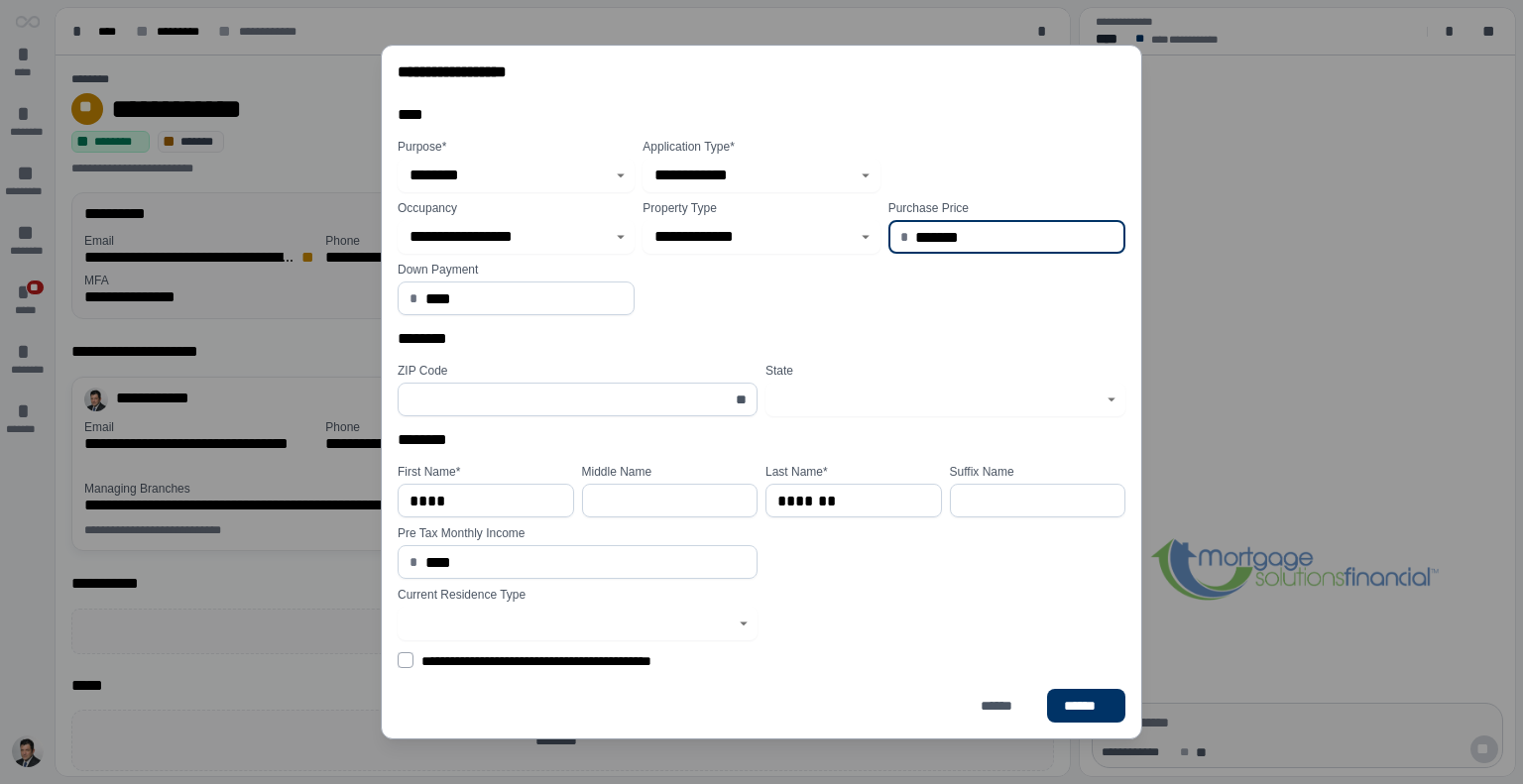 type on "**********" 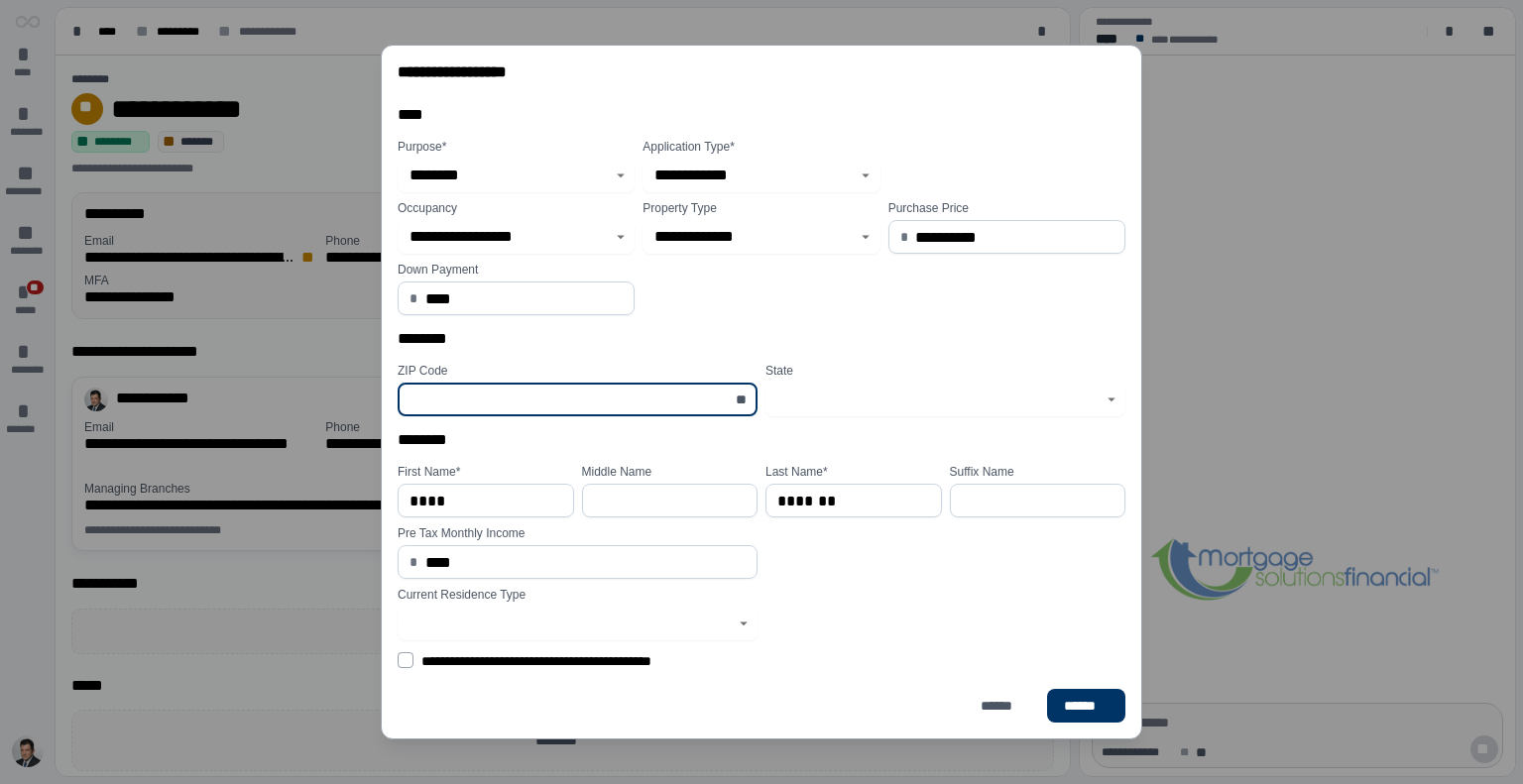 click at bounding box center (566, 399) 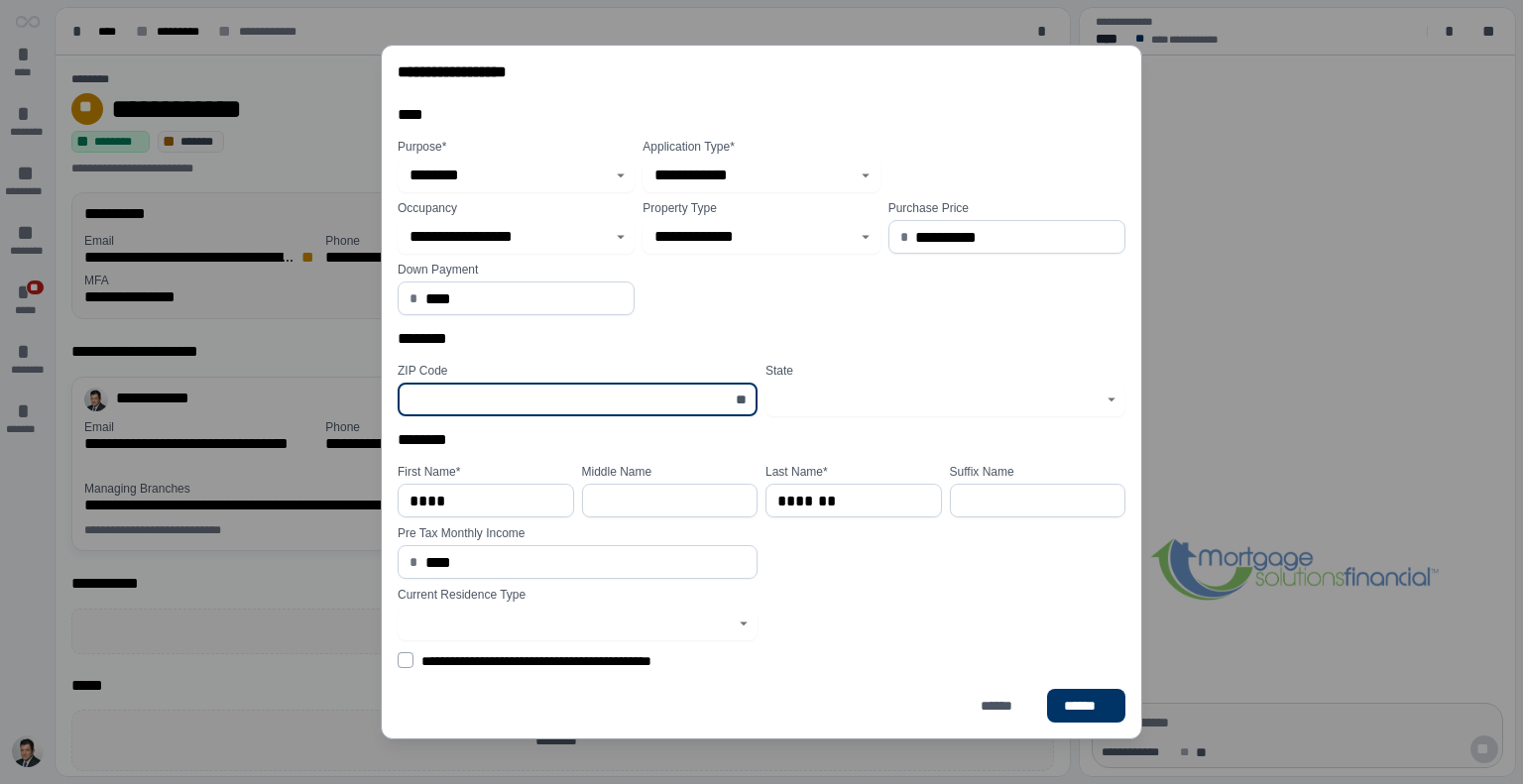 type on "*****" 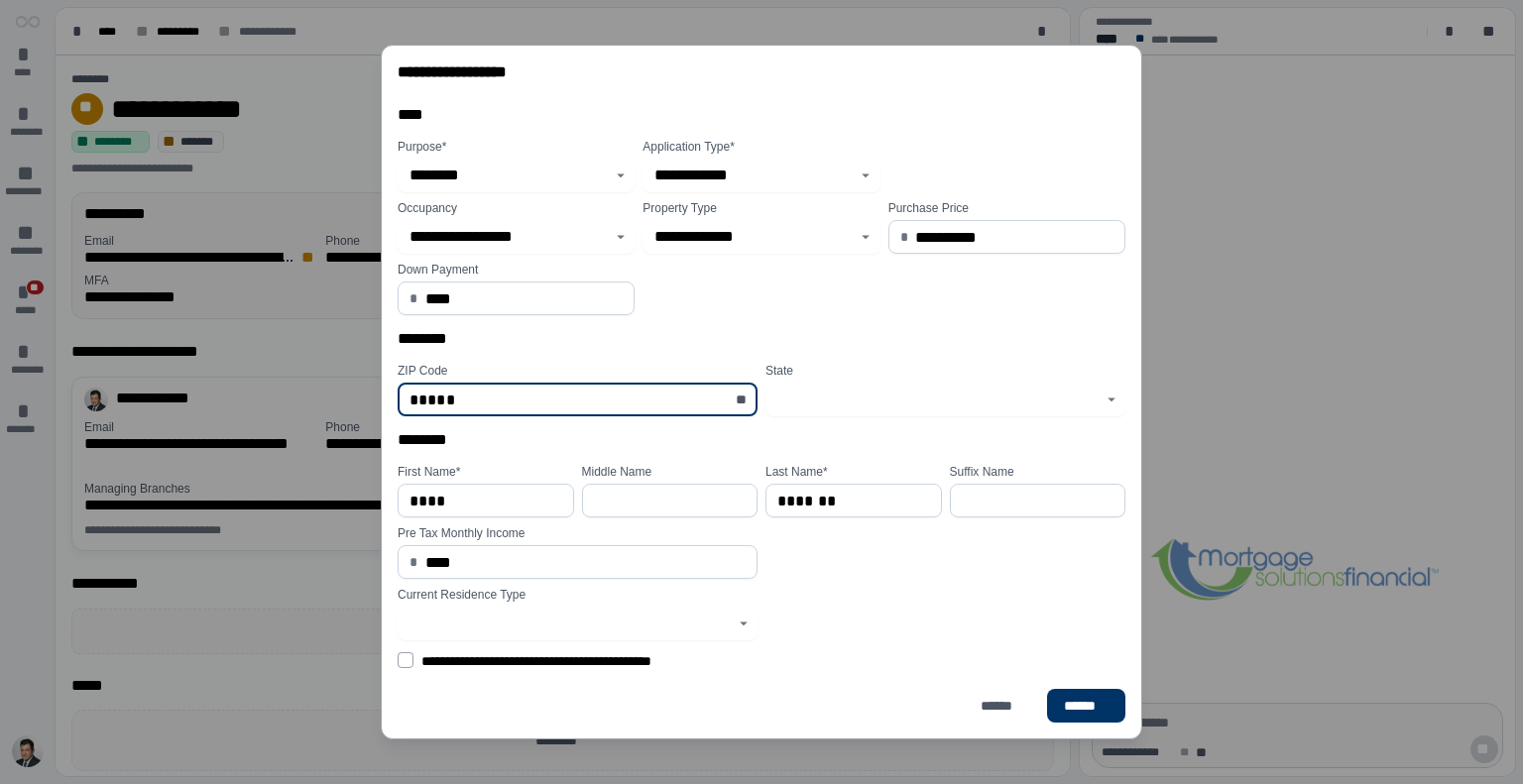 type on "********" 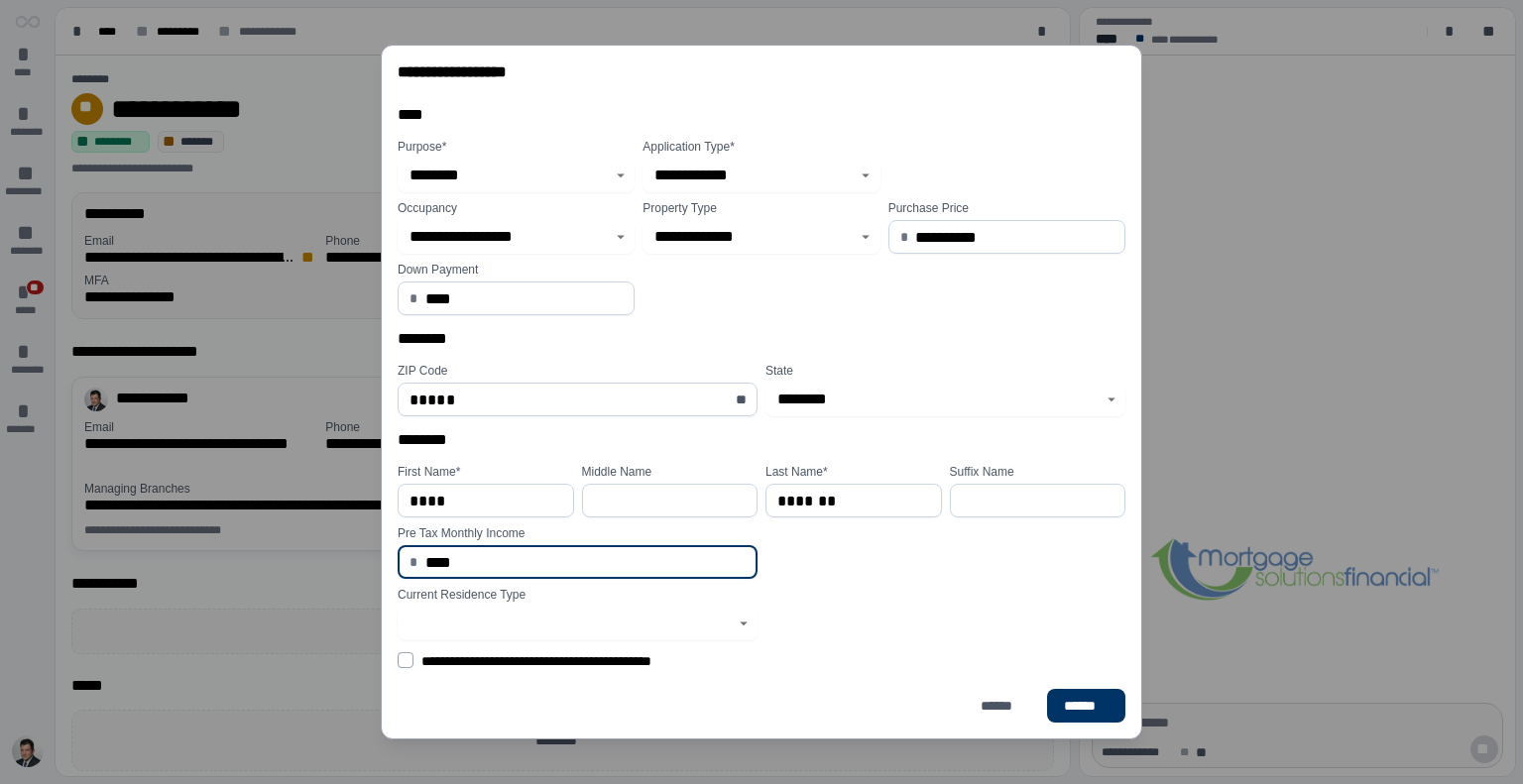 click on "****" at bounding box center (585, 562) 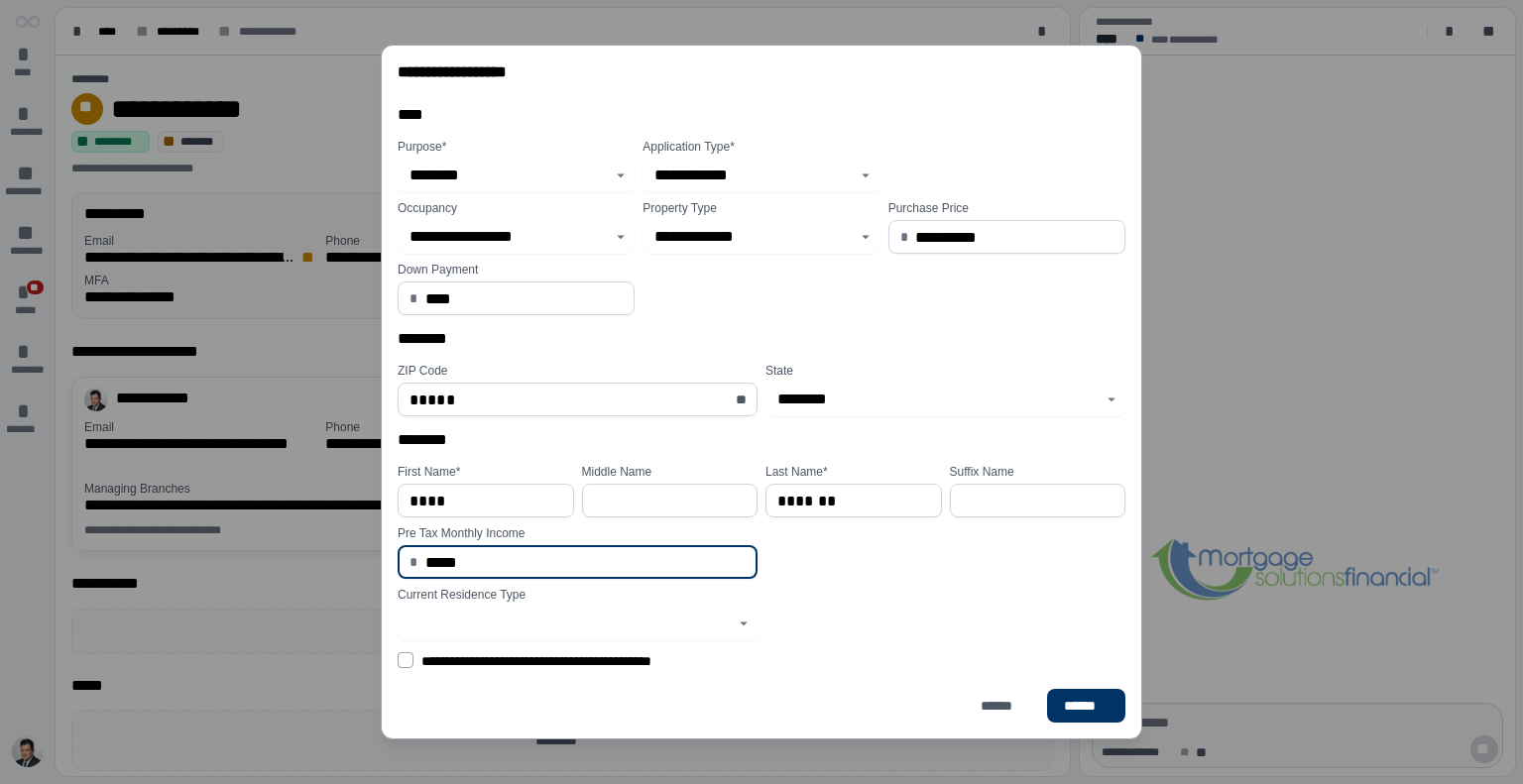 click 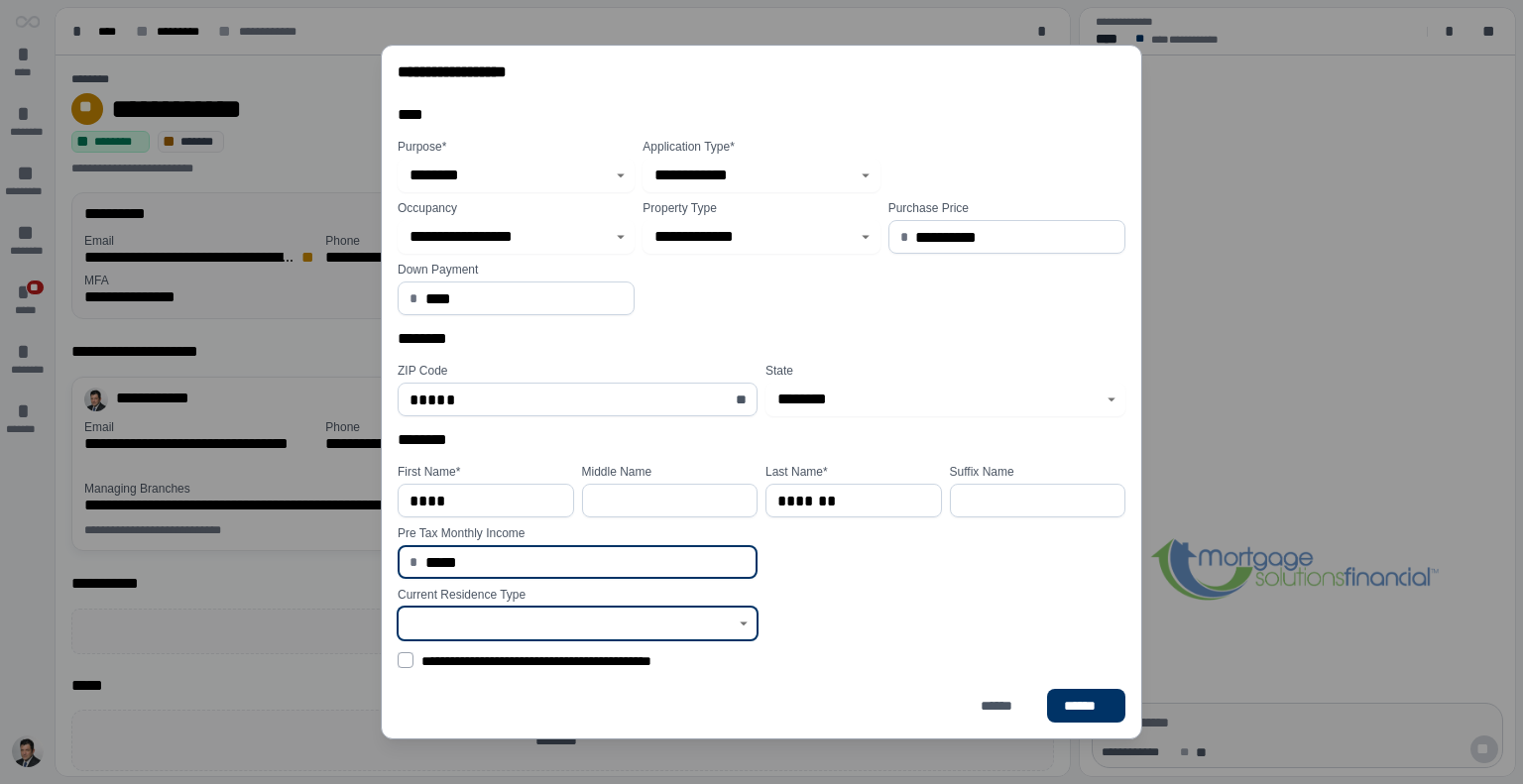 type on "********" 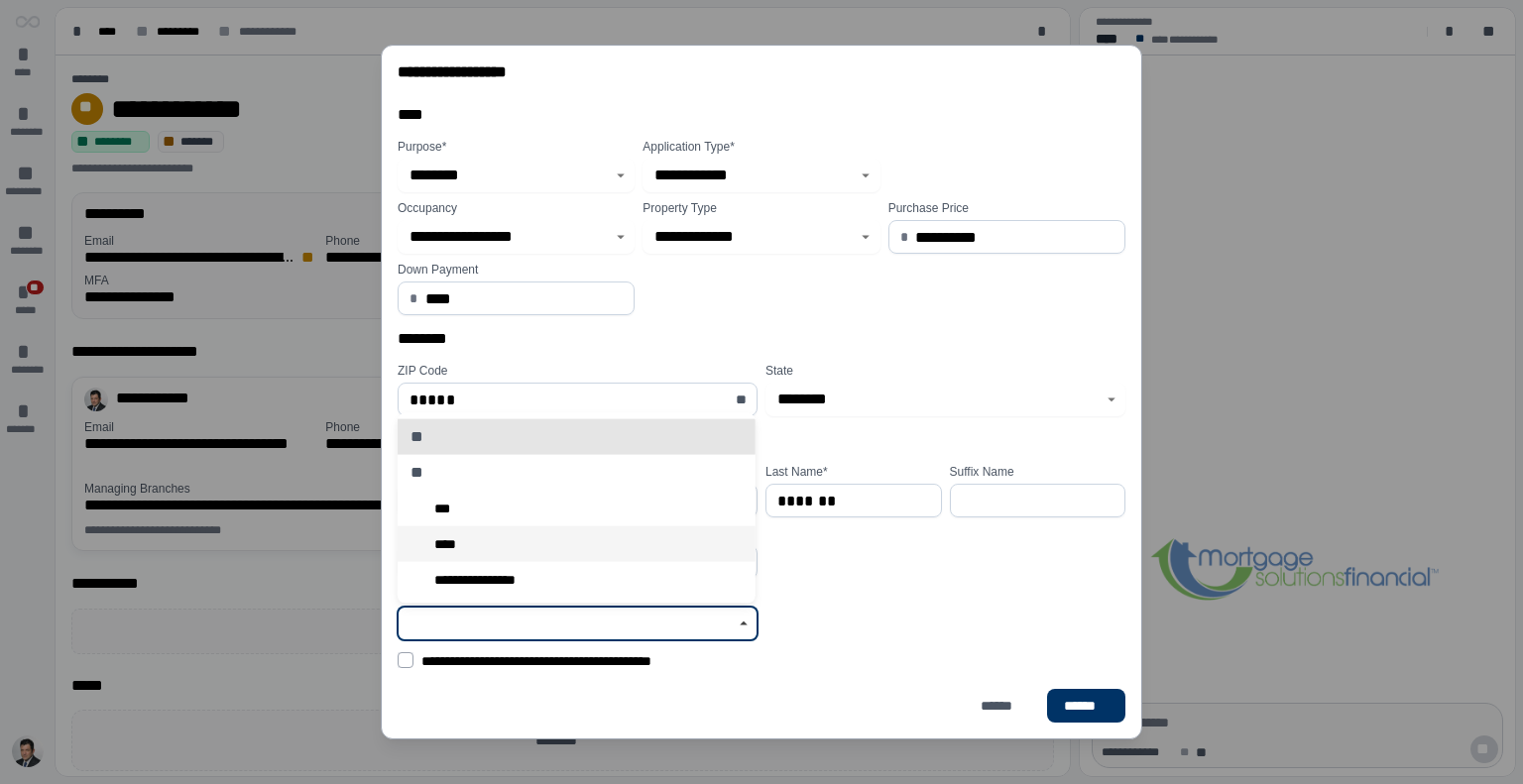 click on "****" at bounding box center (576, 544) 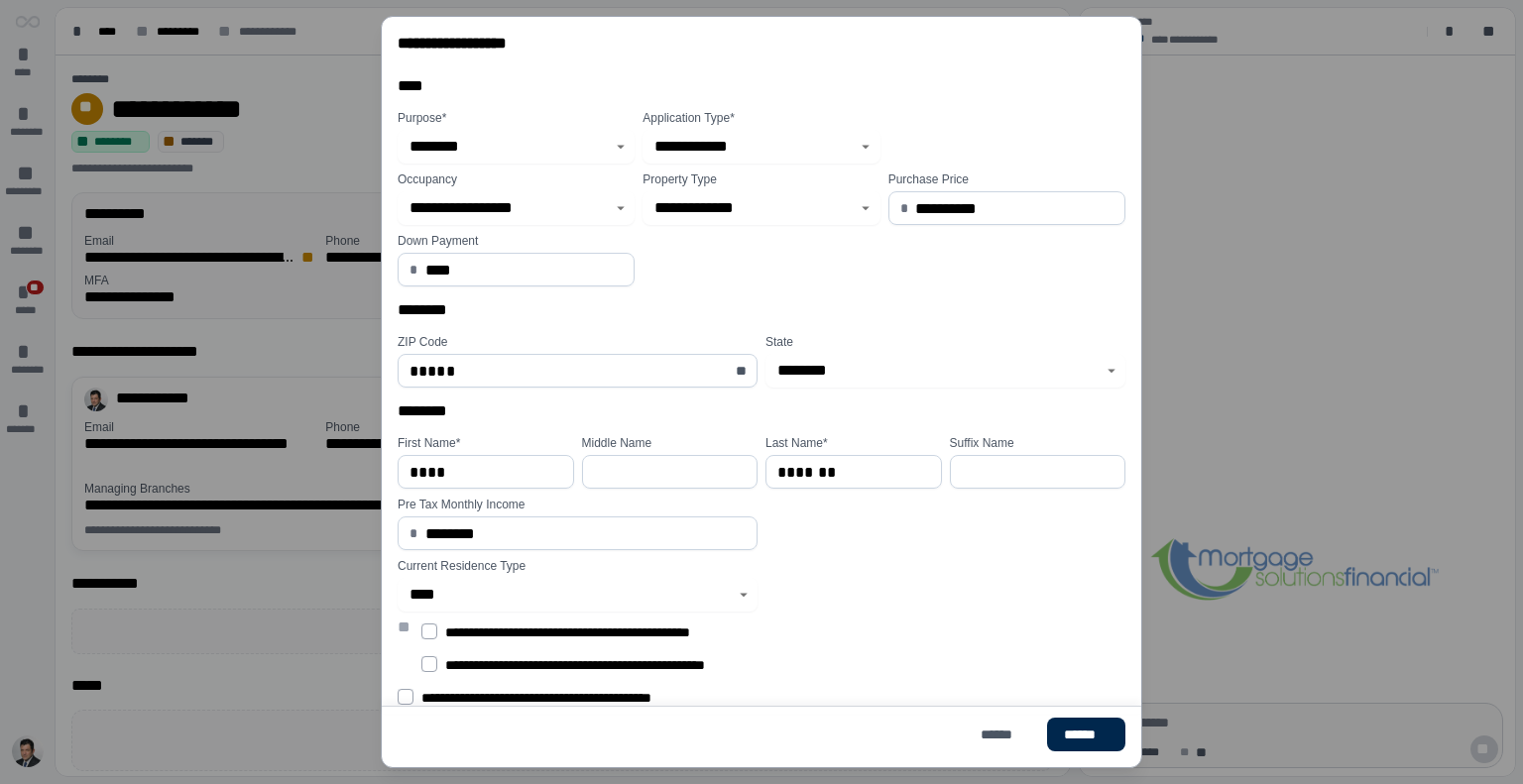 click on "******" at bounding box center [1086, 734] 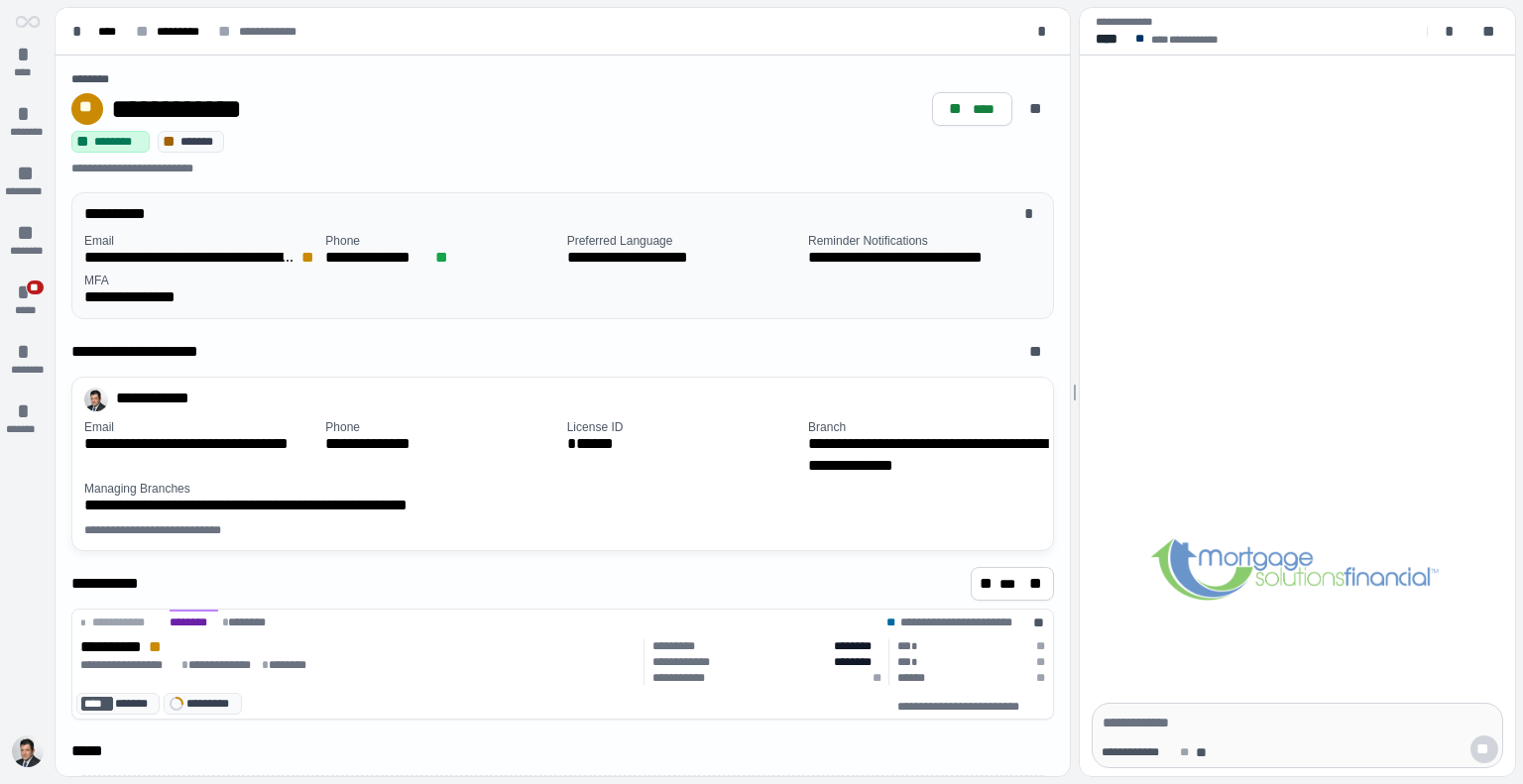 click on "**********" at bounding box center [566, 271] 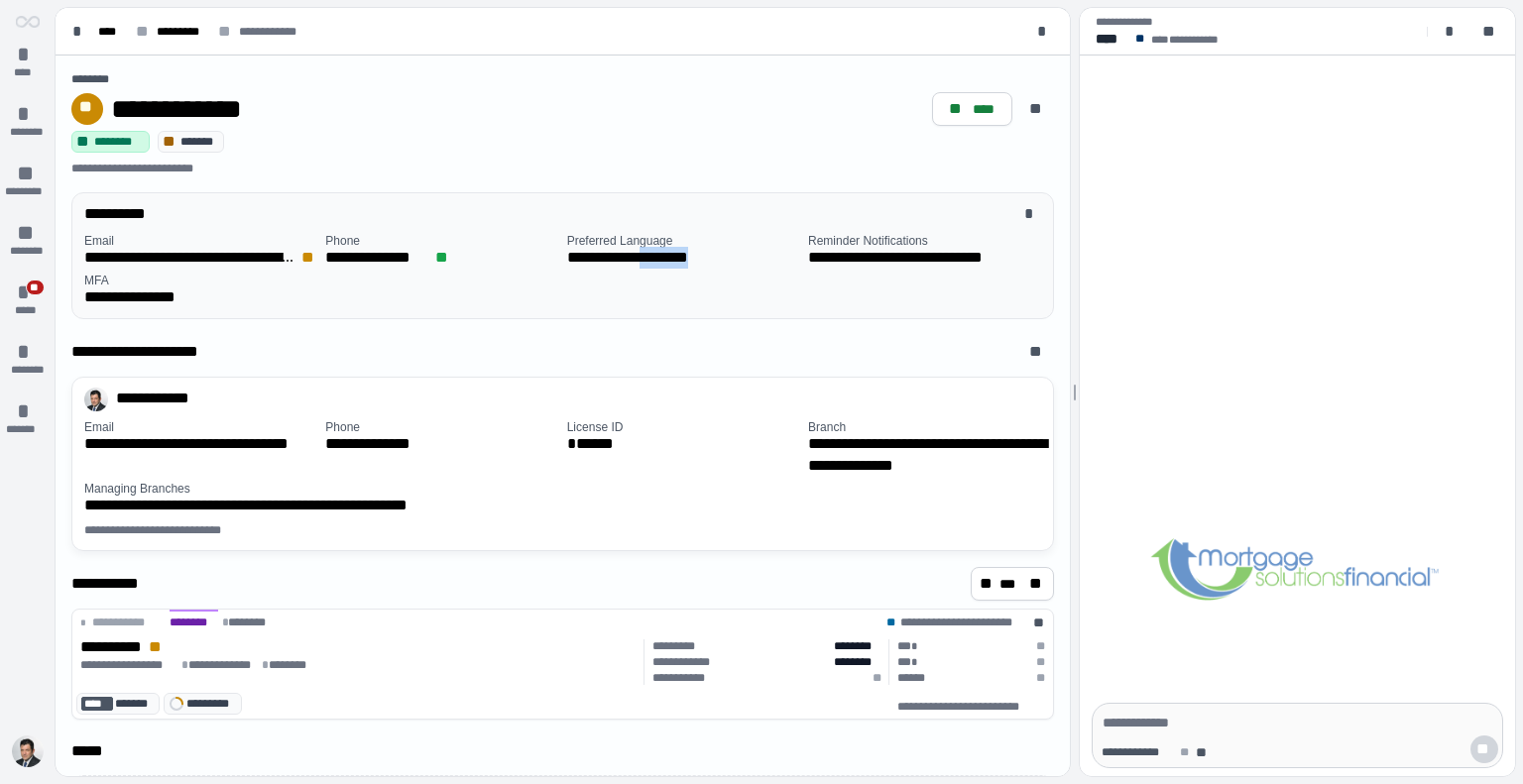 click on "**********" at bounding box center (566, 271) 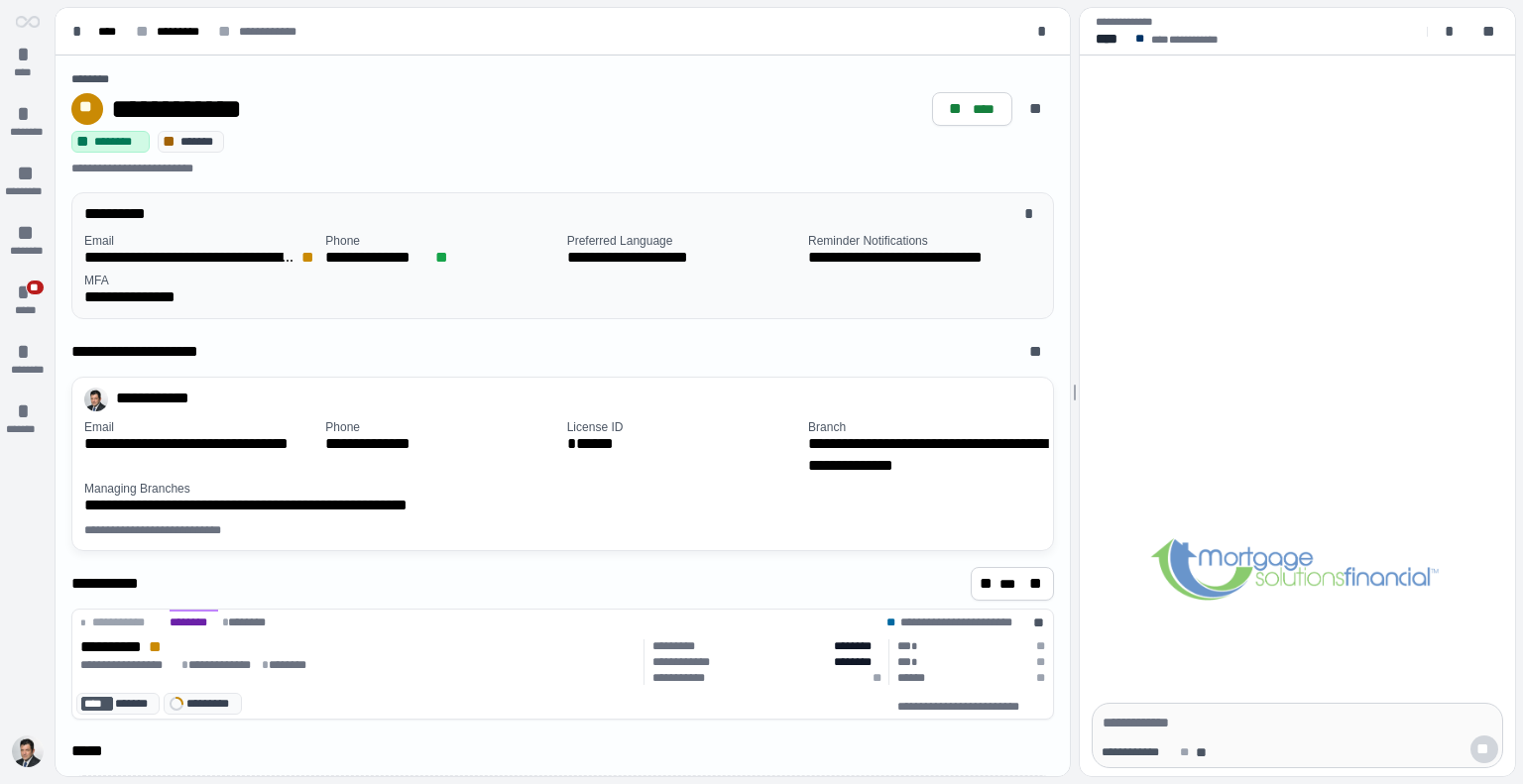 click on "**********" at bounding box center [566, 271] 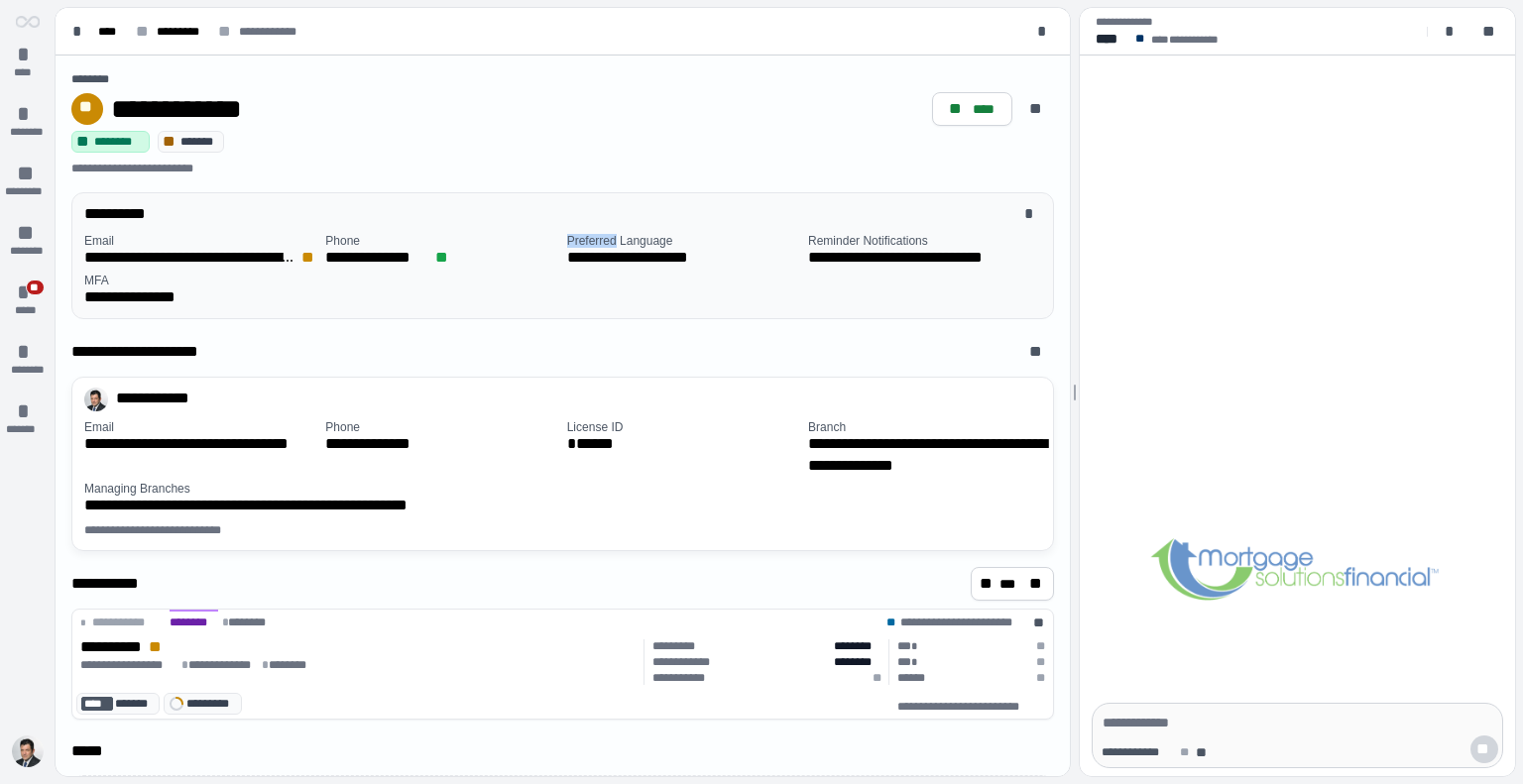 click on "**********" at bounding box center (566, 271) 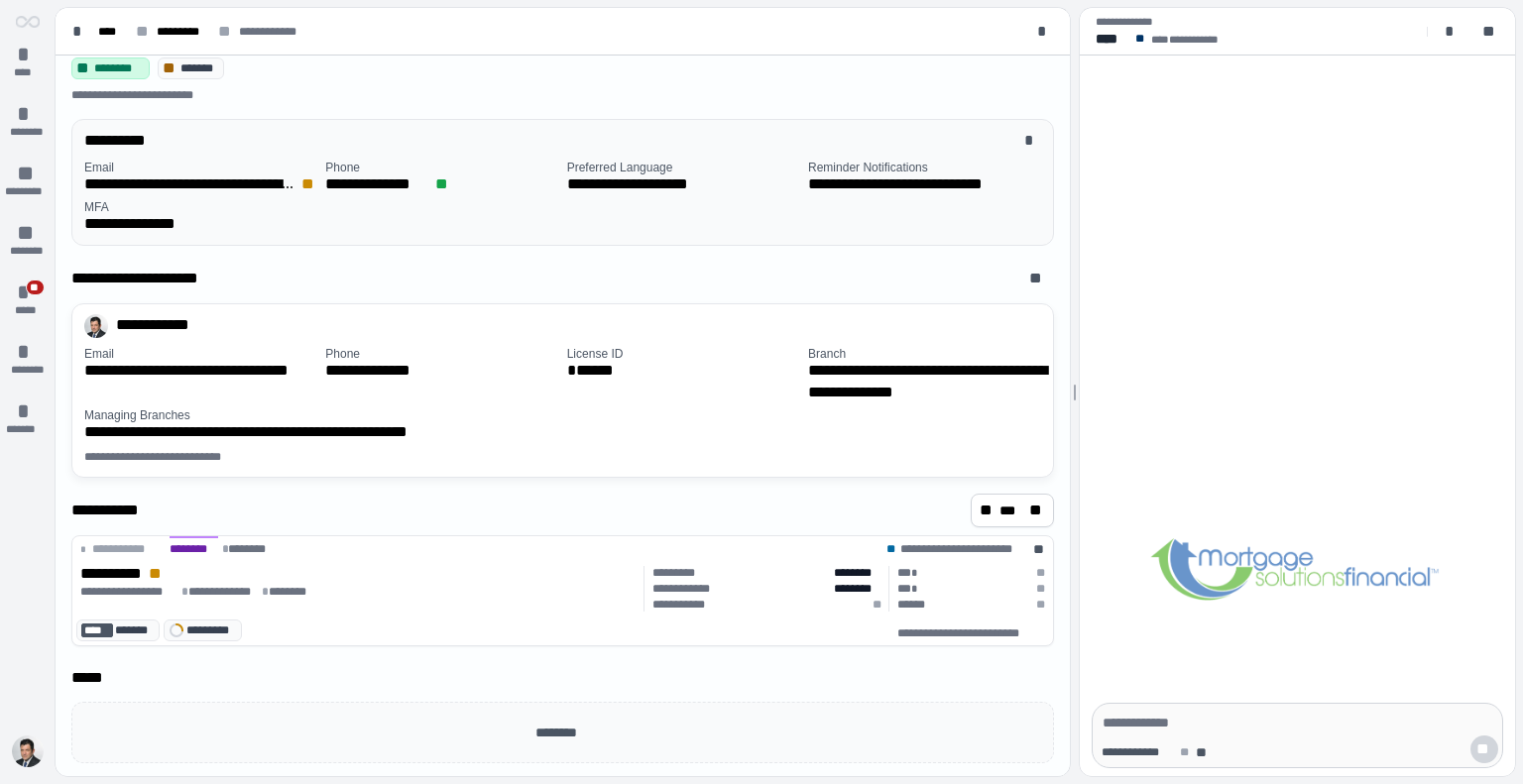click on "**********" at bounding box center [566, 197] 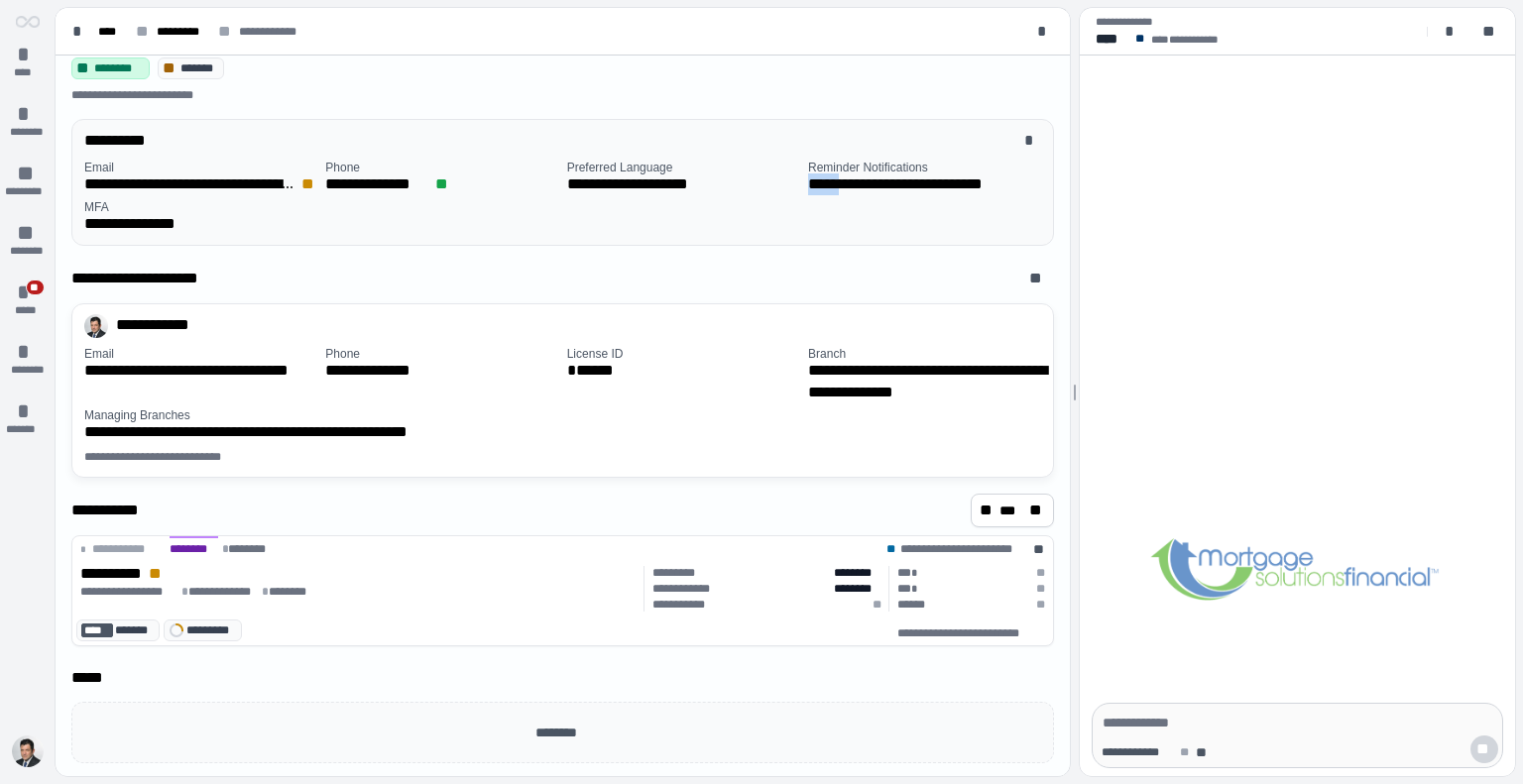click on "**********" at bounding box center (566, 197) 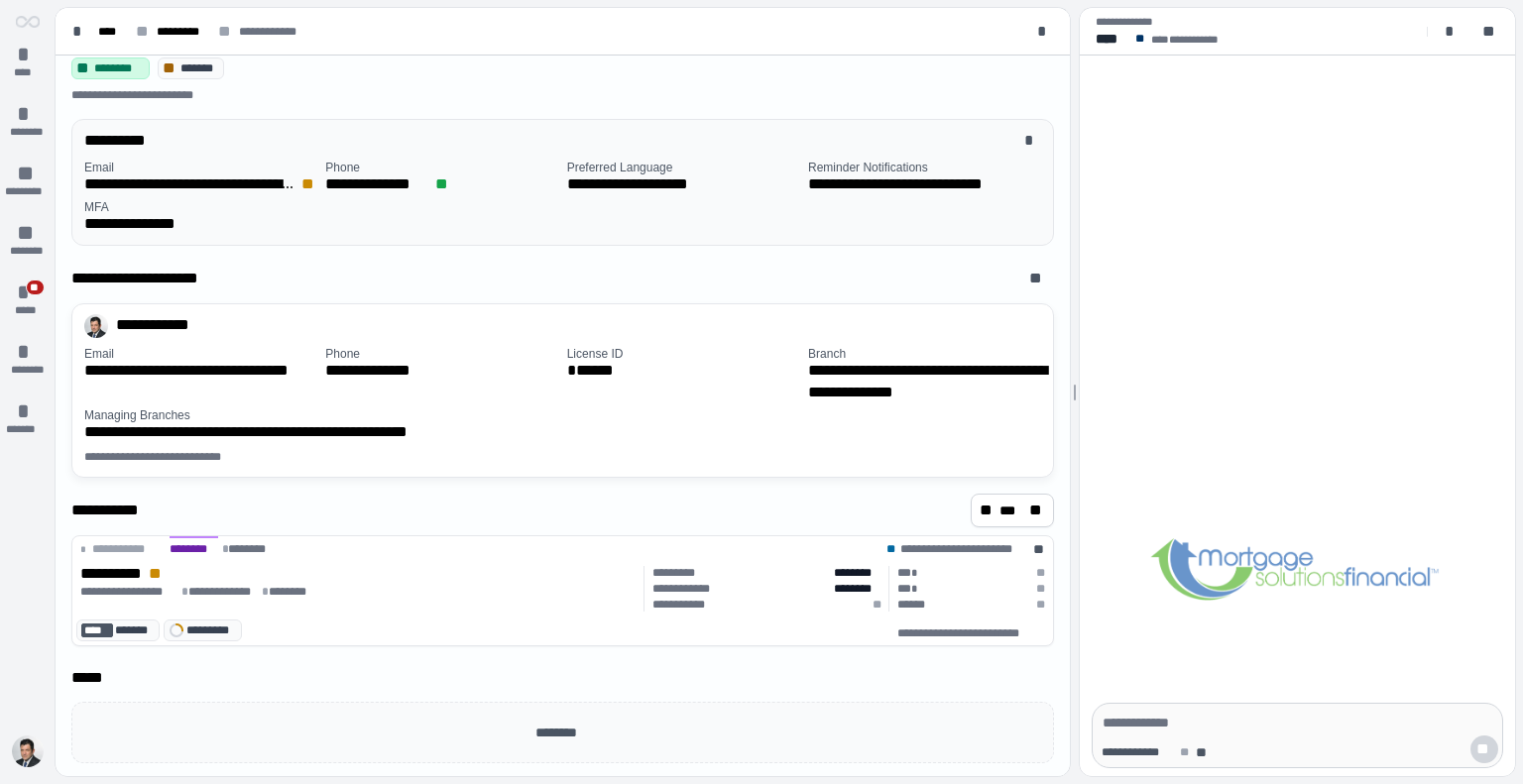click on "**********" at bounding box center (566, 197) 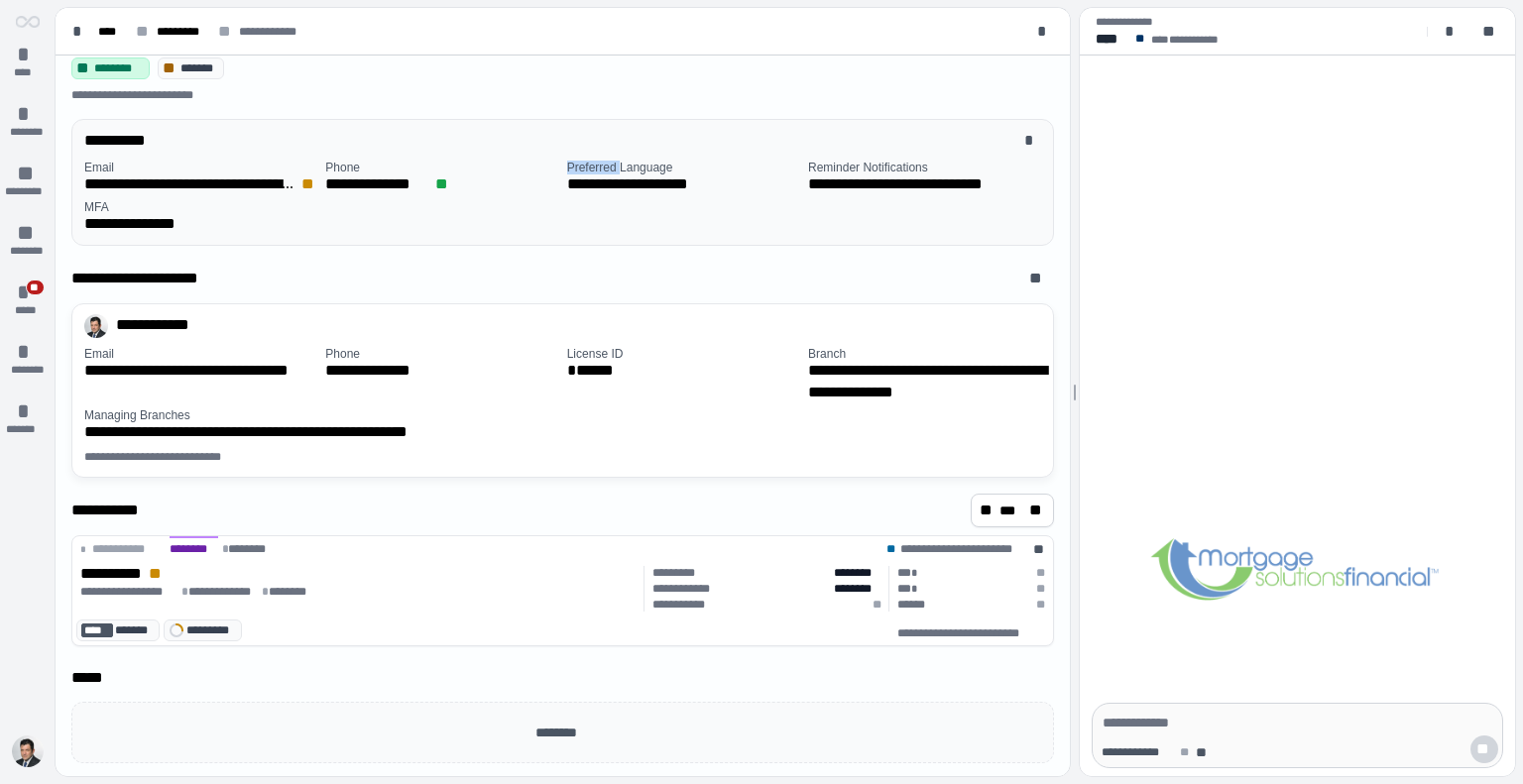 click on "**********" at bounding box center (566, 197) 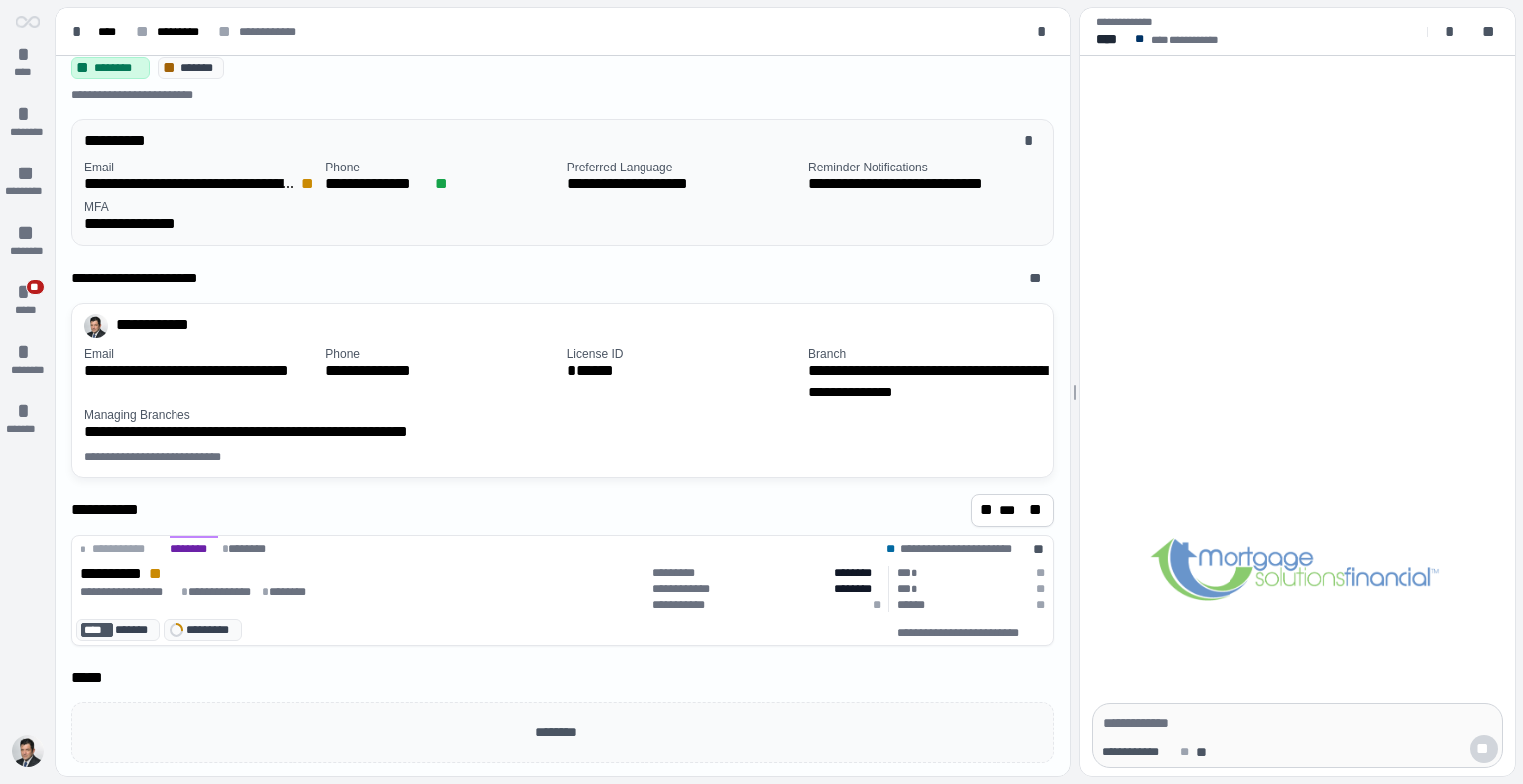click on "**********" at bounding box center [566, 197] 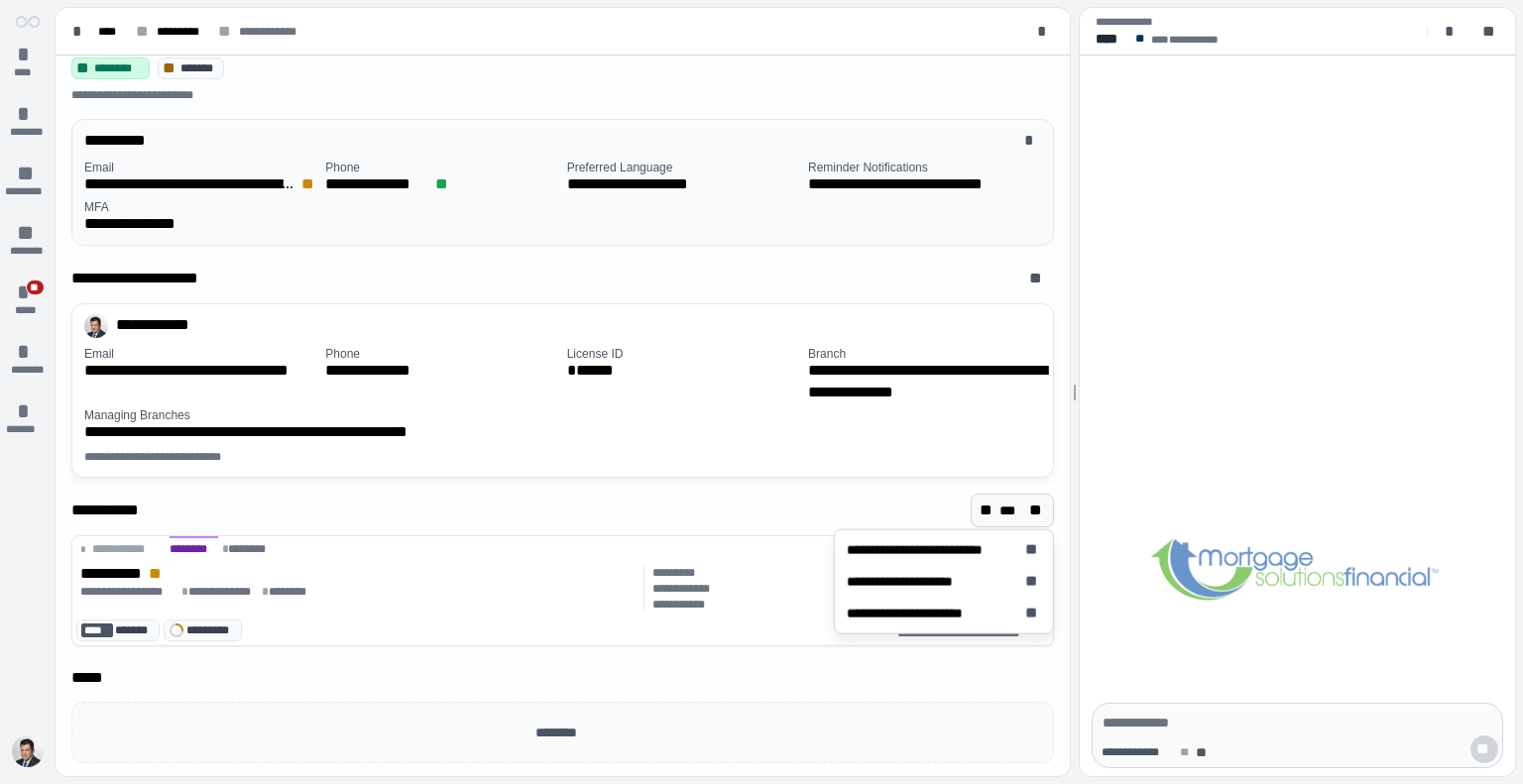 click on "***" at bounding box center [1012, 510] 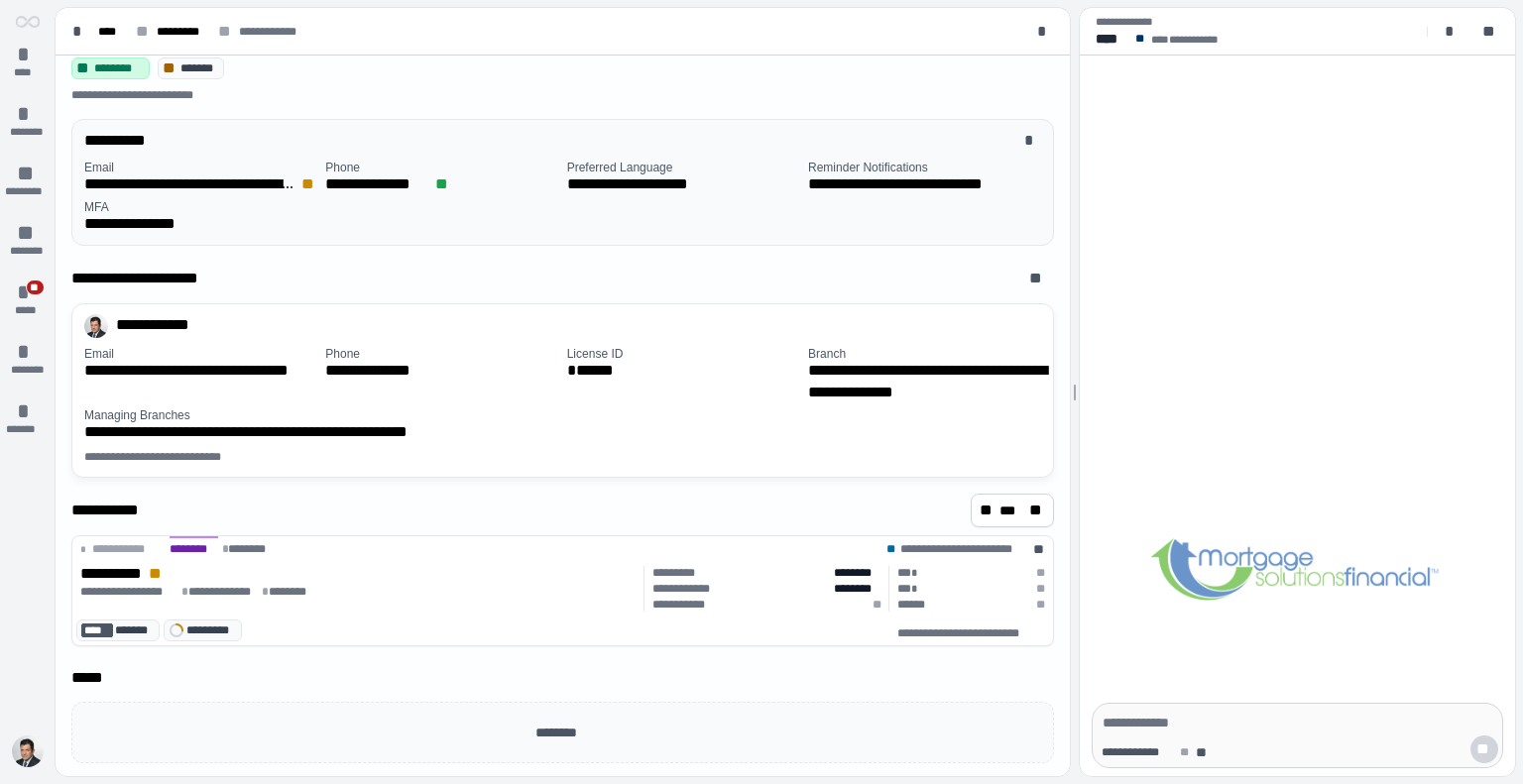 click on "*****" at bounding box center (562, 682) 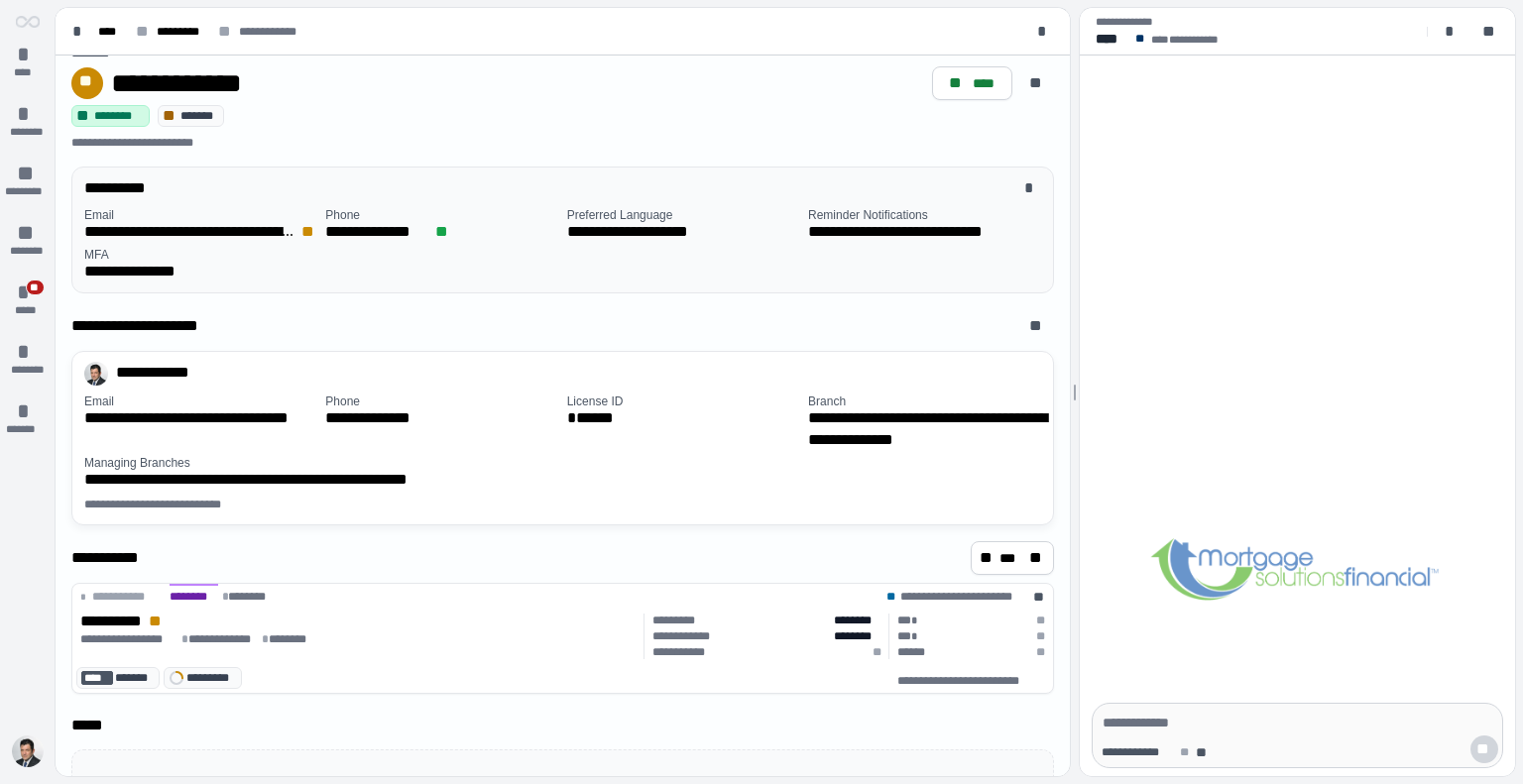 scroll, scrollTop: 0, scrollLeft: 0, axis: both 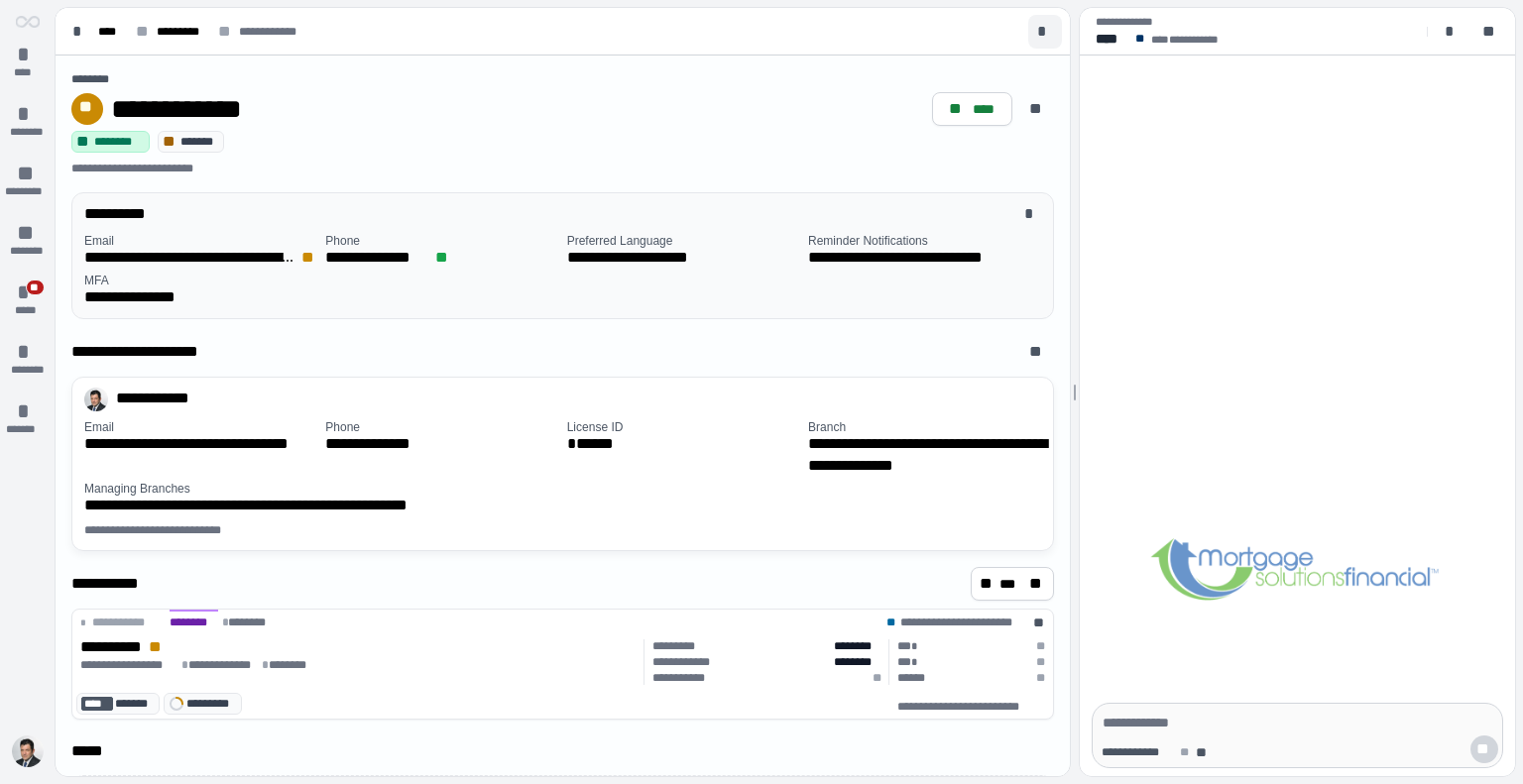 click on "*" at bounding box center (1045, 32) 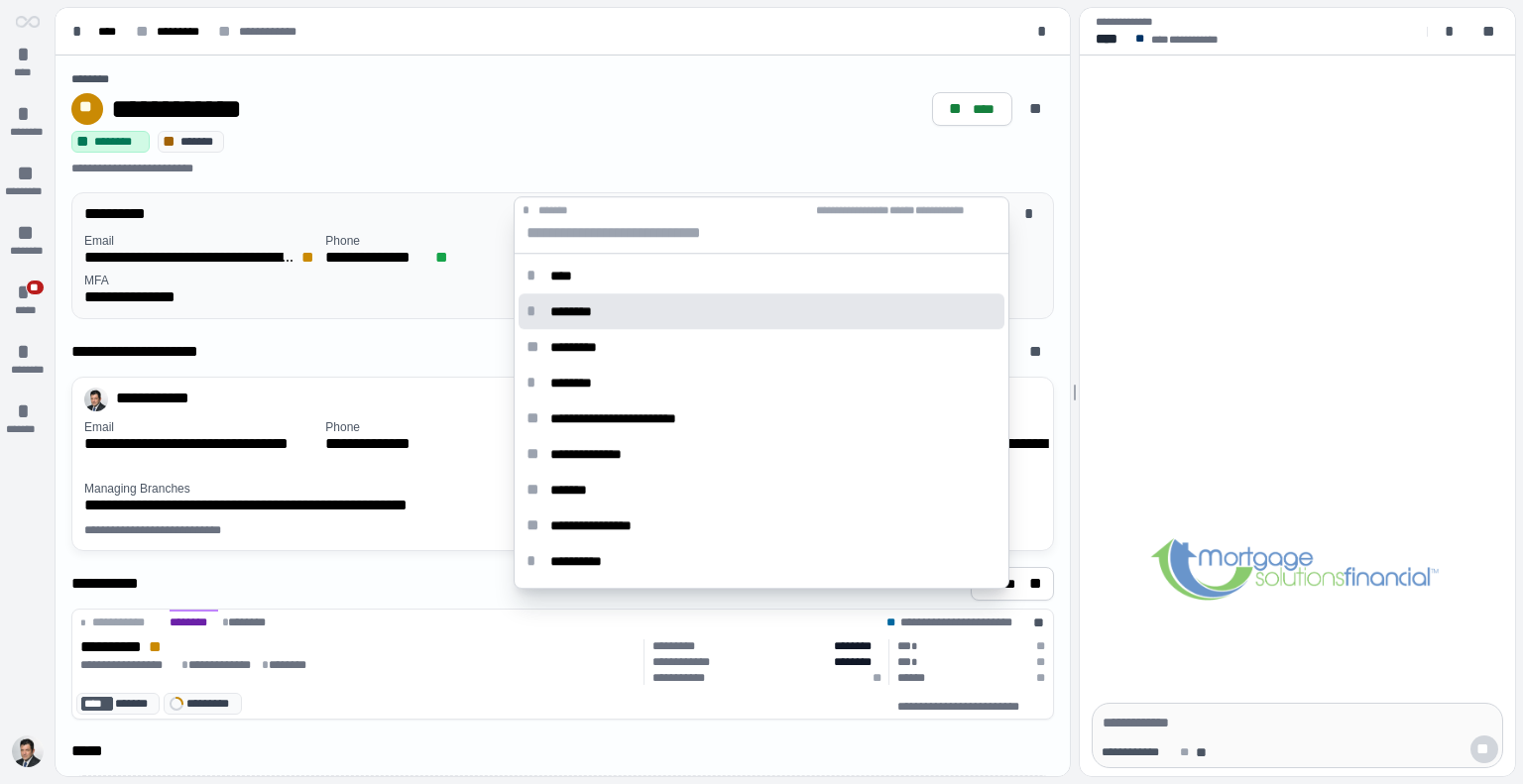 click on "* ********" at bounding box center [762, 311] 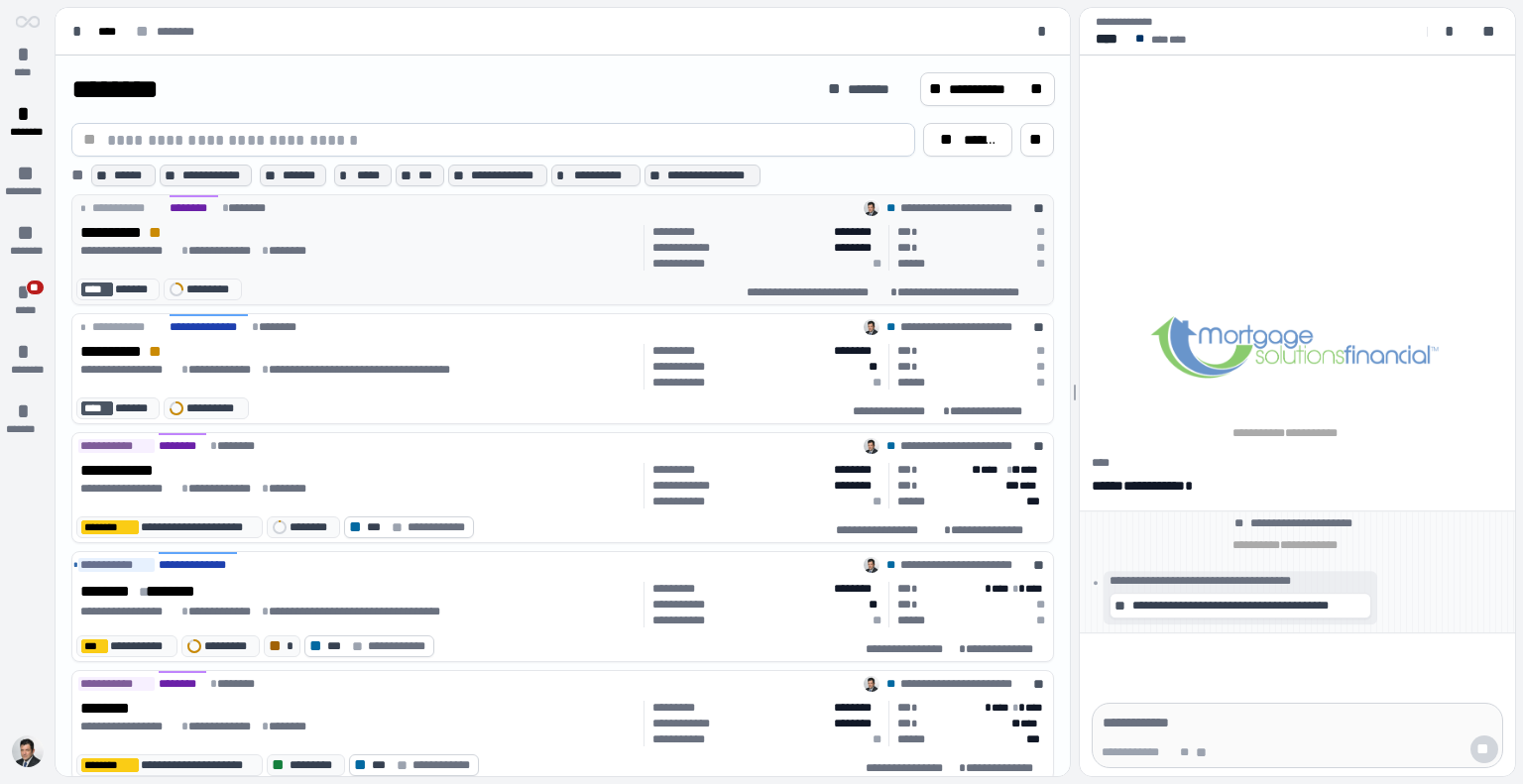 click on "**********" at bounding box center [358, 248] 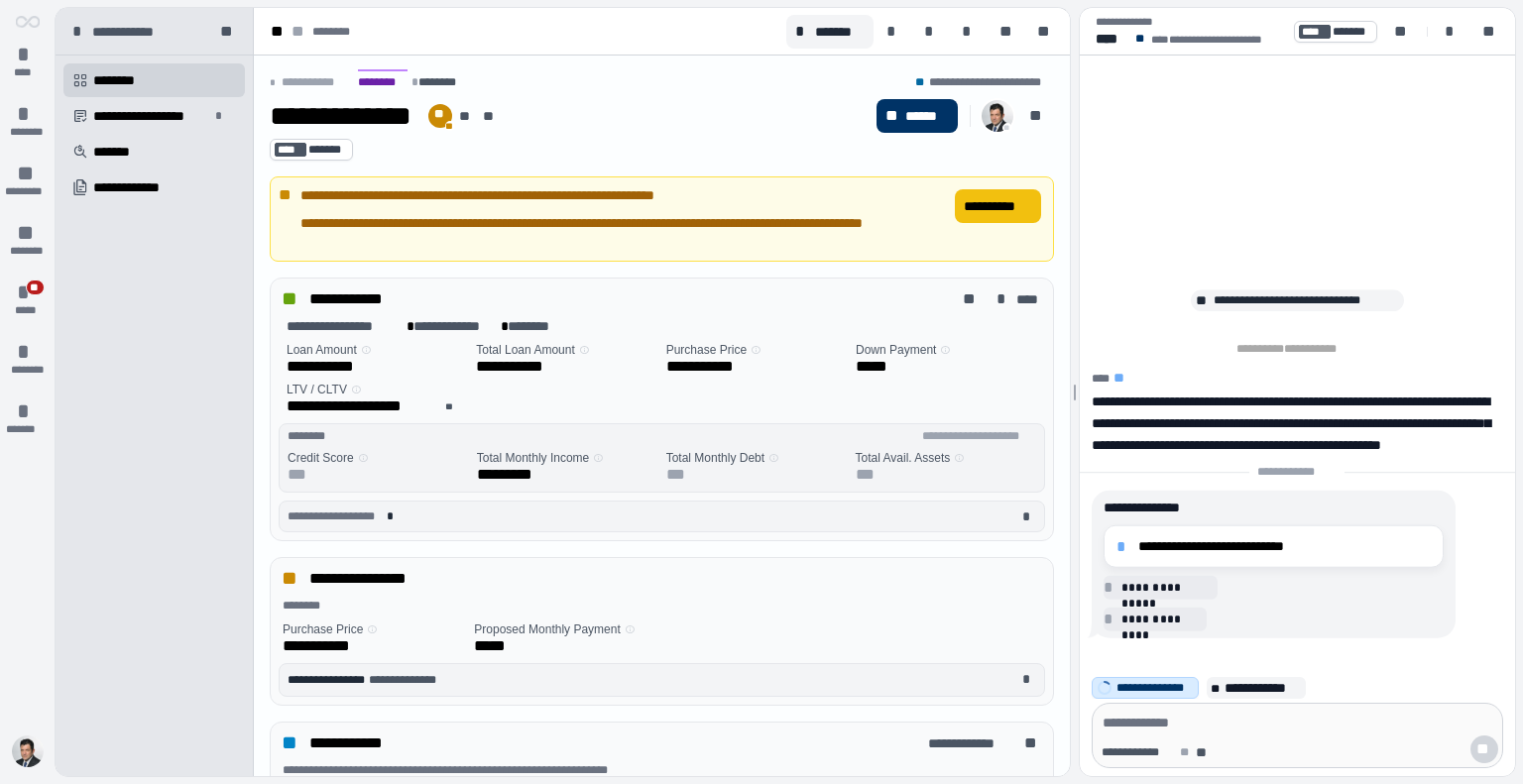 click on "**********" at bounding box center (997, 206) 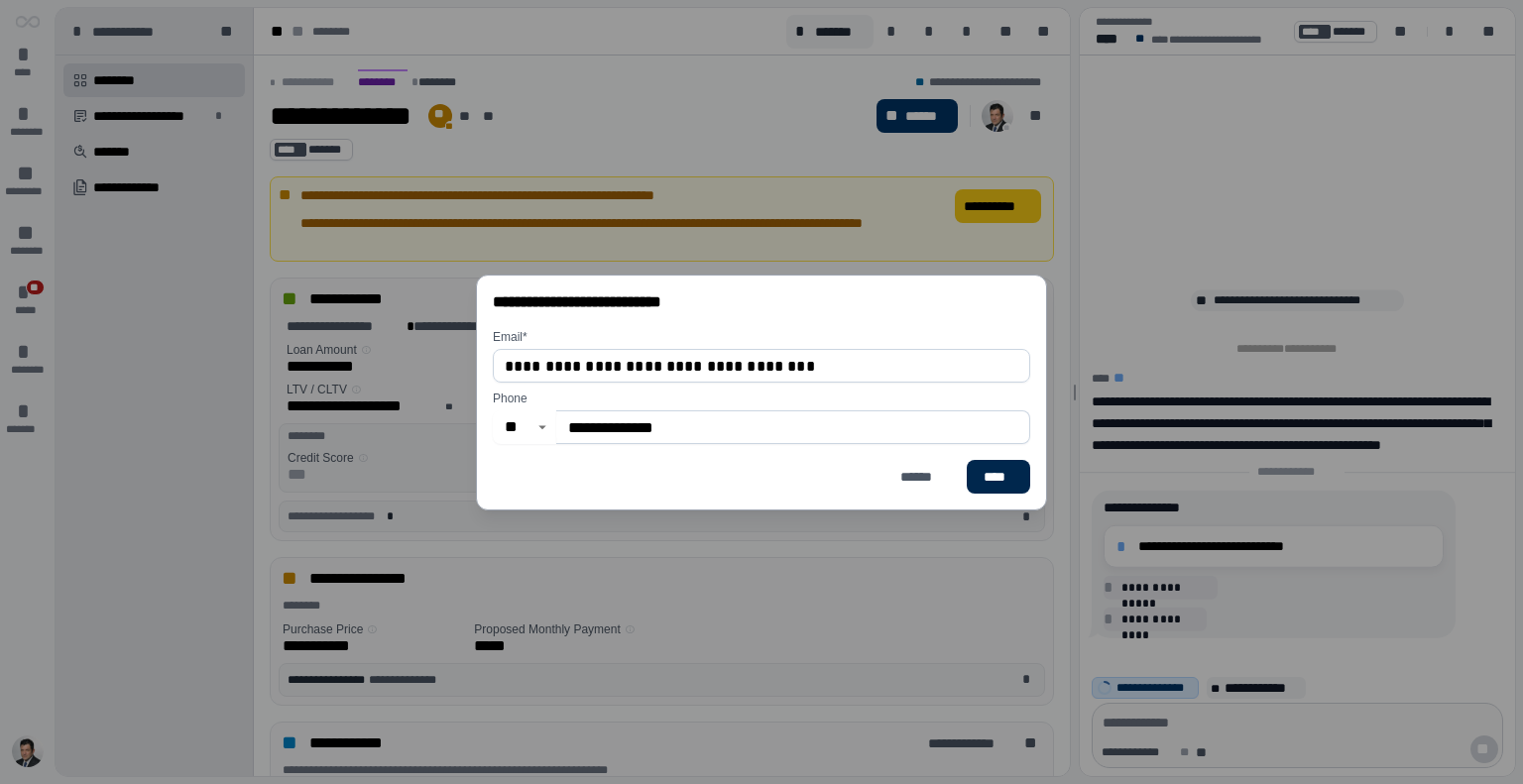 click on "****" at bounding box center (998, 477) 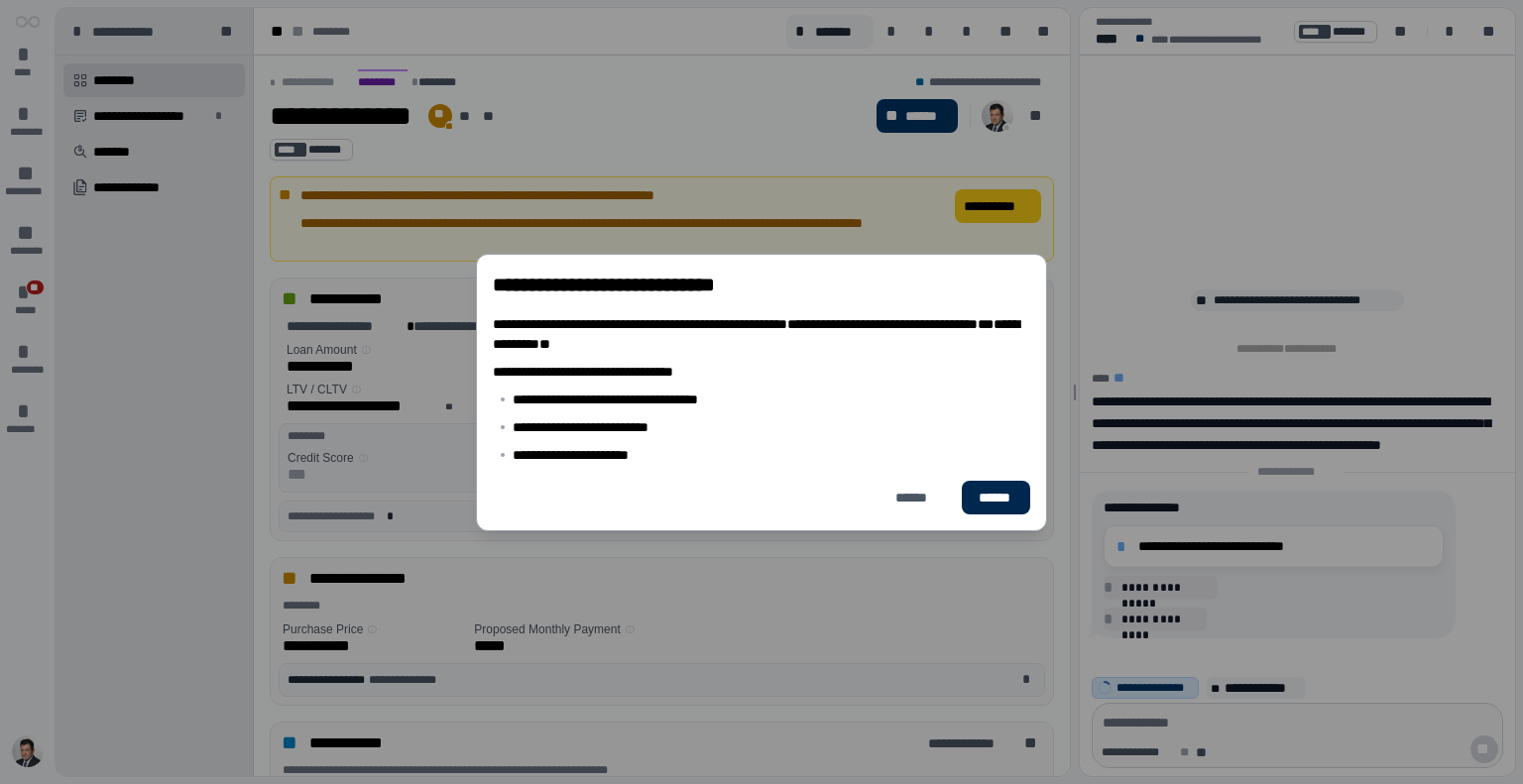 click on "******" at bounding box center [996, 498] 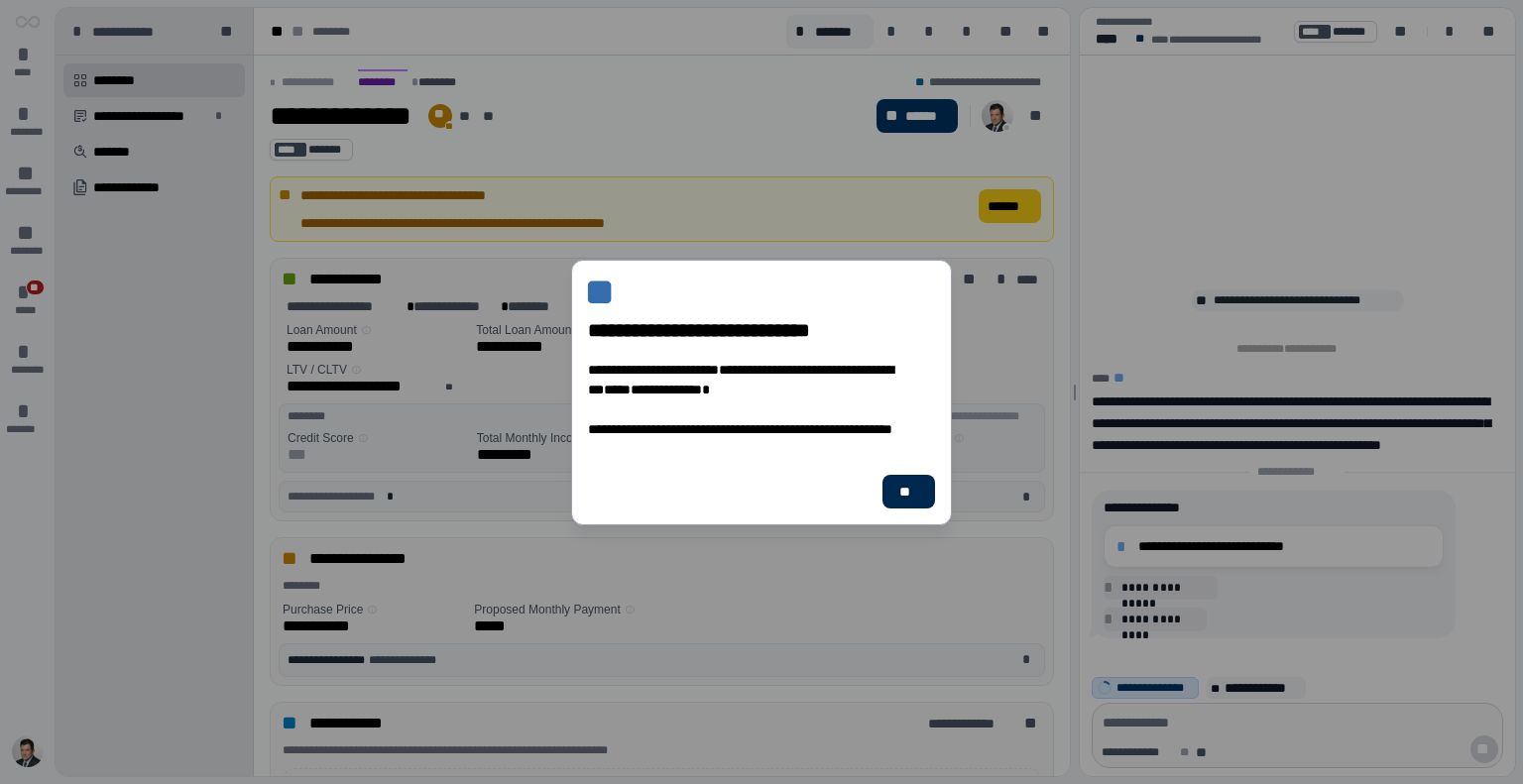 click on "**" at bounding box center (908, 492) 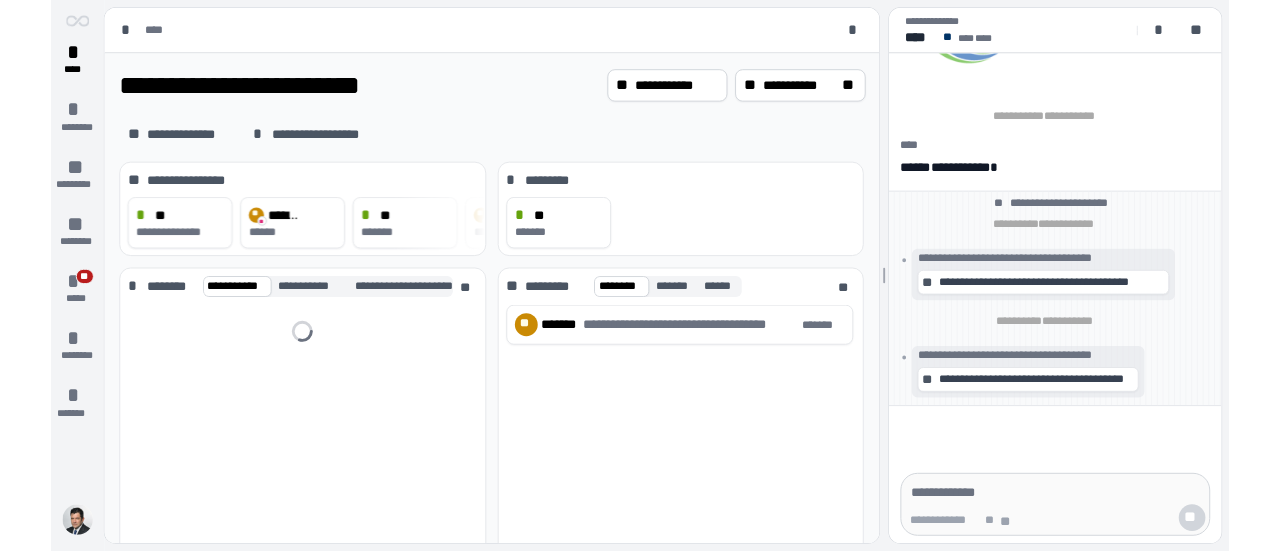 scroll, scrollTop: 0, scrollLeft: 0, axis: both 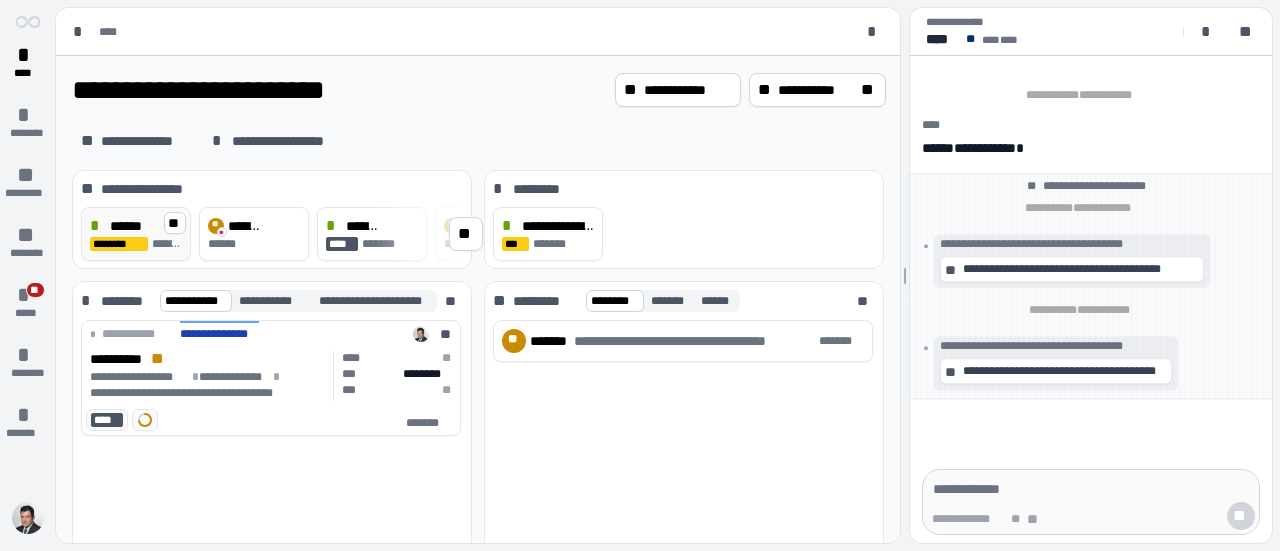 click on "********" at bounding box center (119, 244) 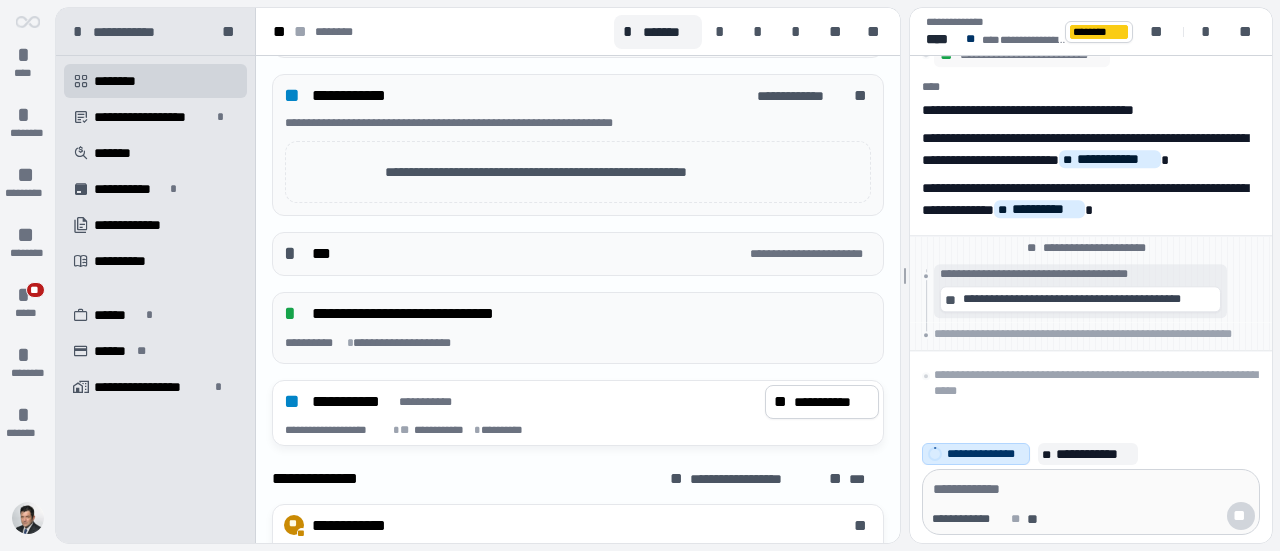 scroll, scrollTop: 633, scrollLeft: 0, axis: vertical 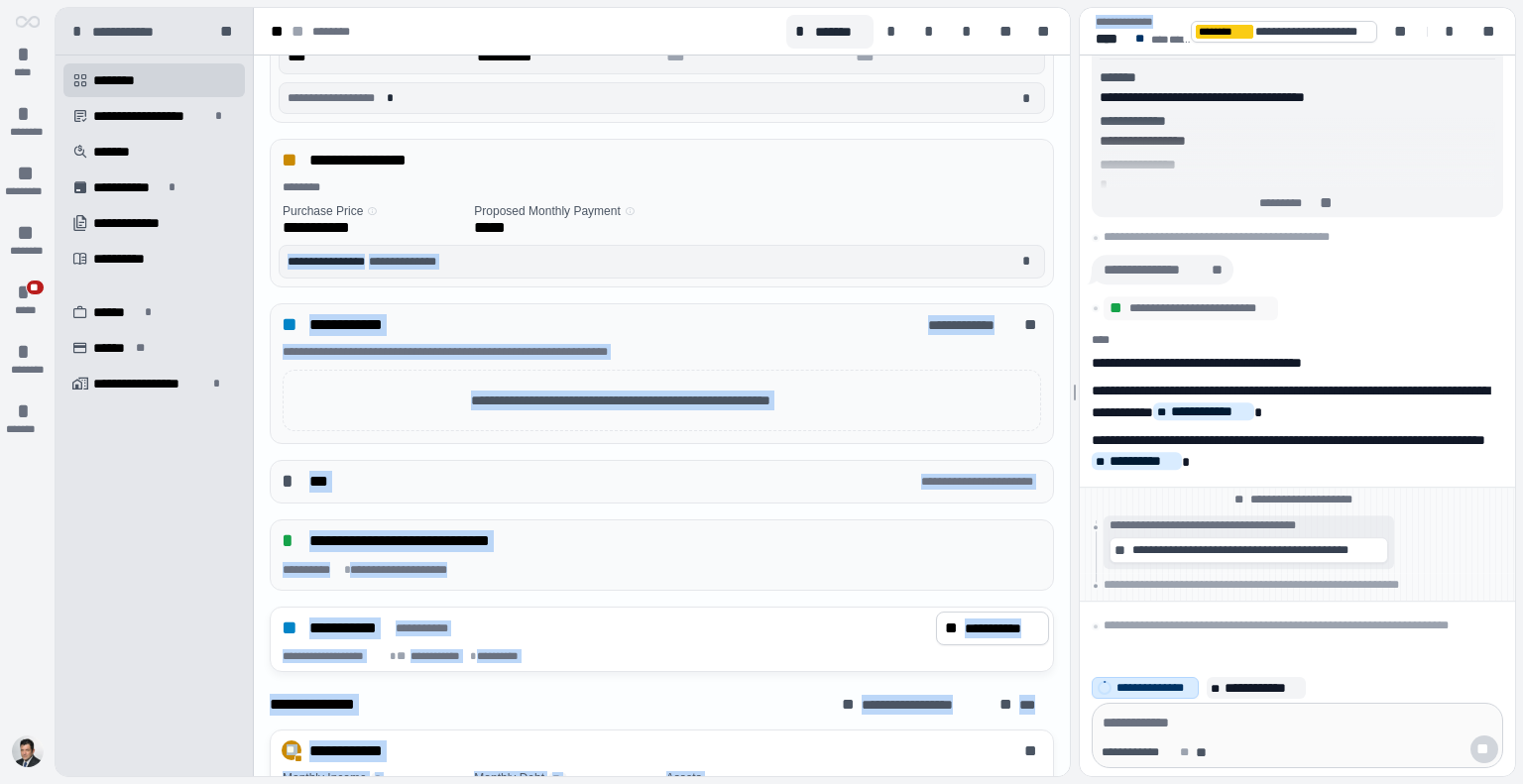 drag, startPoint x: 1183, startPoint y: 14, endPoint x: 903, endPoint y: 227, distance: 351.80819 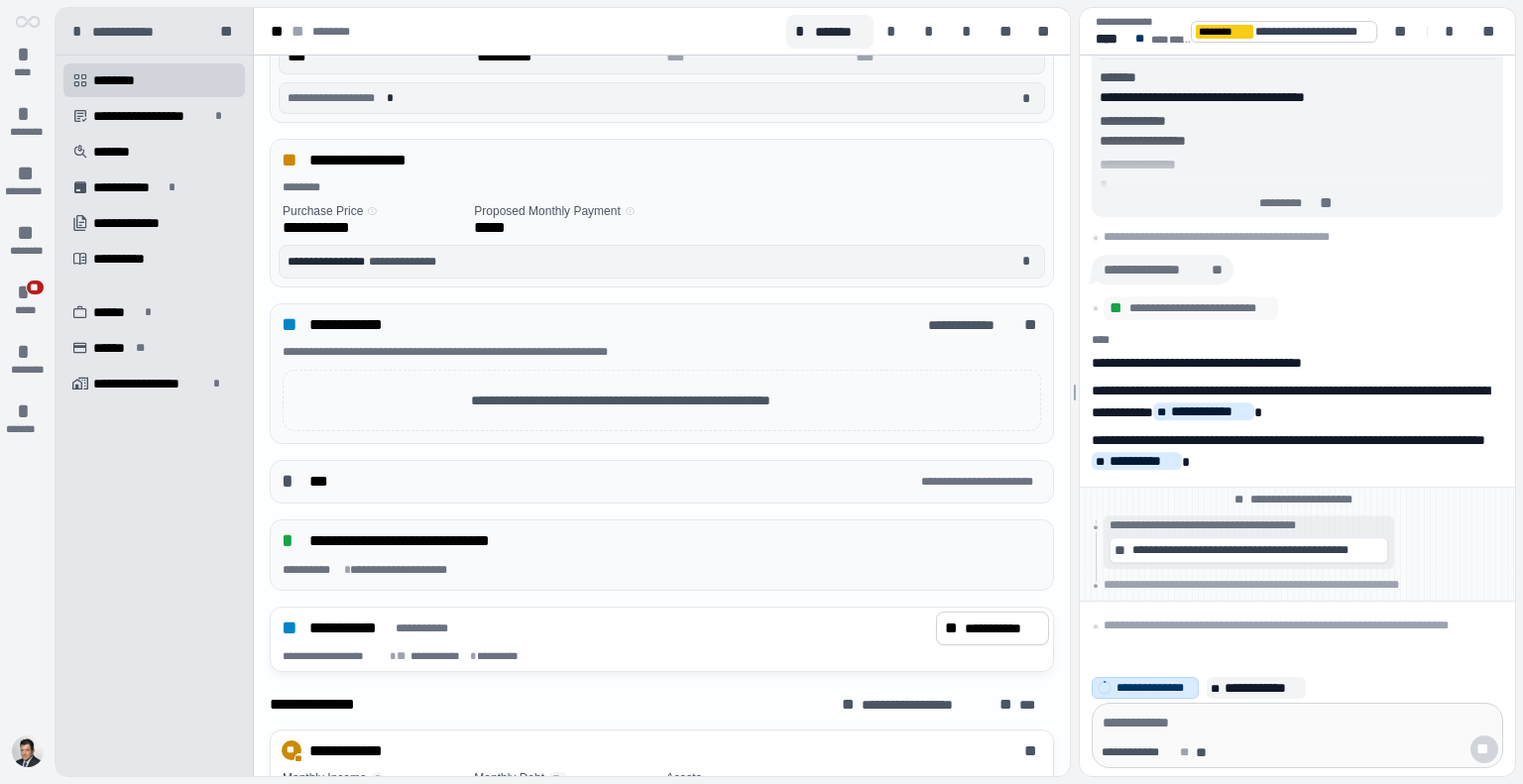 click on "********" at bounding box center (665, 187) 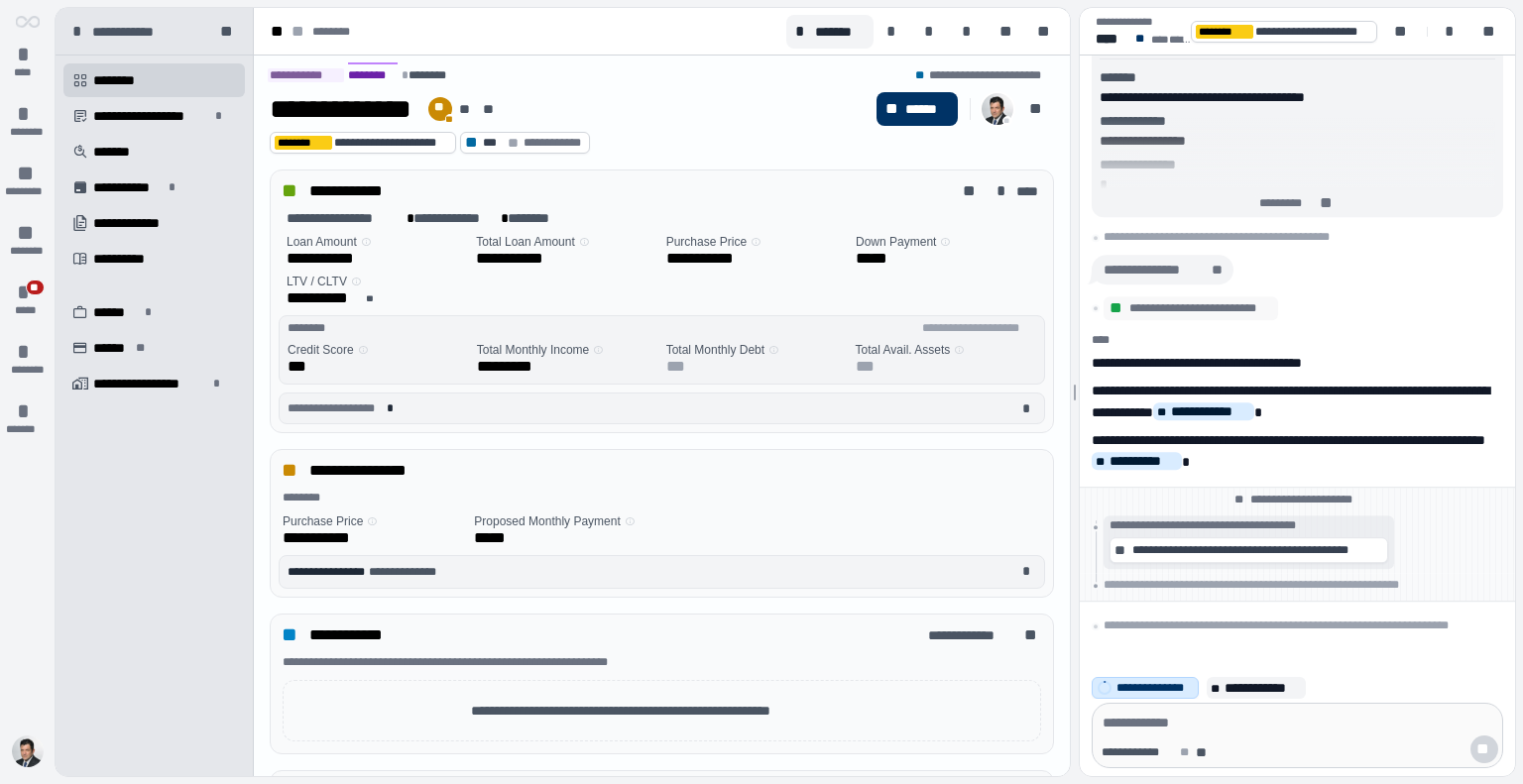 scroll, scrollTop: 5, scrollLeft: 0, axis: vertical 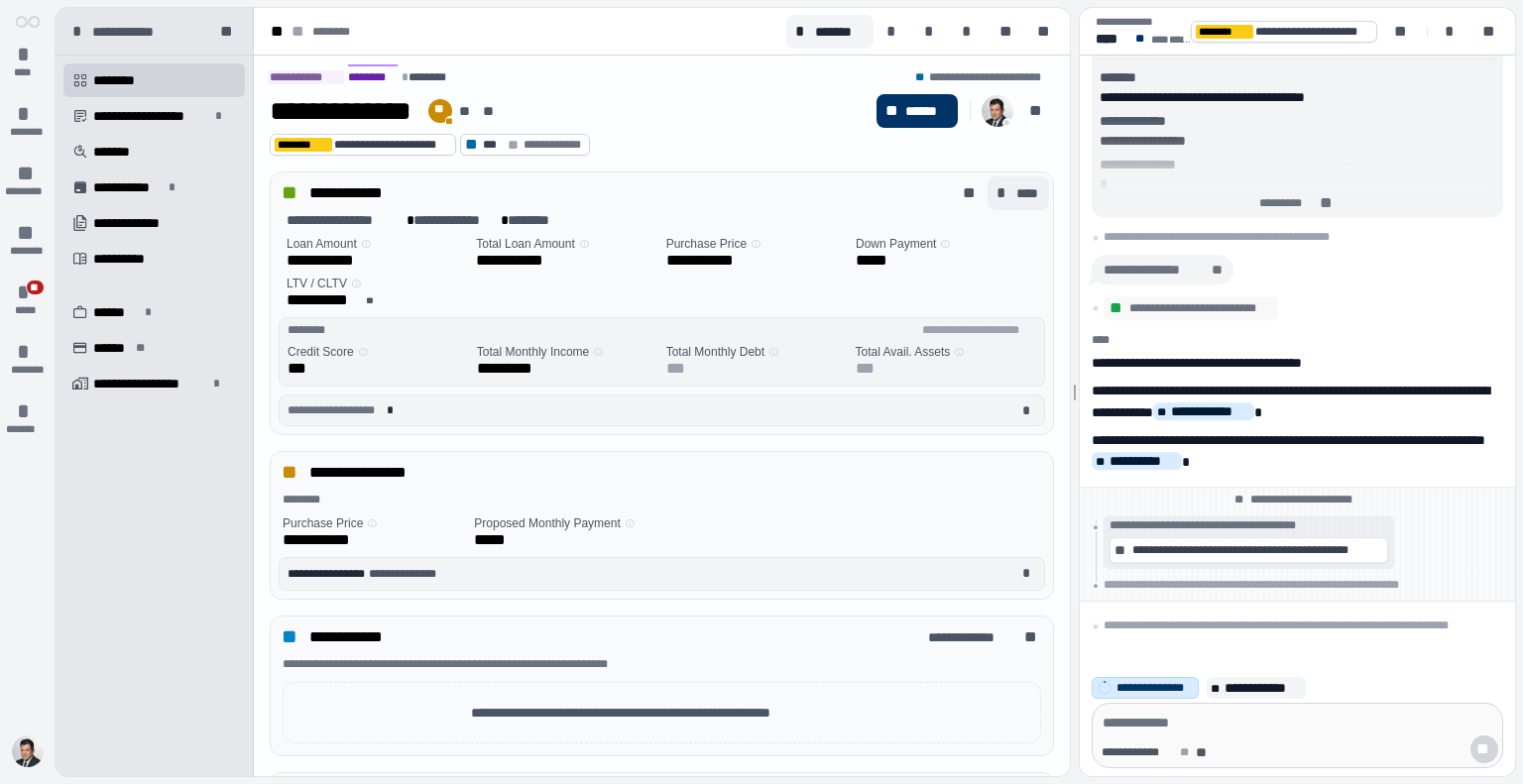 click on "****" at bounding box center [1028, 193] 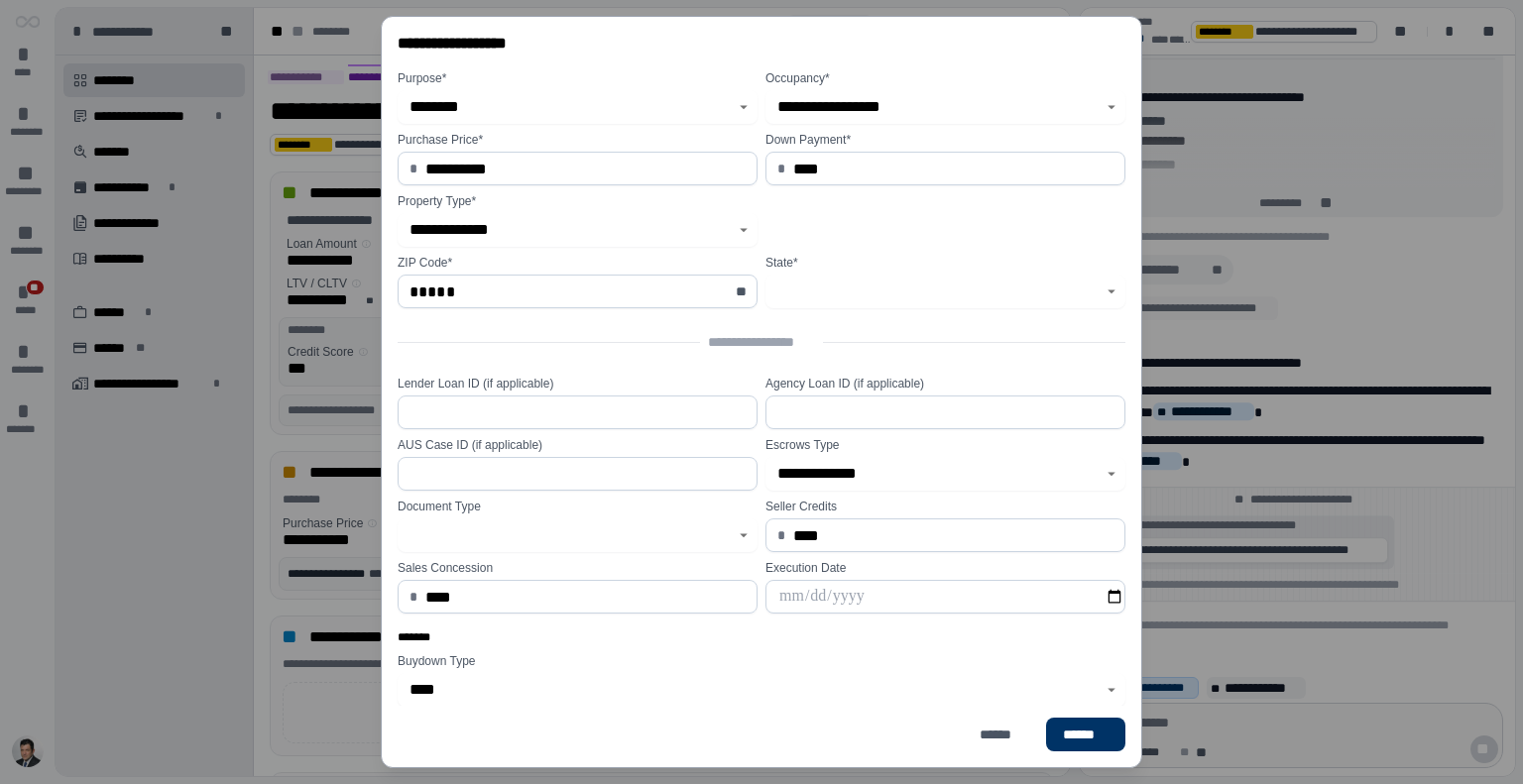 type on "********" 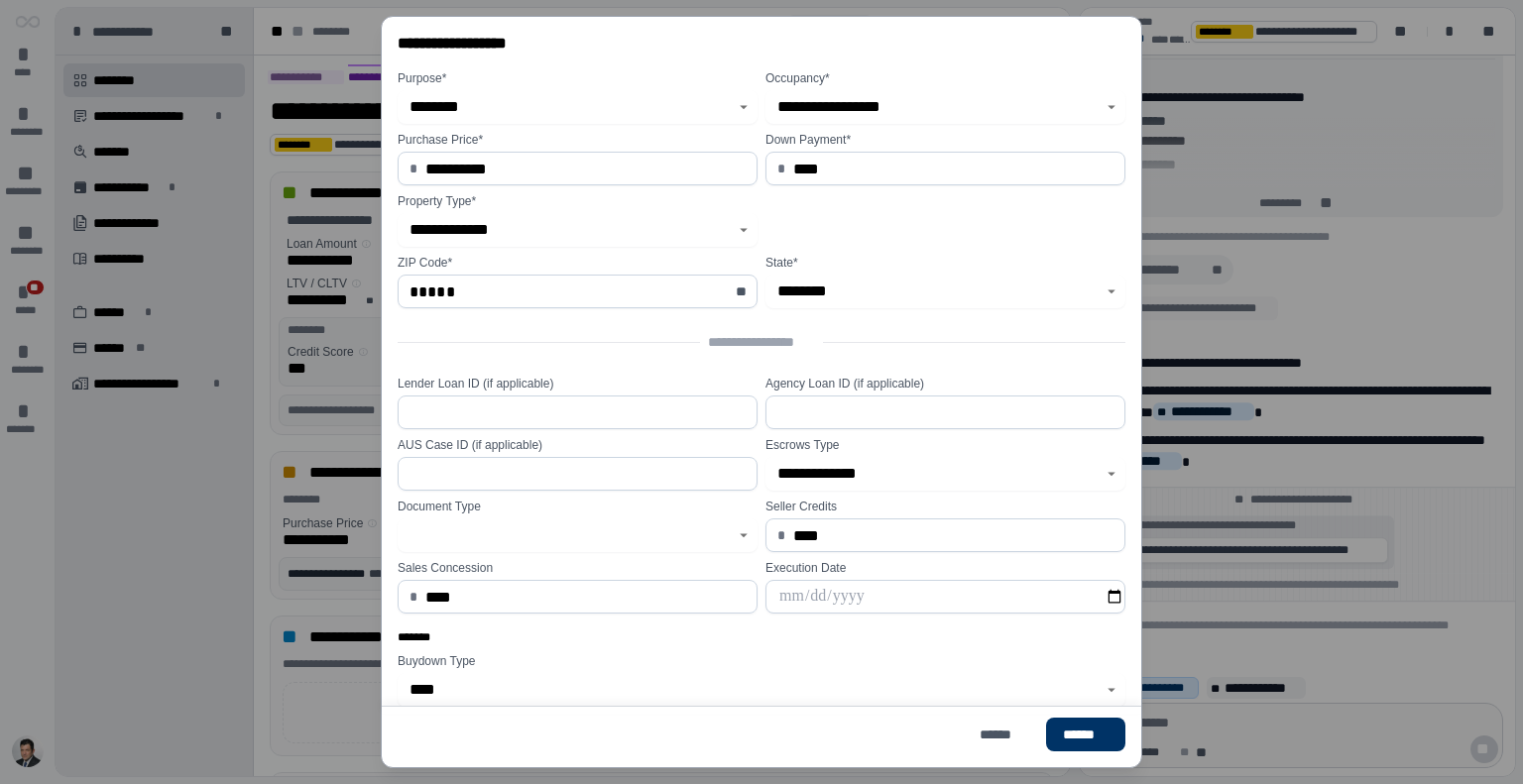 click on "**********" at bounding box center [762, 342] 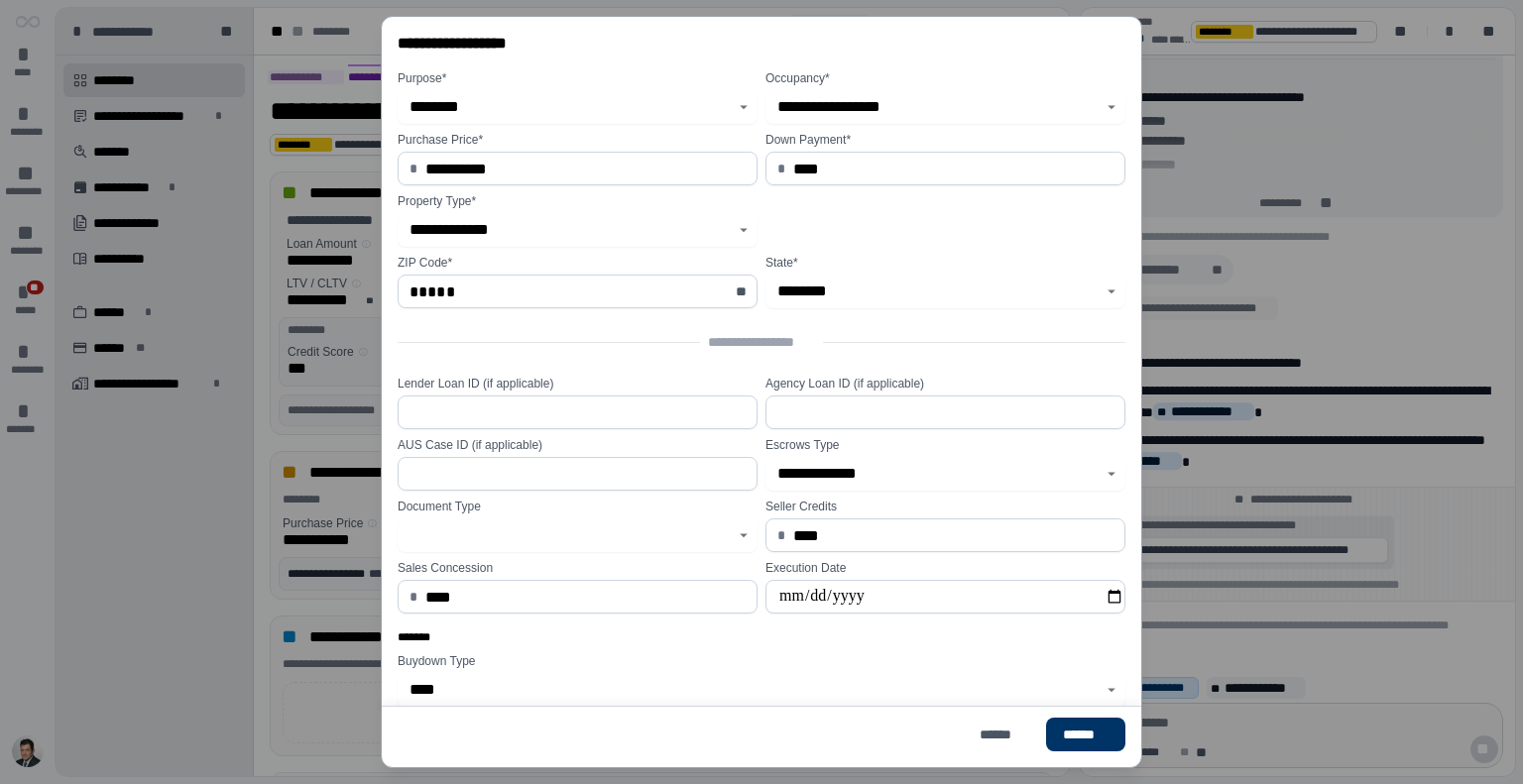 type on "**********" 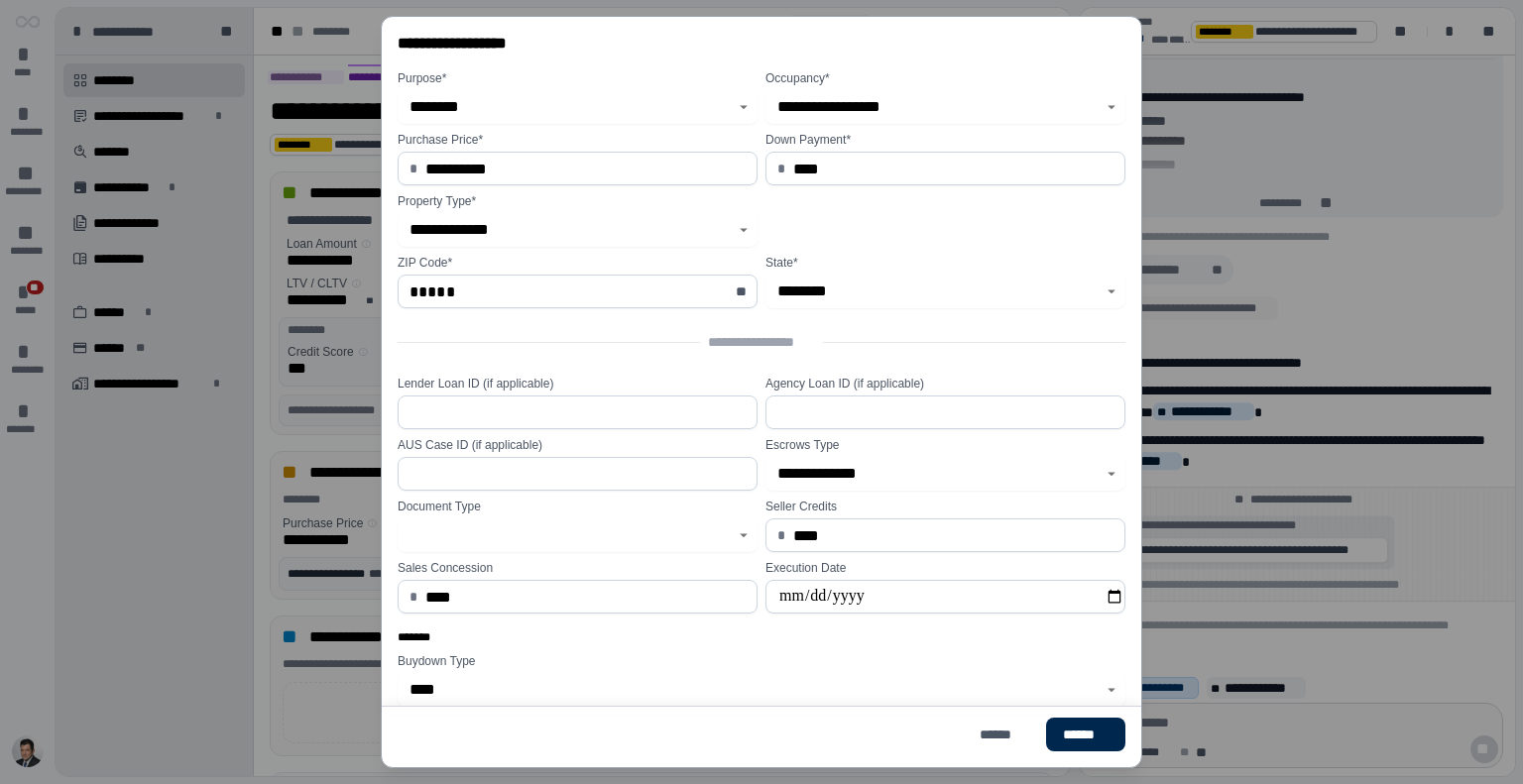 click on "******" at bounding box center (1086, 734) 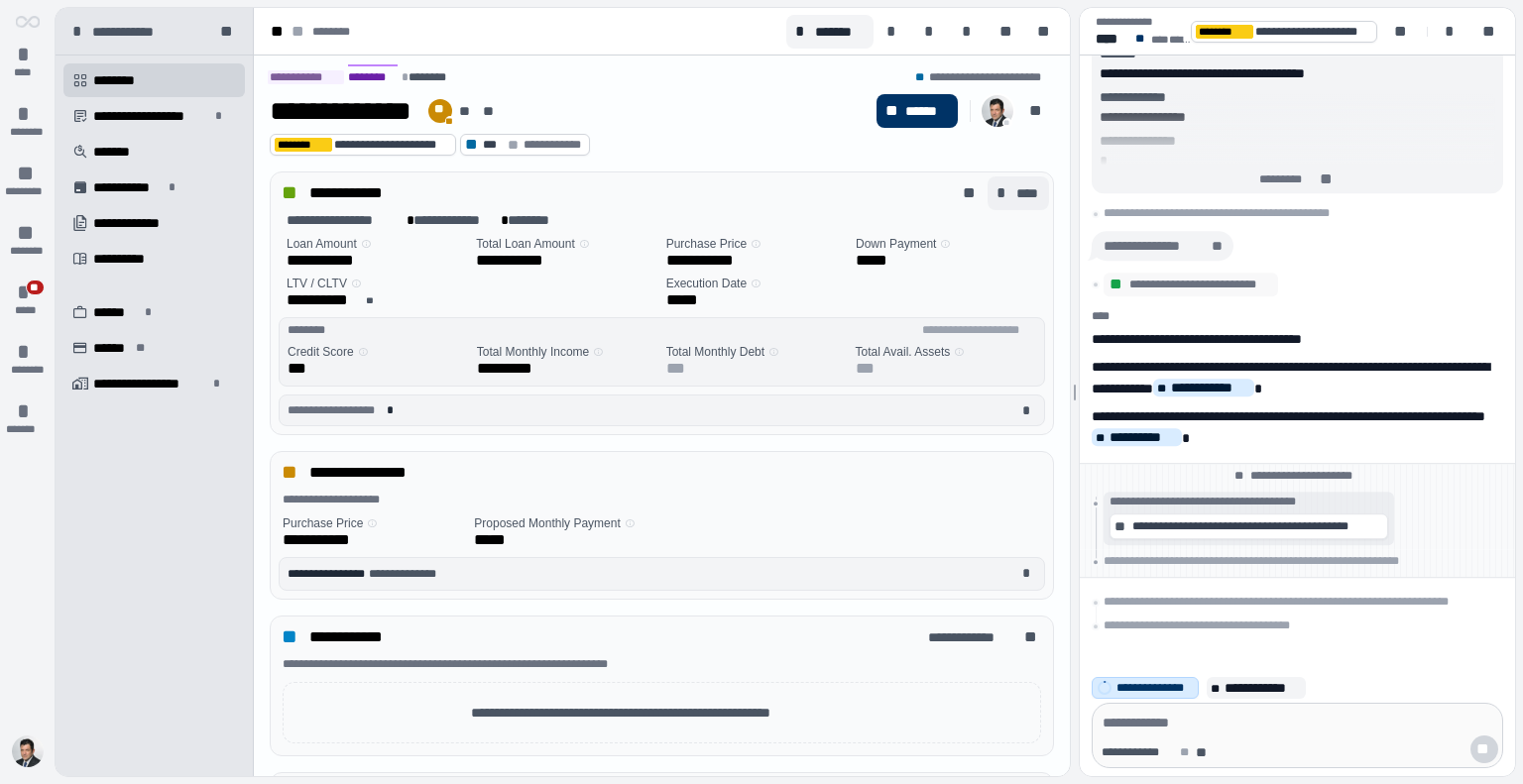 click on "*" at bounding box center [1004, 193] 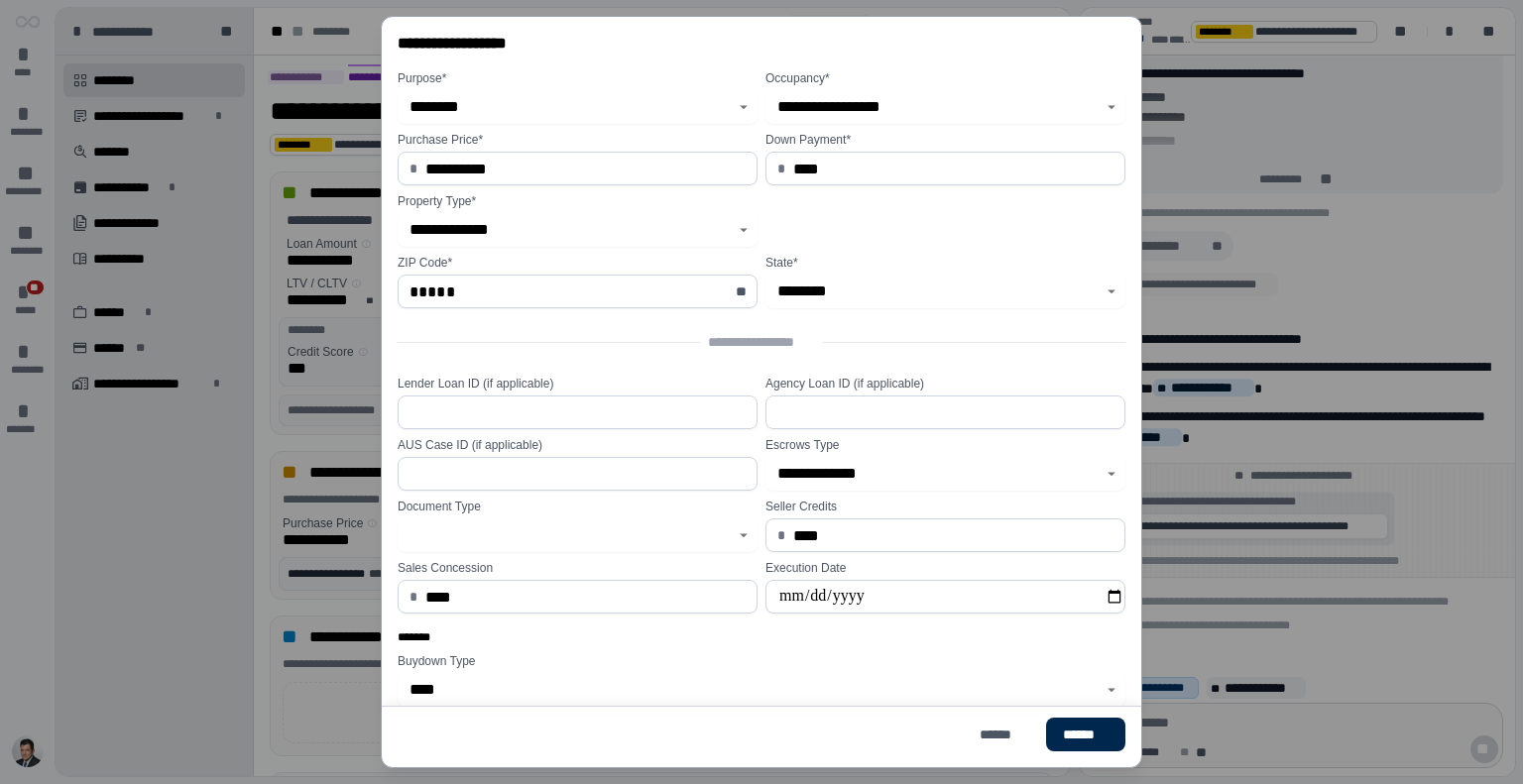 click on "******" at bounding box center (1086, 734) 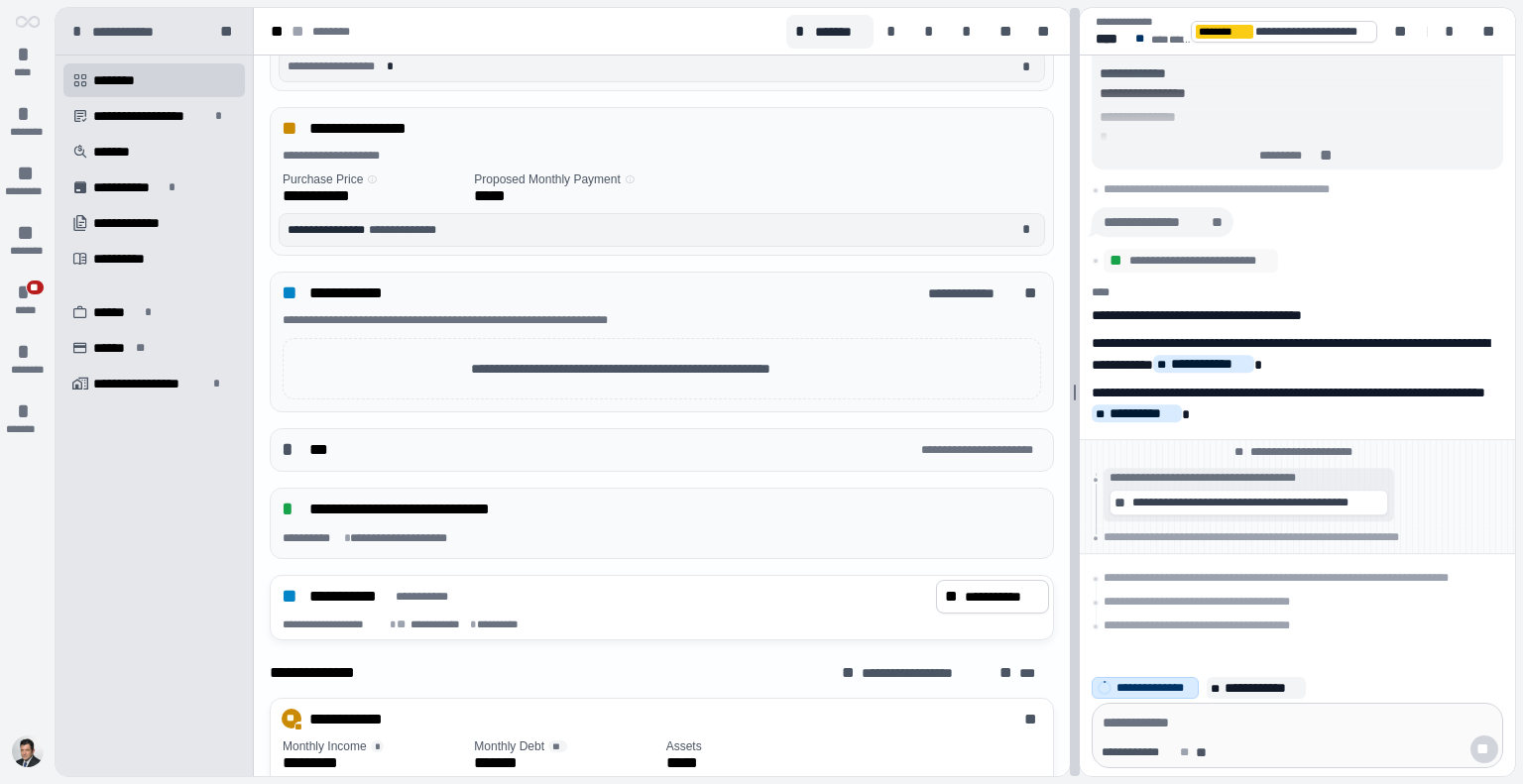 scroll, scrollTop: 375, scrollLeft: 0, axis: vertical 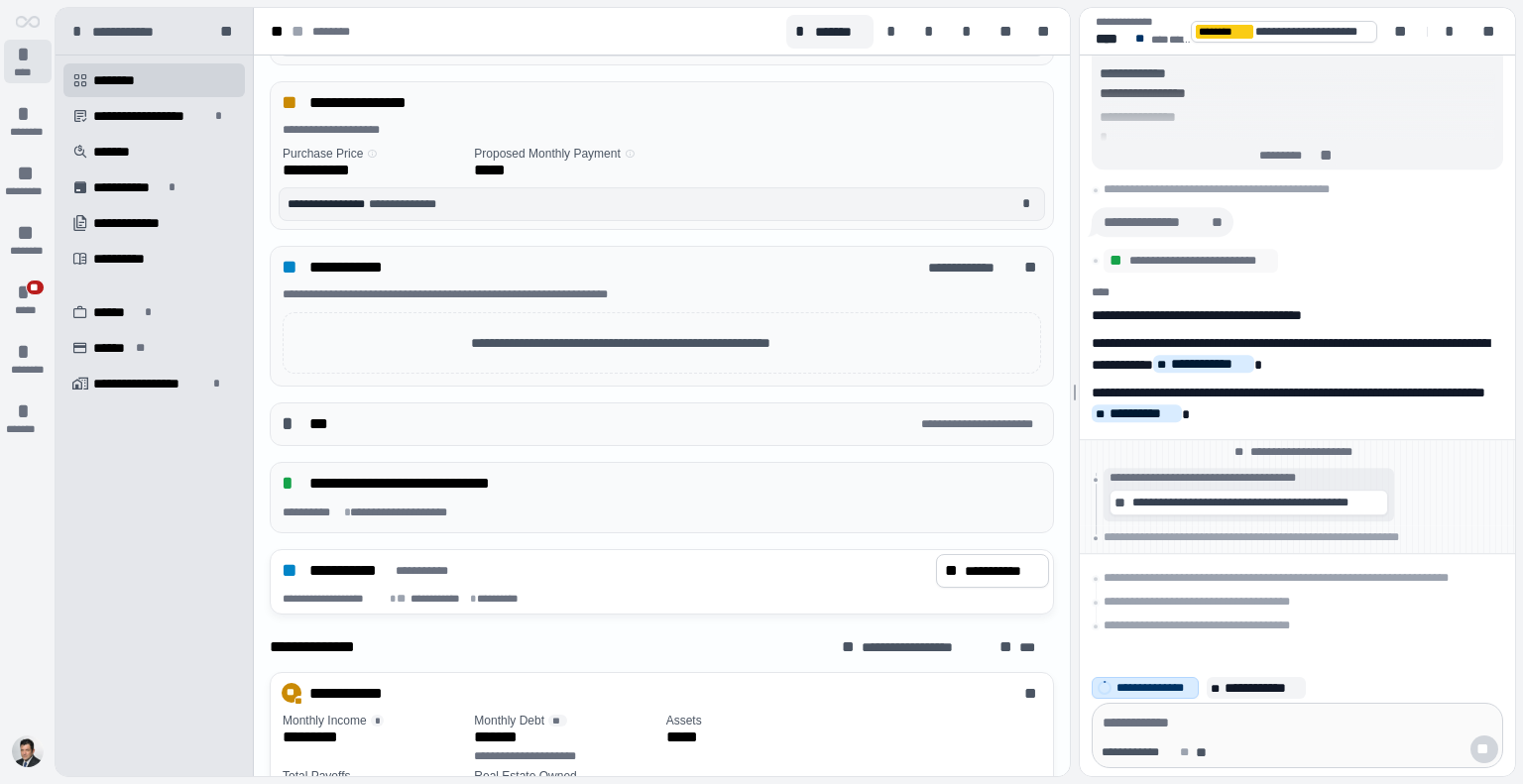click on "****" at bounding box center [28, 72] 